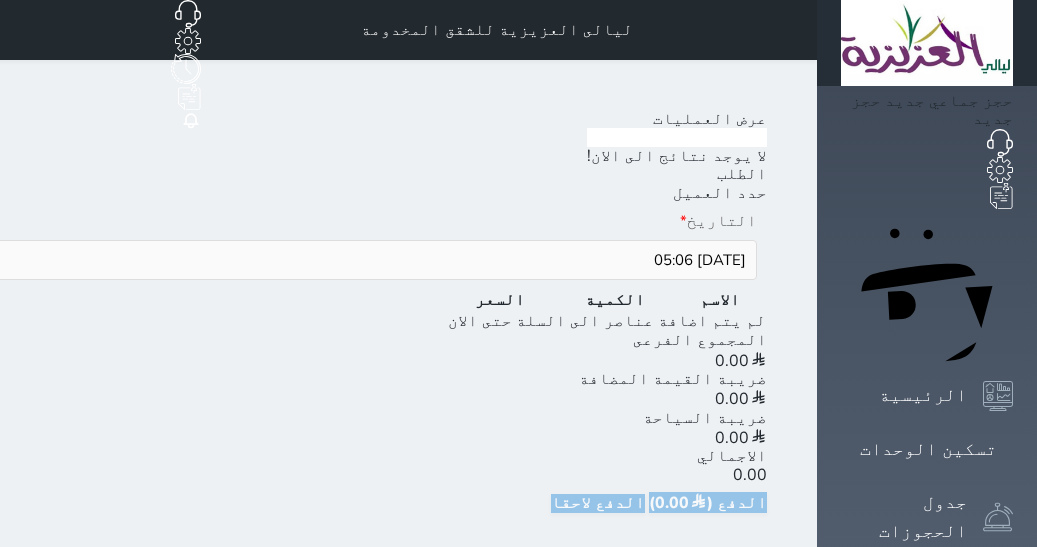 scroll, scrollTop: 0, scrollLeft: 0, axis: both 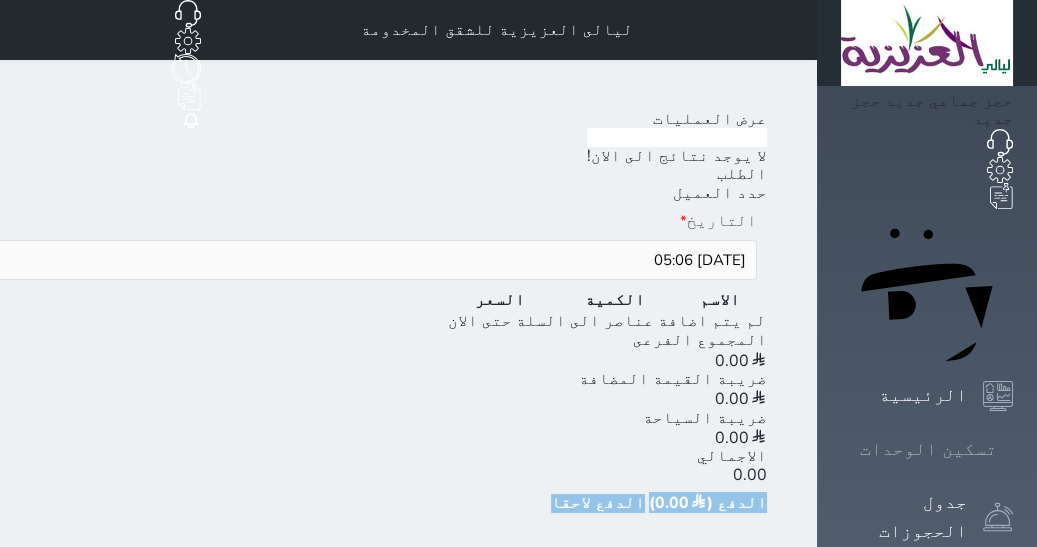 click 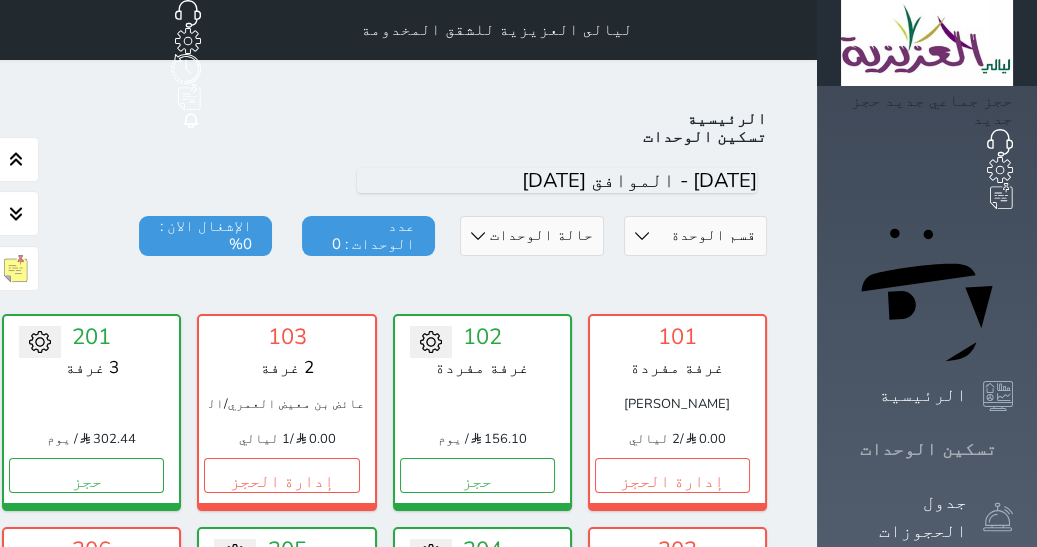 scroll, scrollTop: 77, scrollLeft: 0, axis: vertical 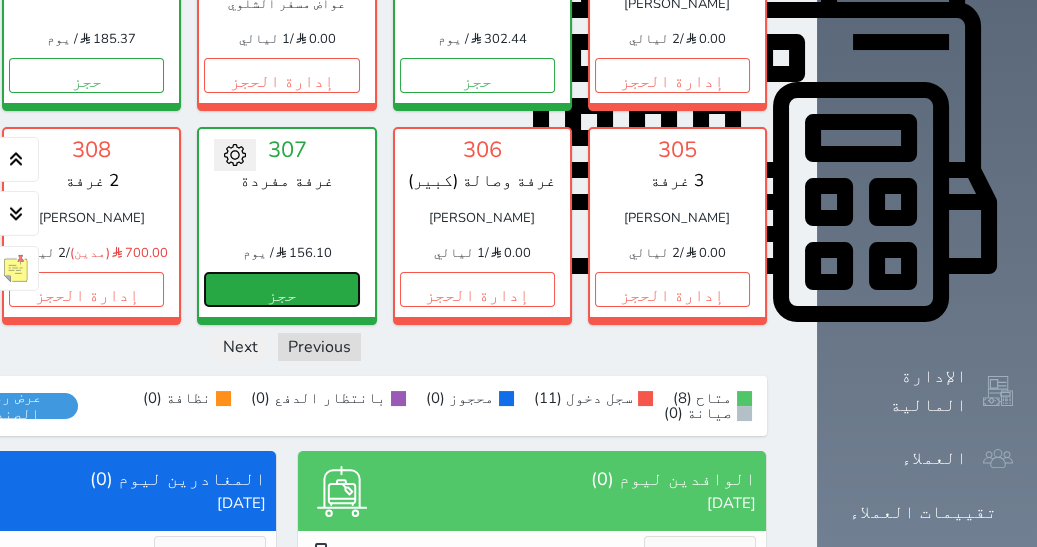 click on "حجز" at bounding box center [281, 289] 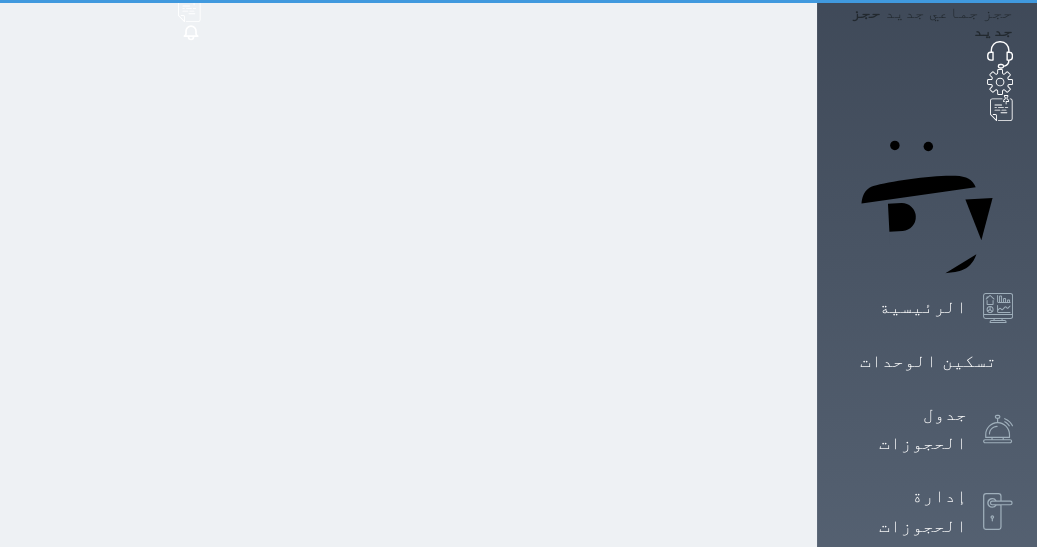 scroll, scrollTop: 0, scrollLeft: 0, axis: both 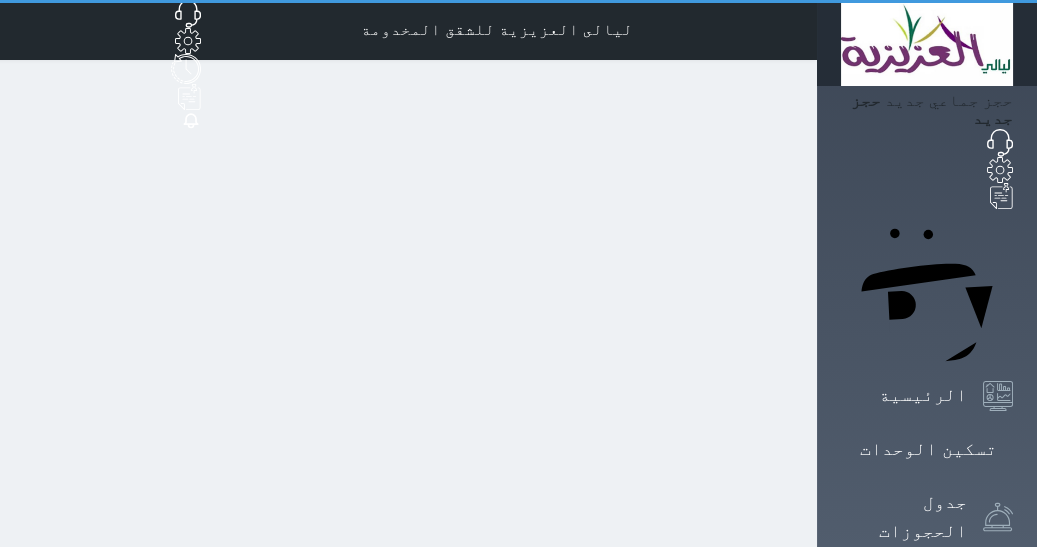select on "1" 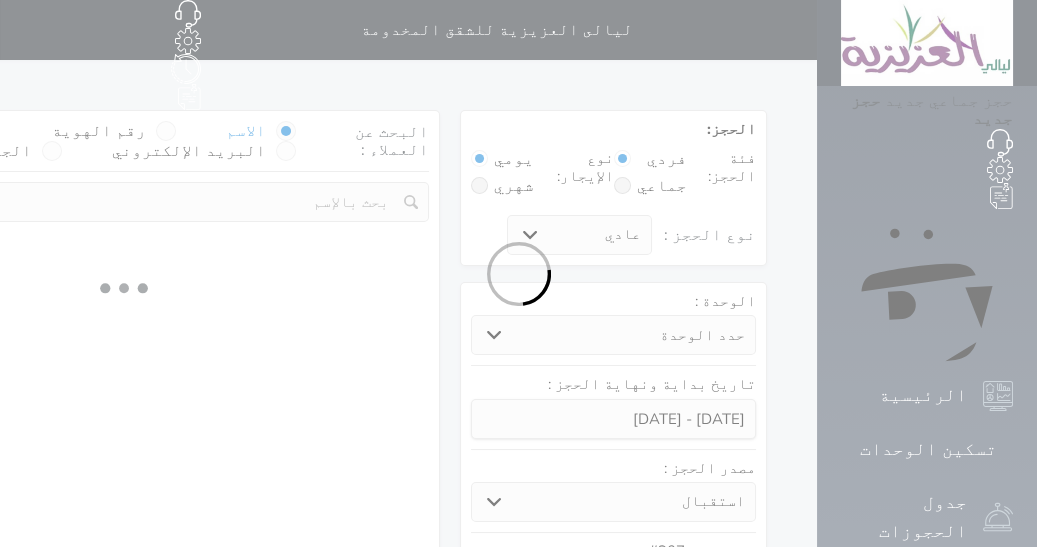 select 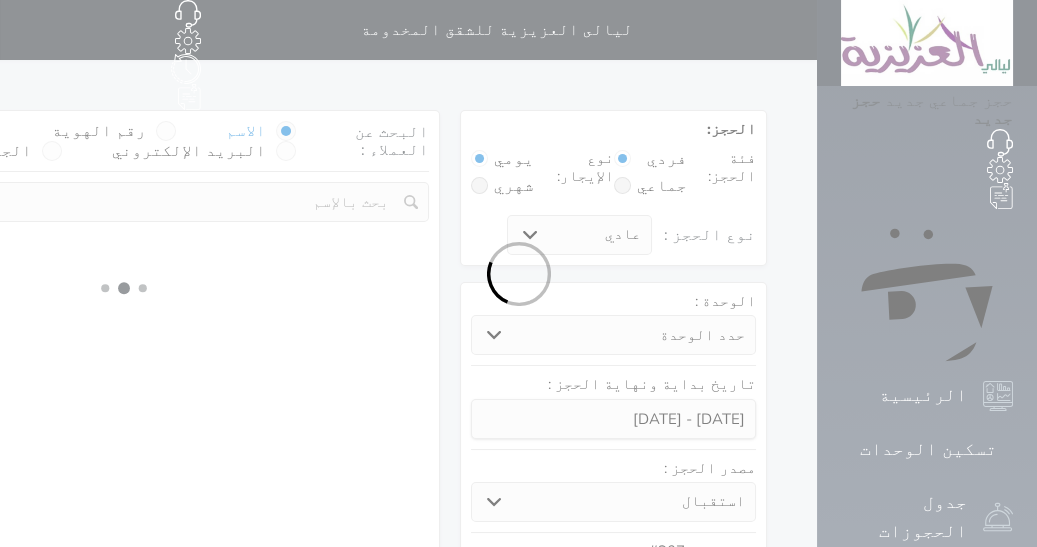 select on "1" 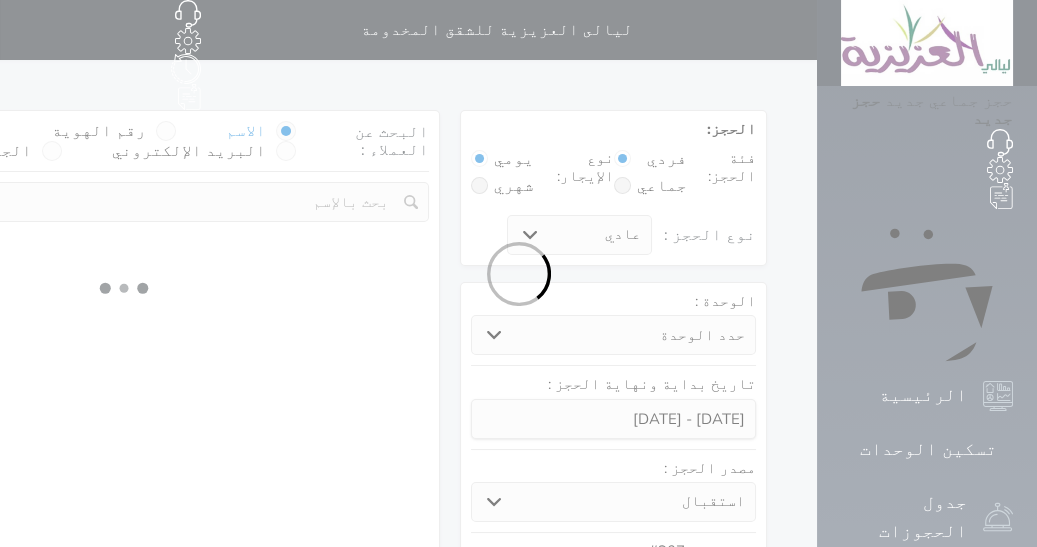 select on "113" 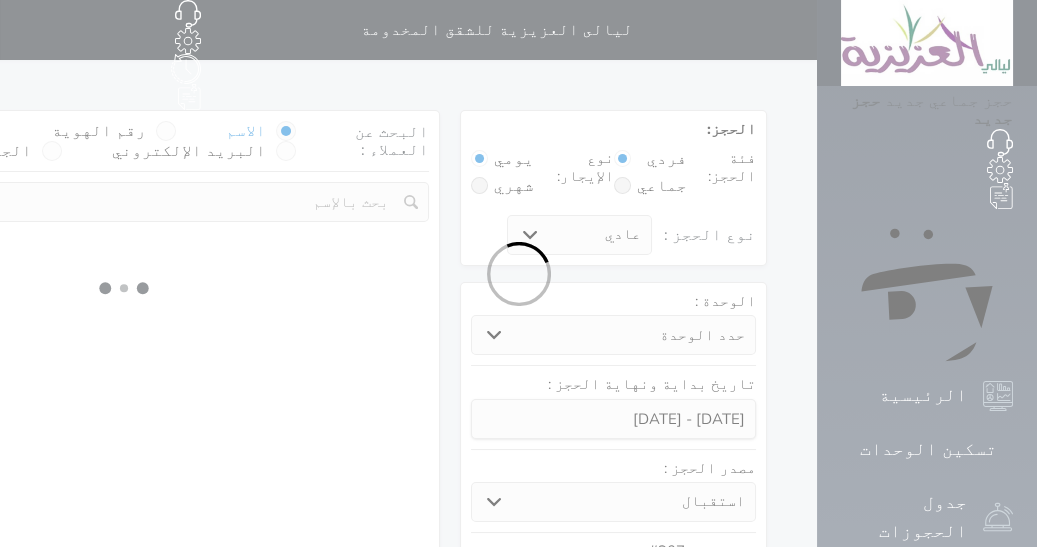select on "1" 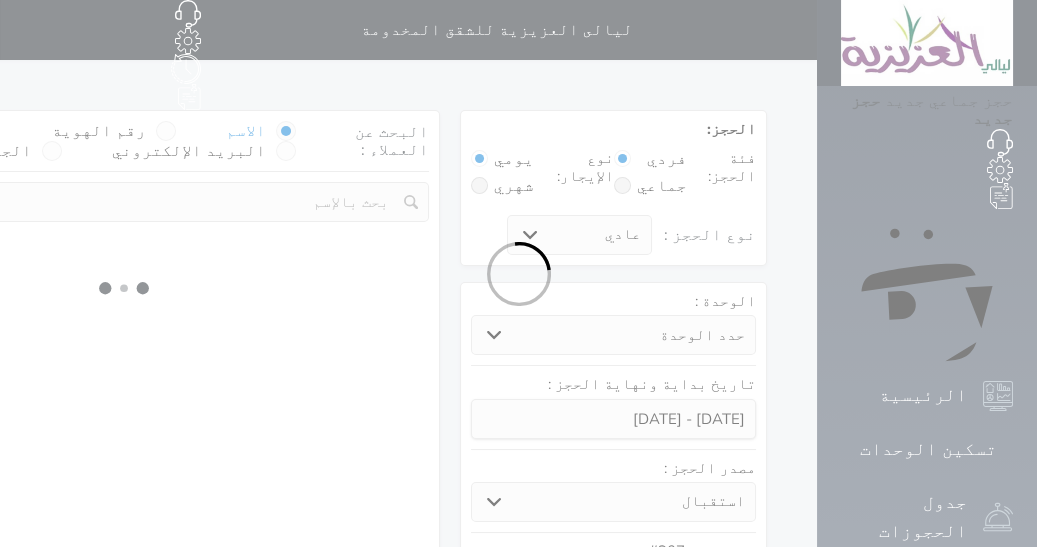 select 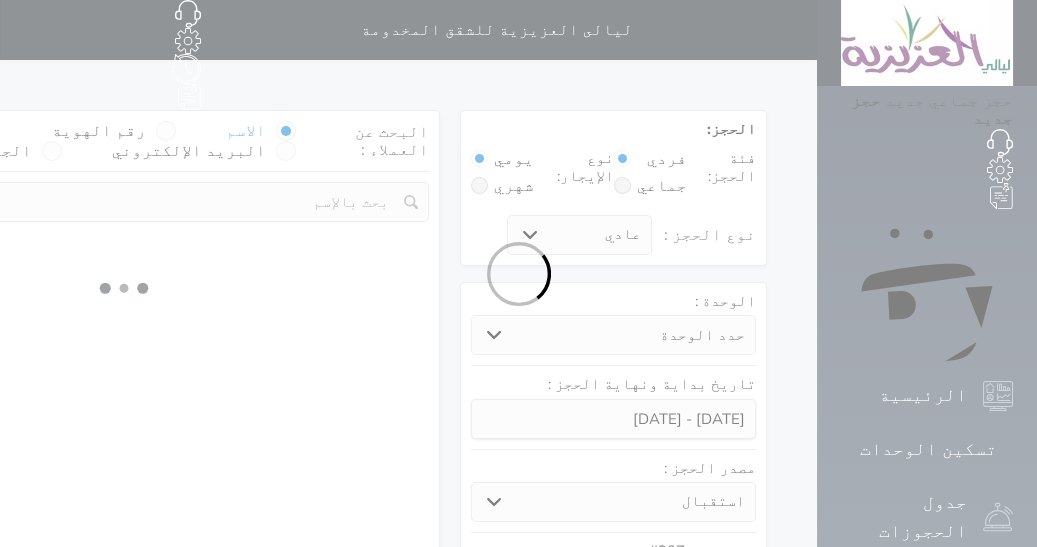 select on "7" 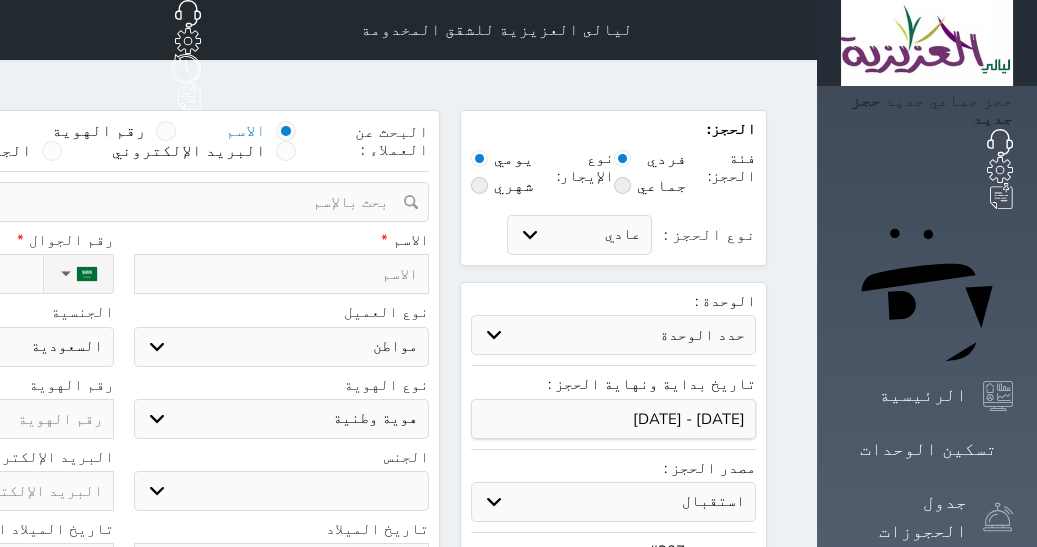 select 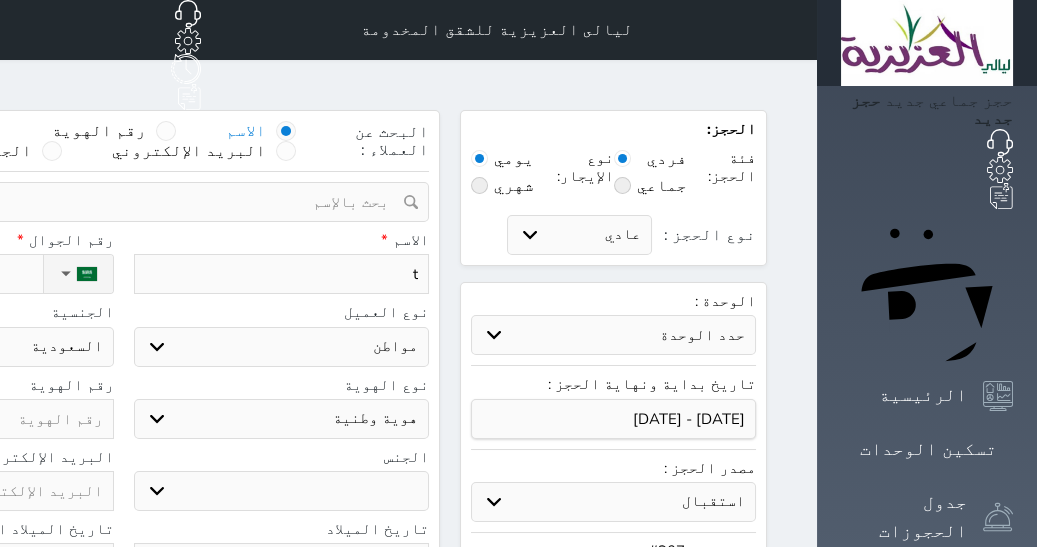 type on "tv" 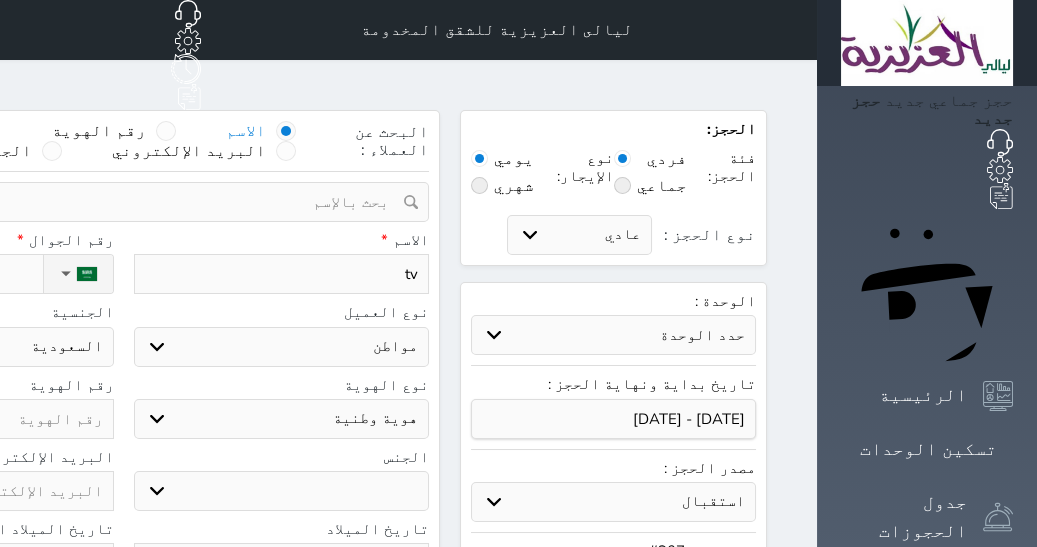 type on "tv]" 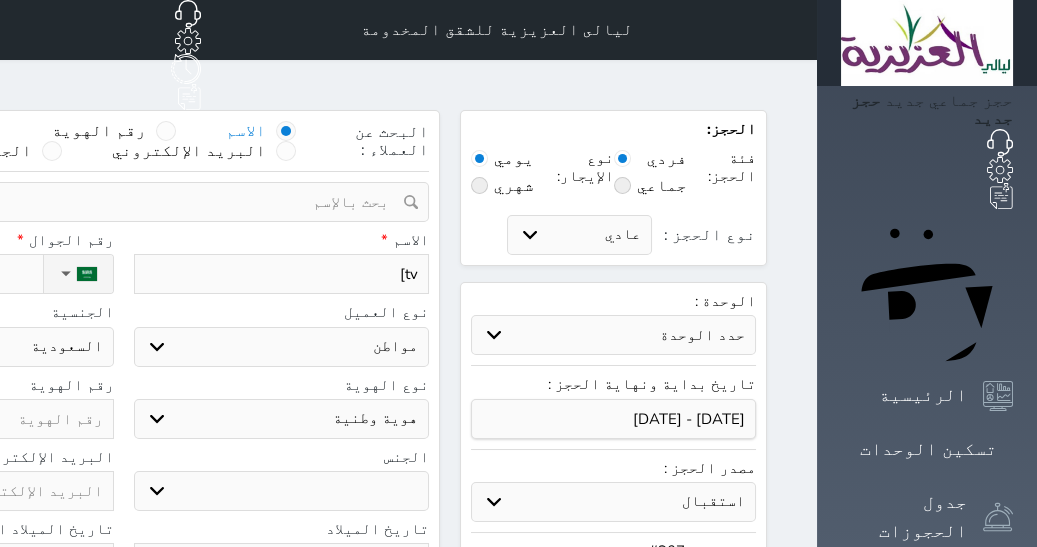 type on "tv]h" 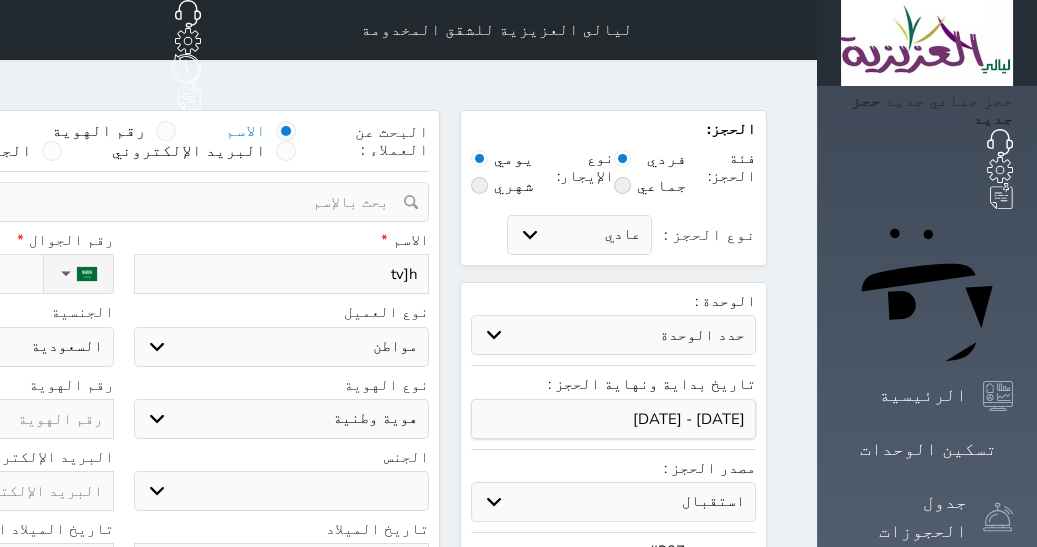 type on "tv]hk" 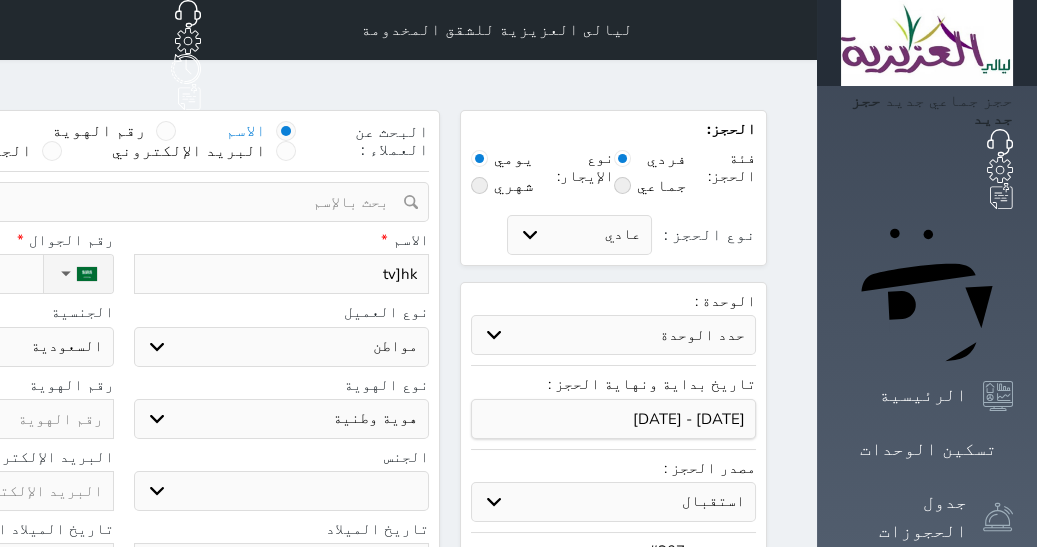 type on "tv]hk" 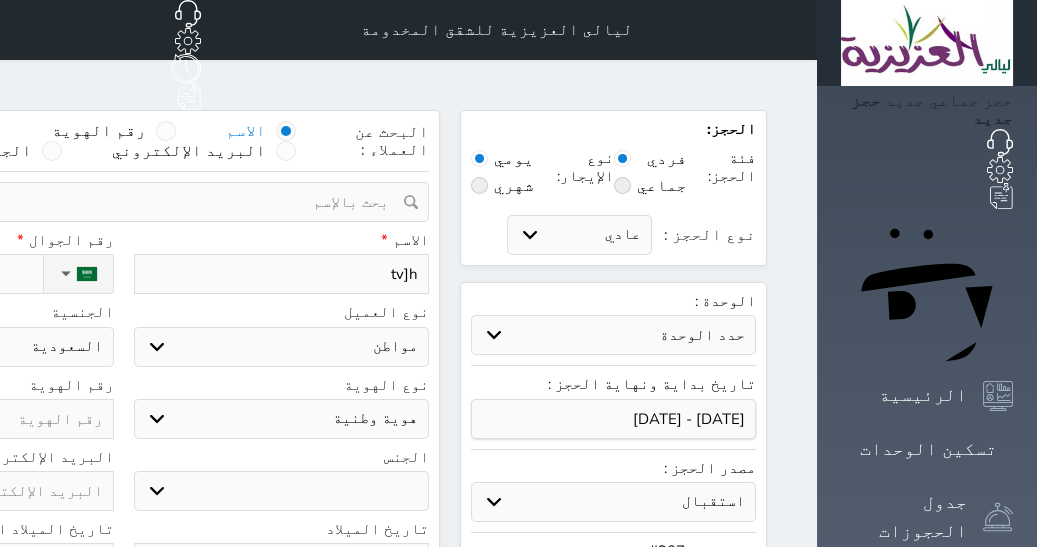 type on "tv]" 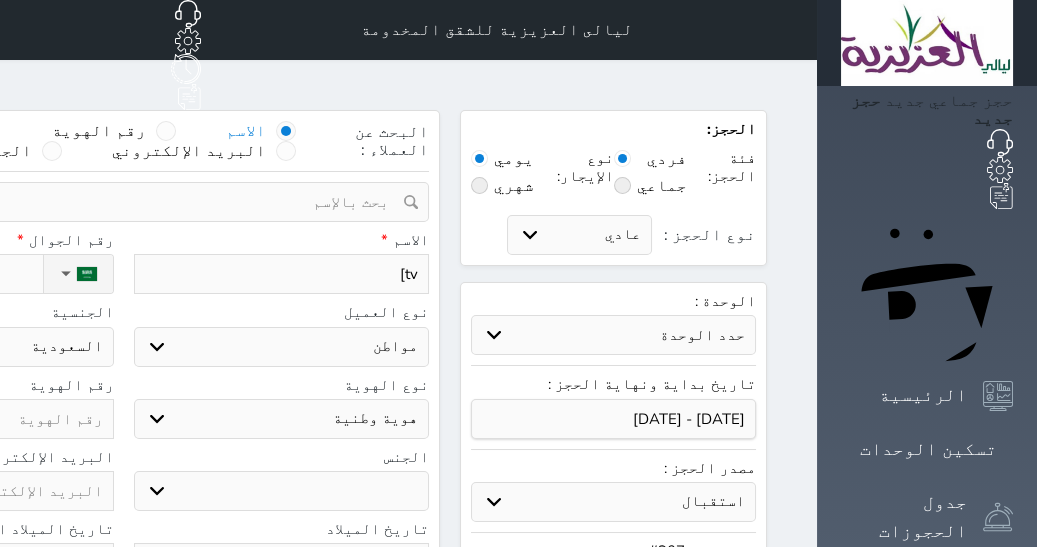 type on "tv" 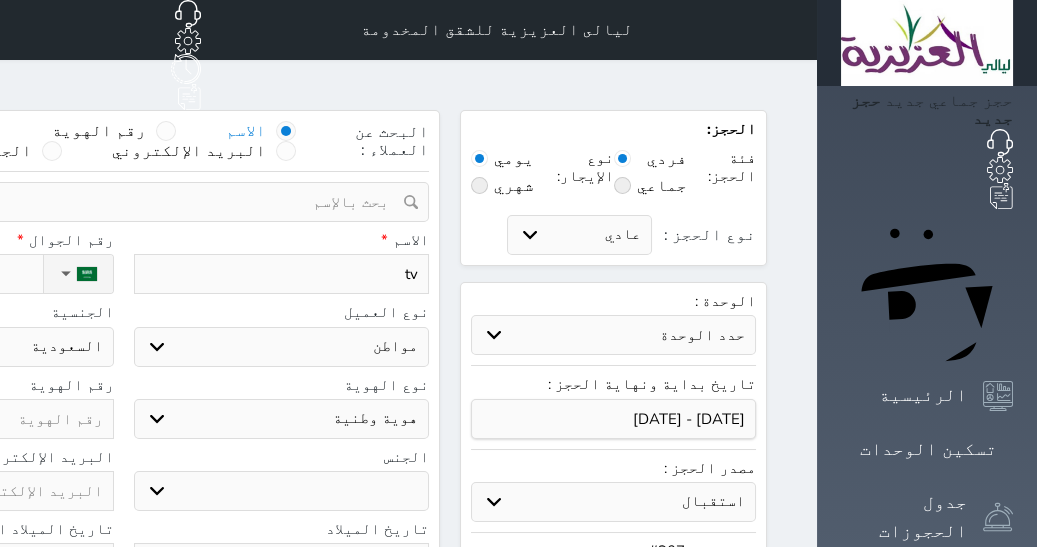 select 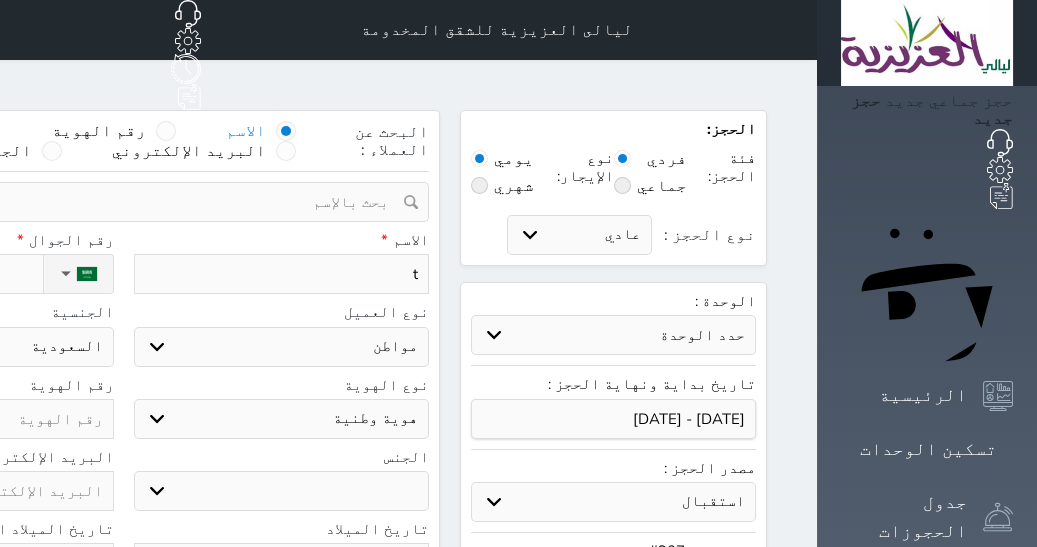 type 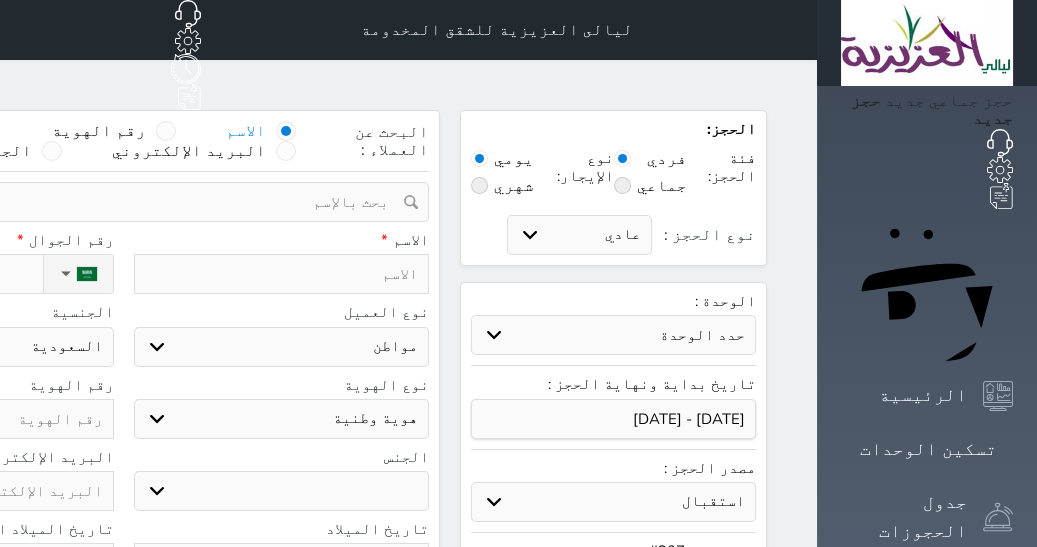 type on "ف" 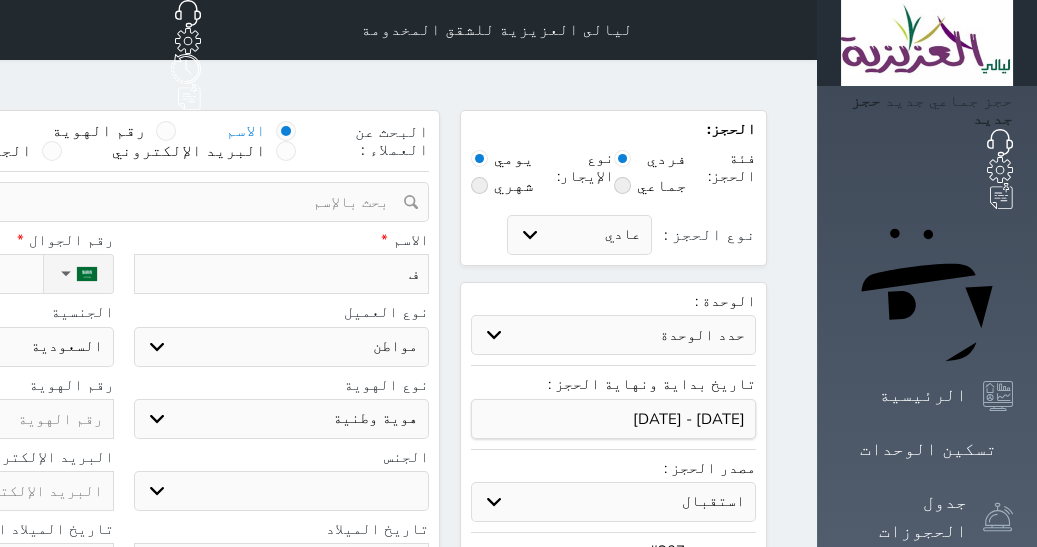 type on "فر" 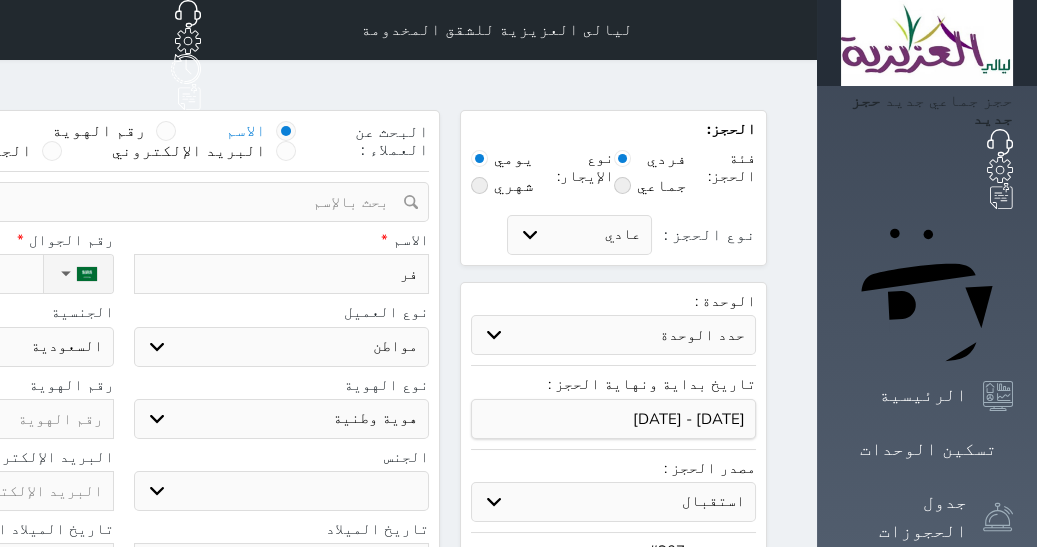 type on "فرد" 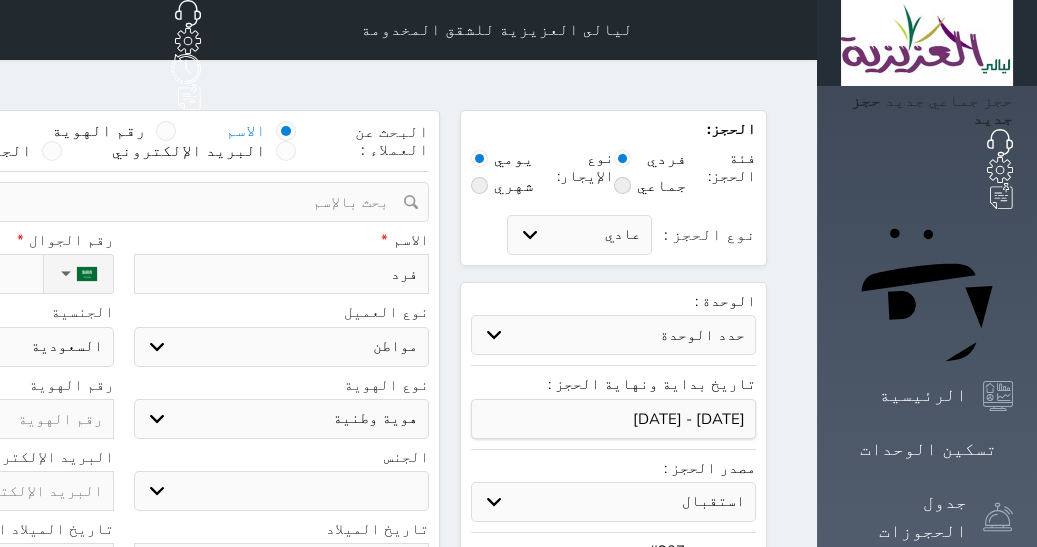 type on "فردا" 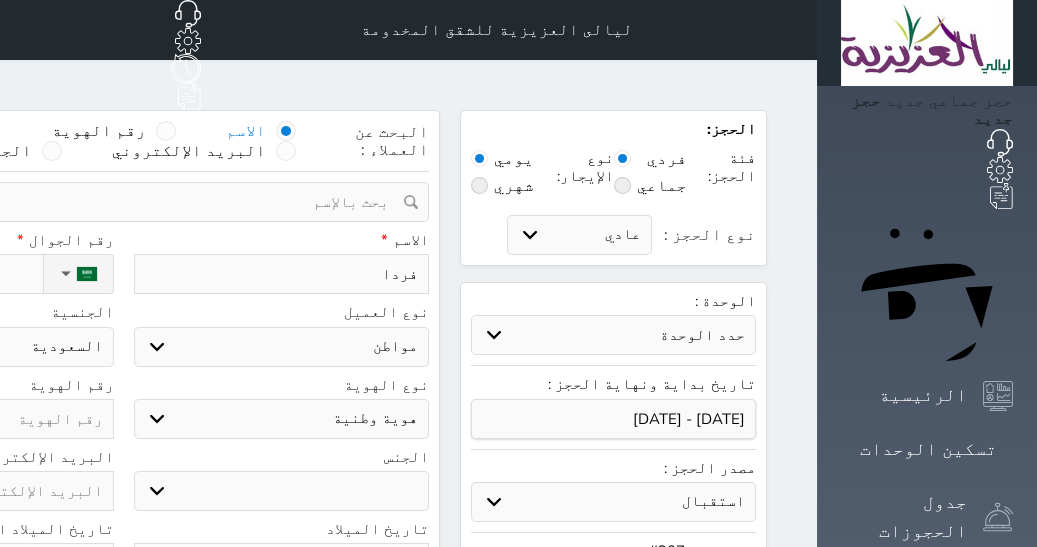 type on "[PERSON_NAME]" 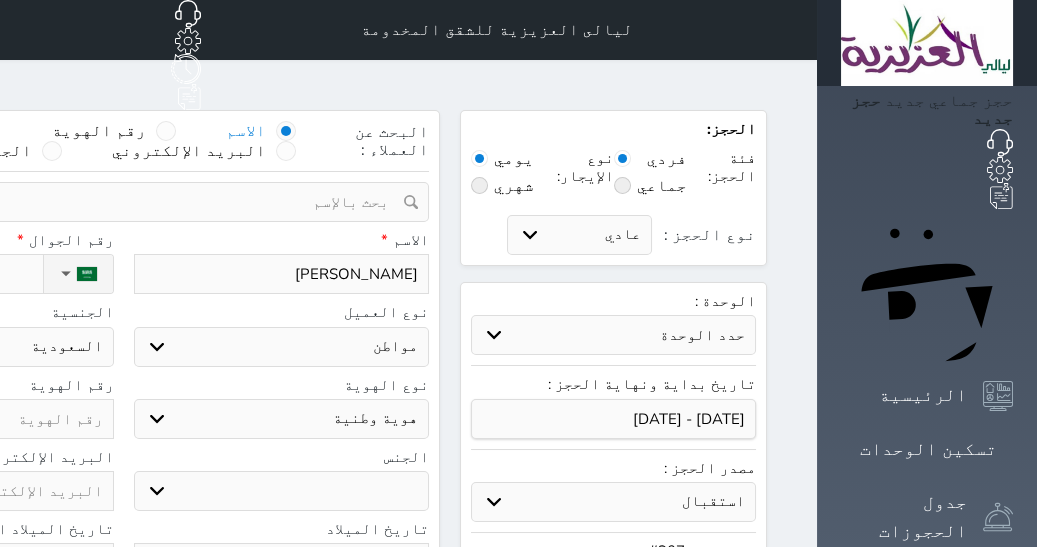 type on "[PERSON_NAME]" 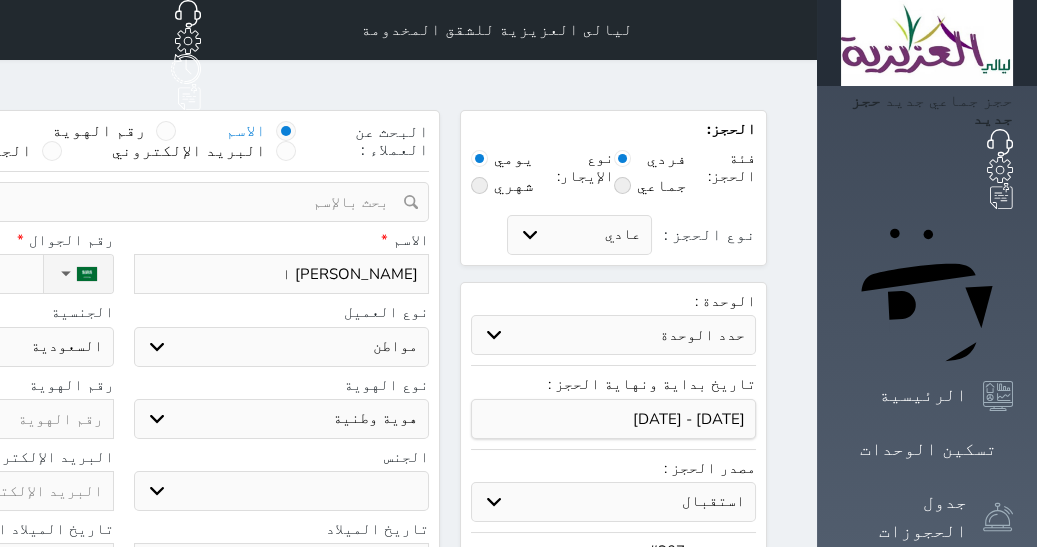 type on "[PERSON_NAME] ال" 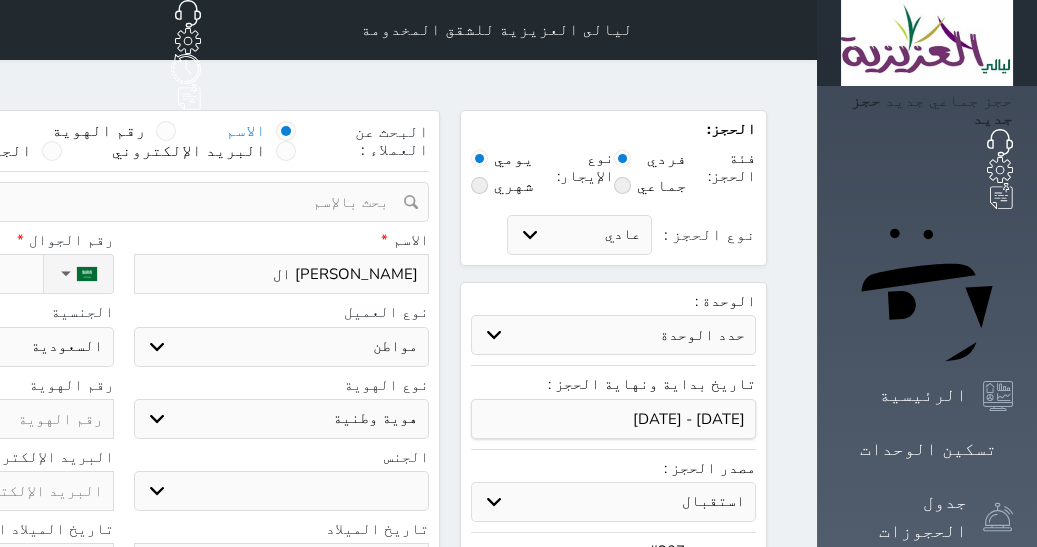 select 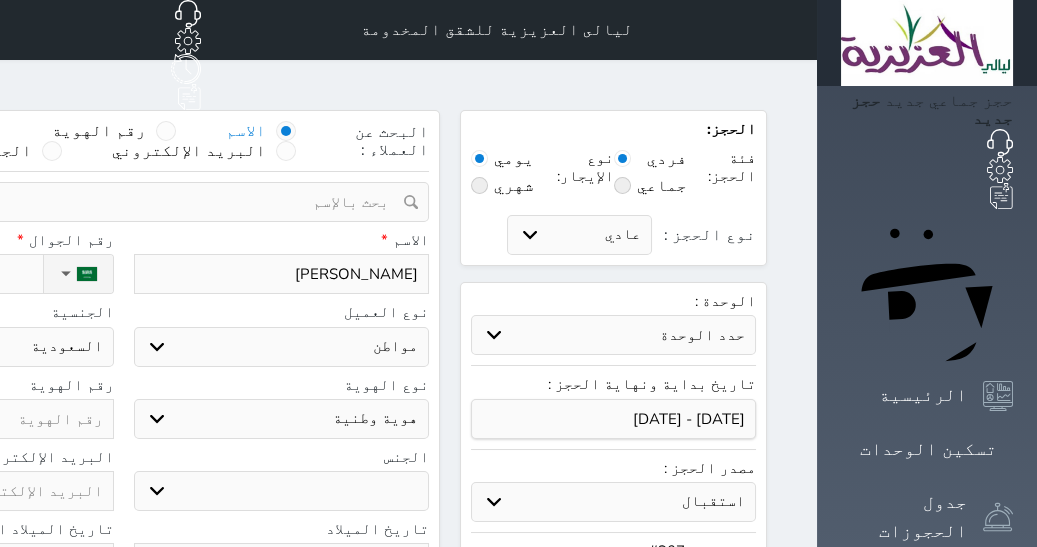select 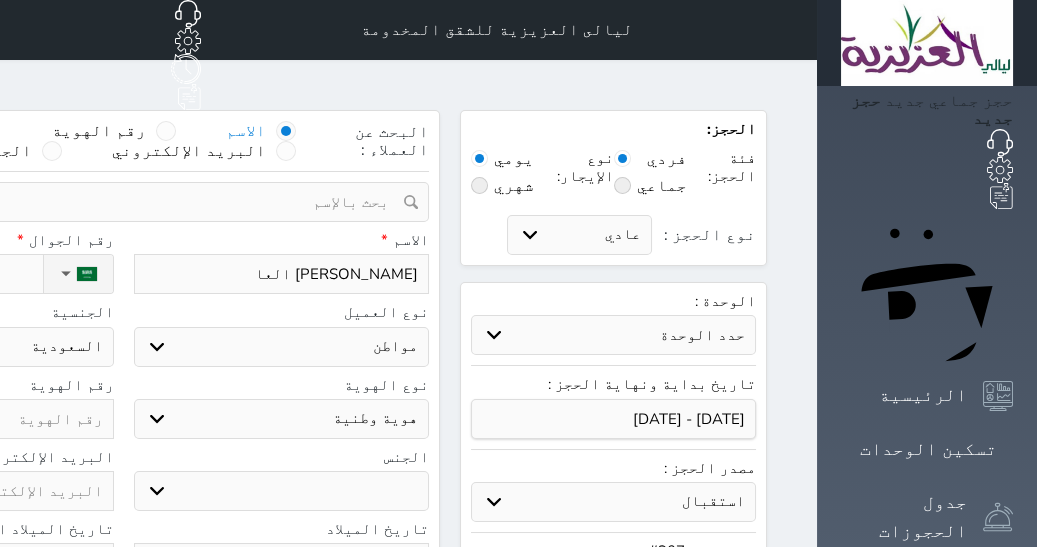 type on "[PERSON_NAME] العام" 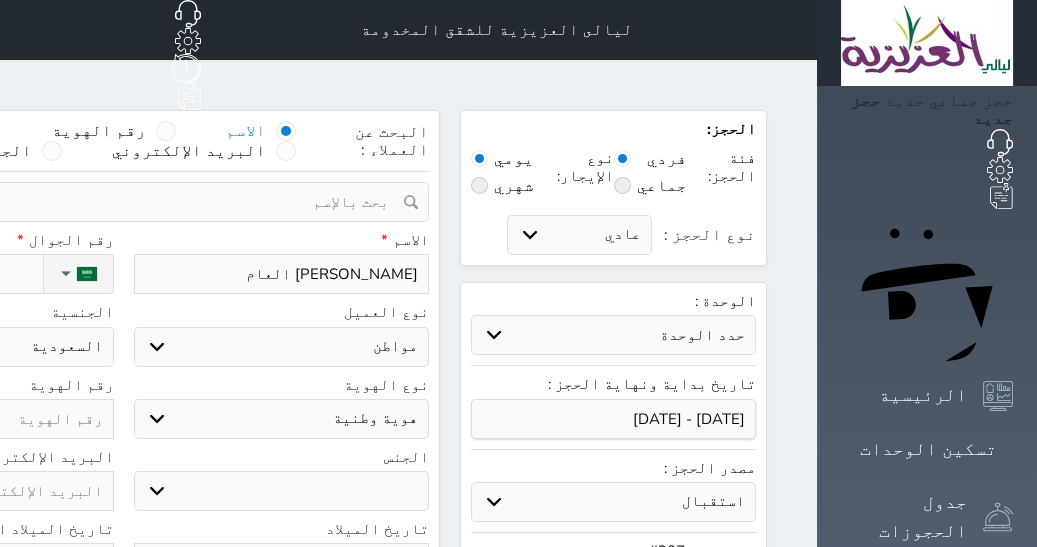 type on "[PERSON_NAME]" 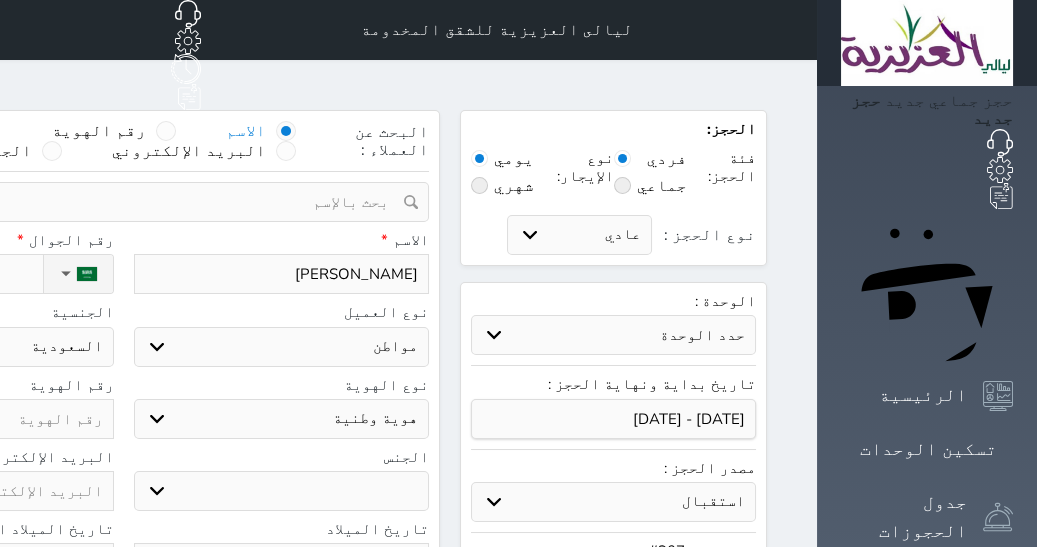 type on "[PERSON_NAME]" 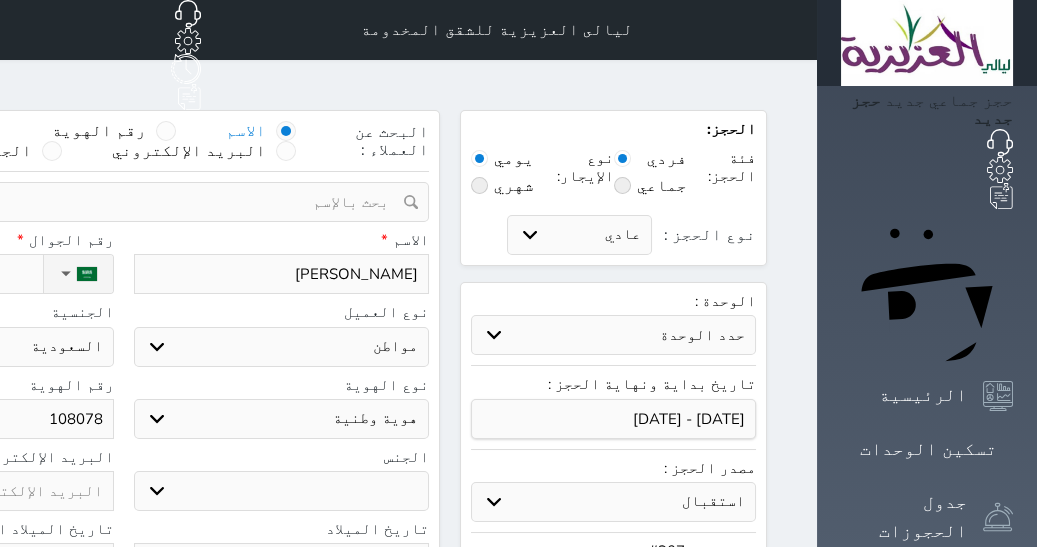 click on "108078" at bounding box center [-34, 419] 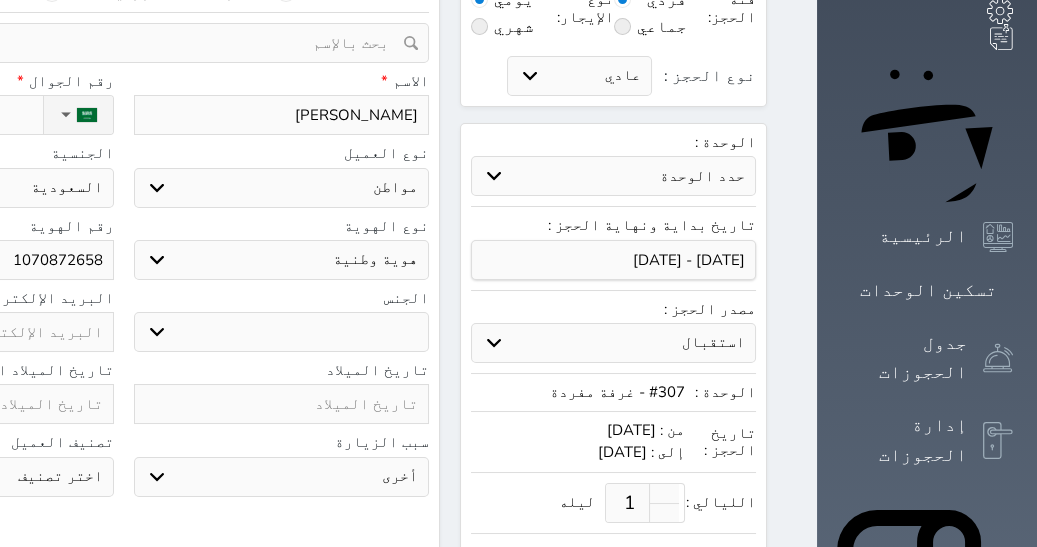 scroll, scrollTop: 170, scrollLeft: 0, axis: vertical 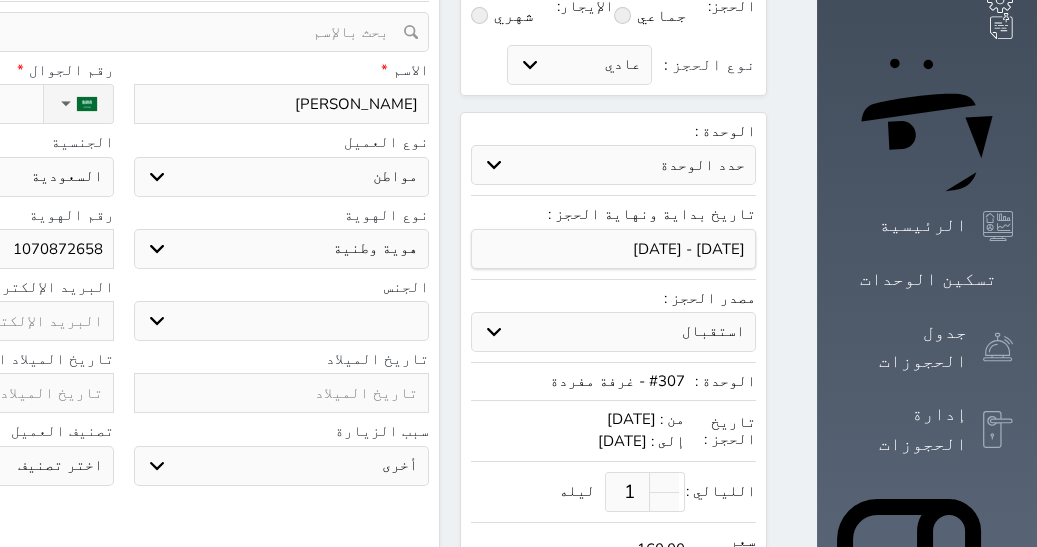 type on "1070872658" 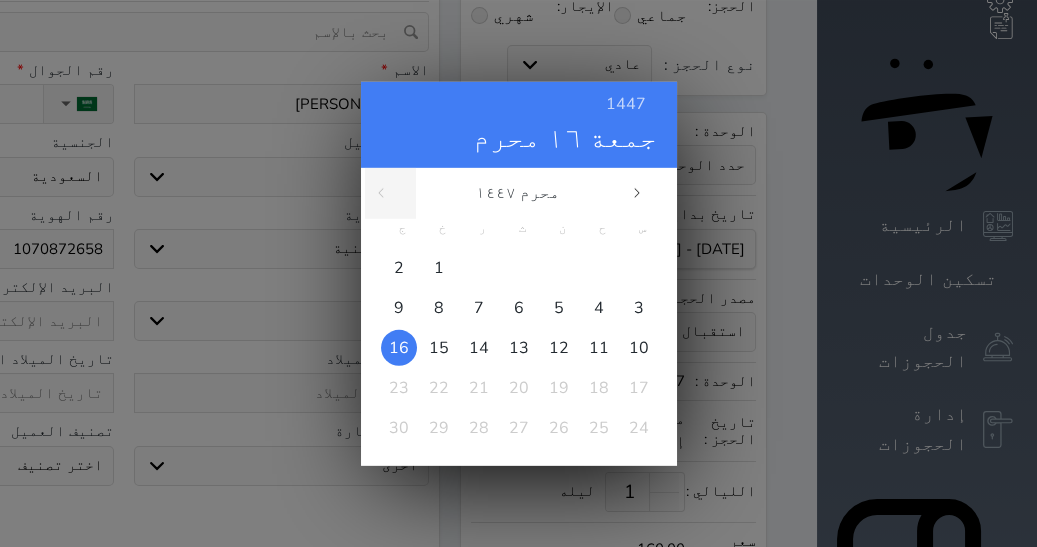 click on "1447   [PERSON_NAME][DATE]" at bounding box center [519, 124] 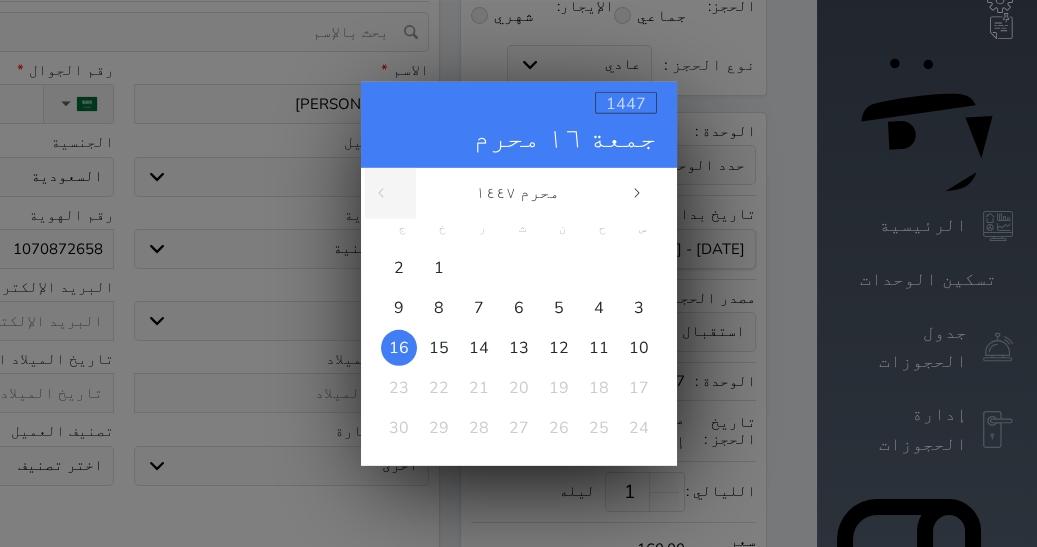 click on "1447" at bounding box center [626, 103] 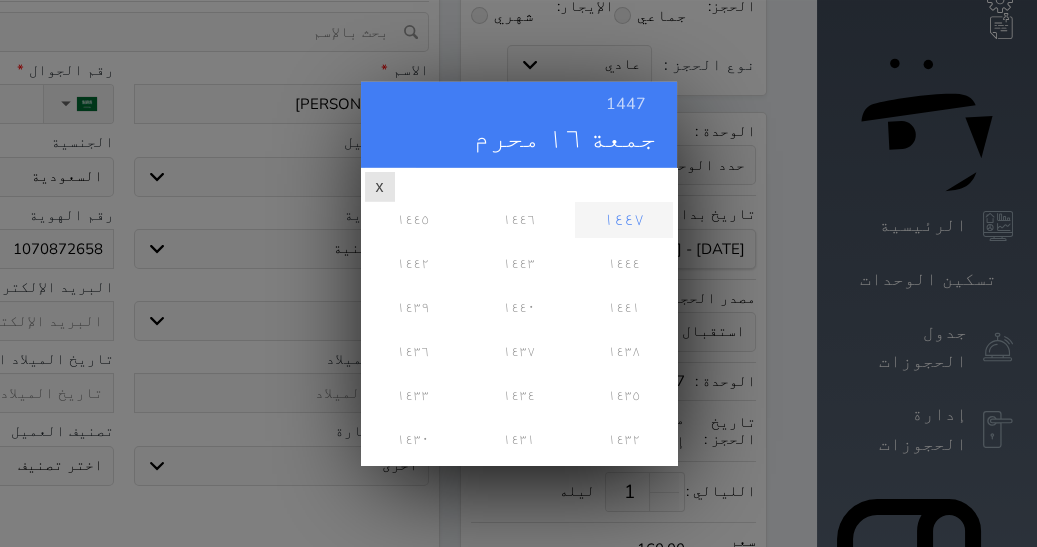scroll, scrollTop: 0, scrollLeft: 0, axis: both 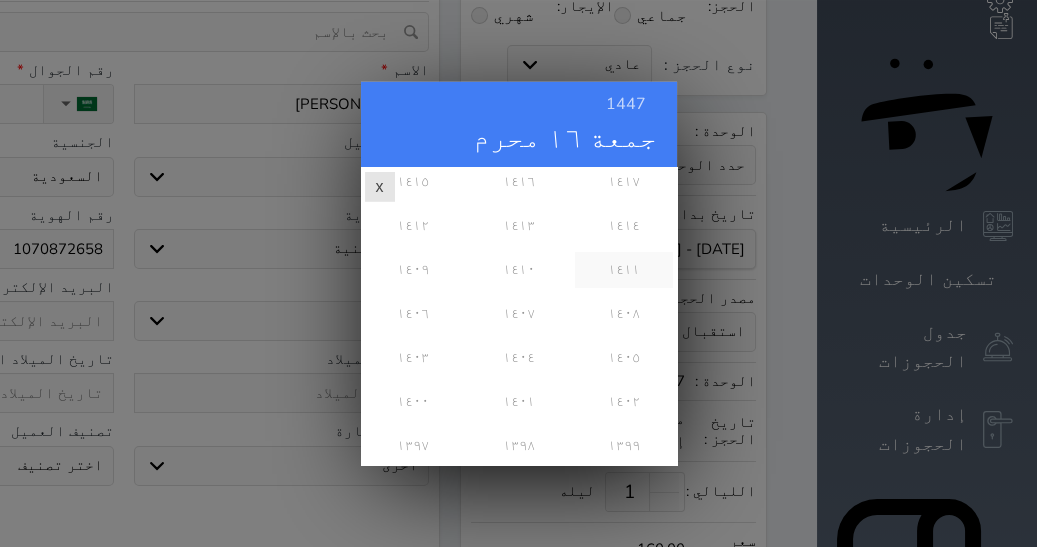 click on "١٤١١" at bounding box center [623, 269] 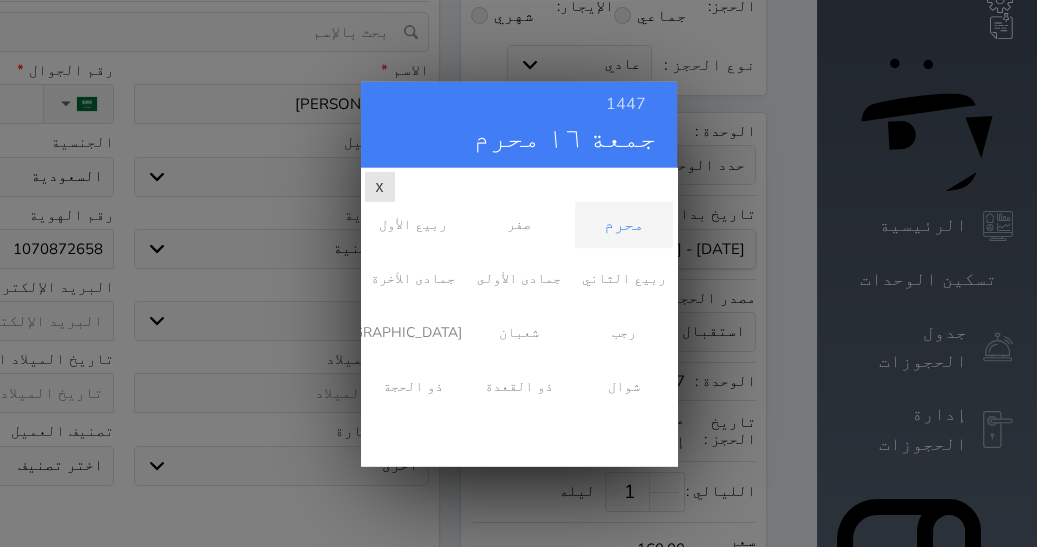 scroll, scrollTop: 0, scrollLeft: 0, axis: both 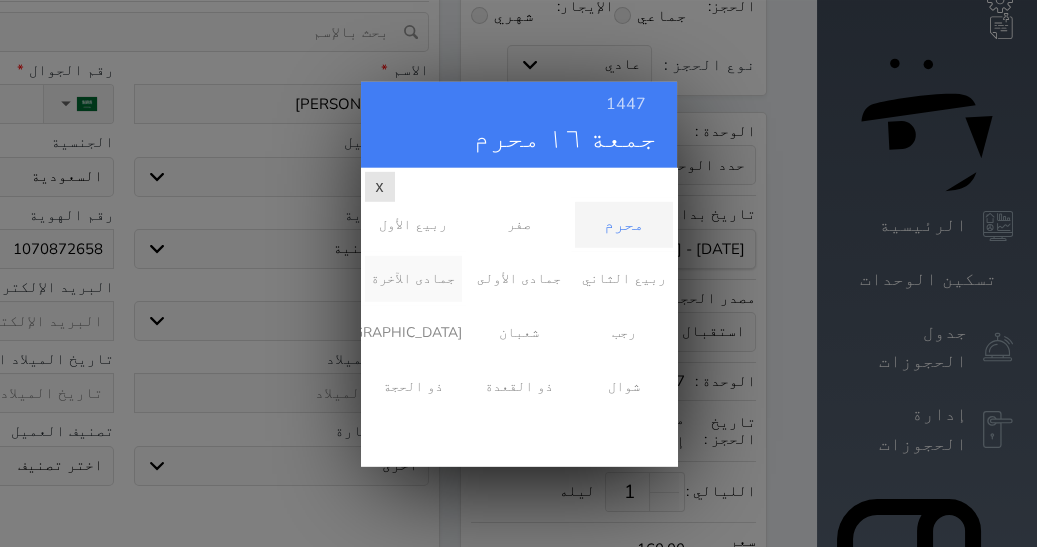click on "جمادى الآخرة" at bounding box center (413, 278) 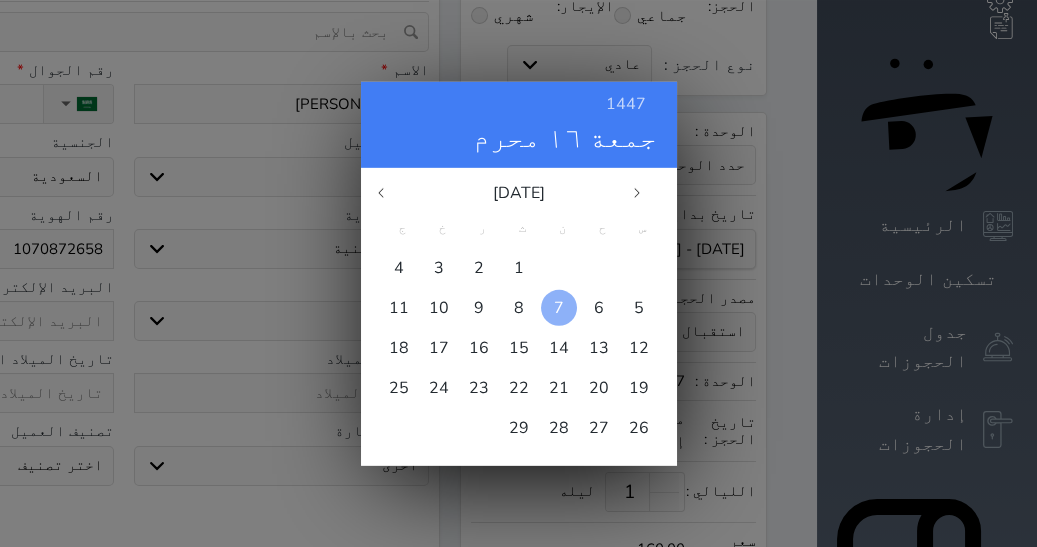 click at bounding box center [559, 307] 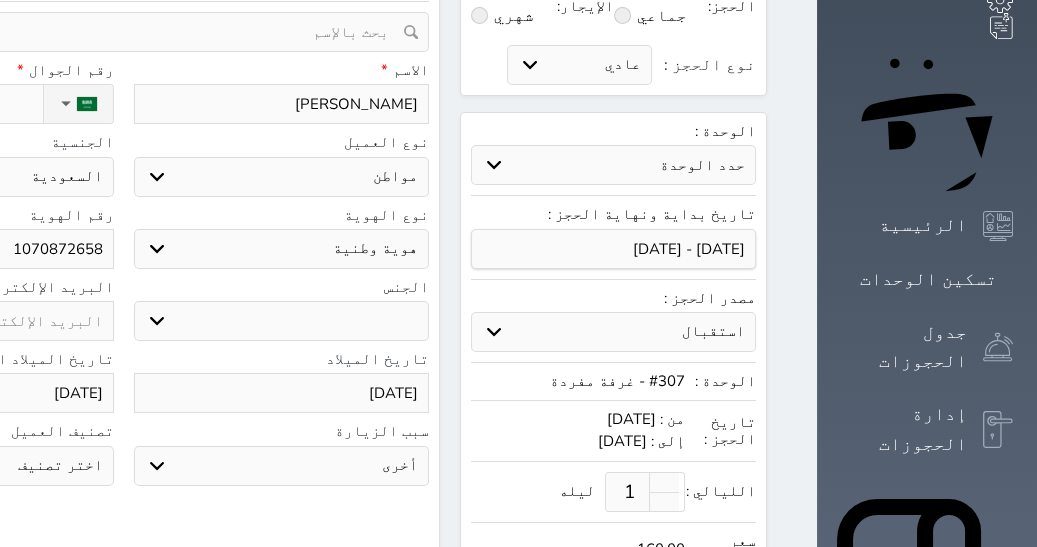 click on "[DATE]" at bounding box center (-34, 393) 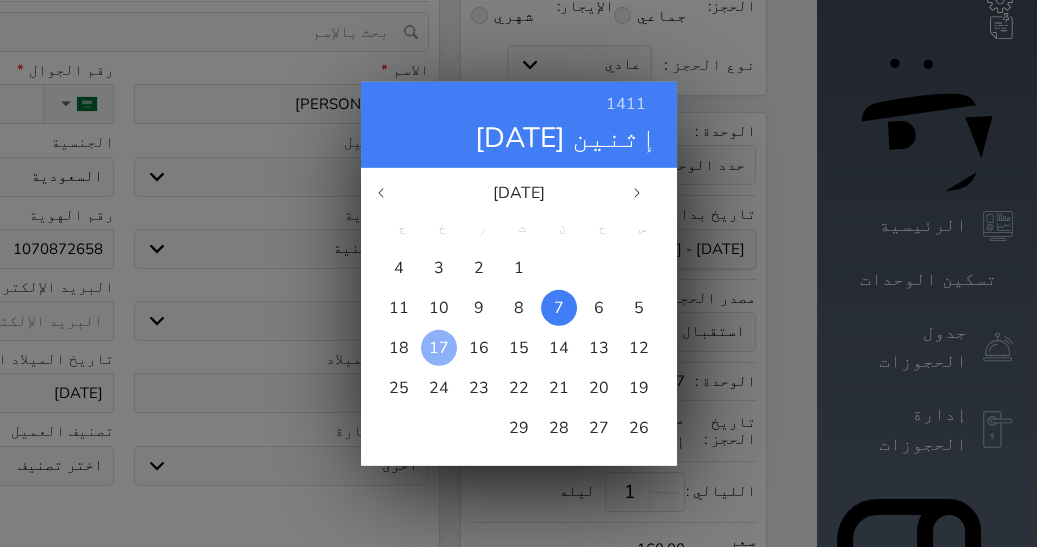 click on "17" at bounding box center (439, 347) 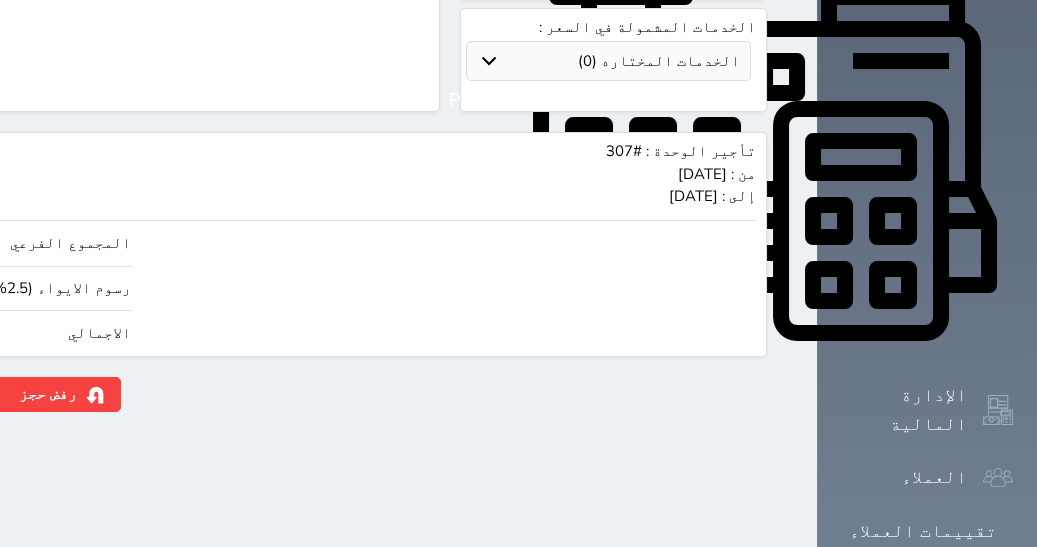 scroll, scrollTop: 835, scrollLeft: 0, axis: vertical 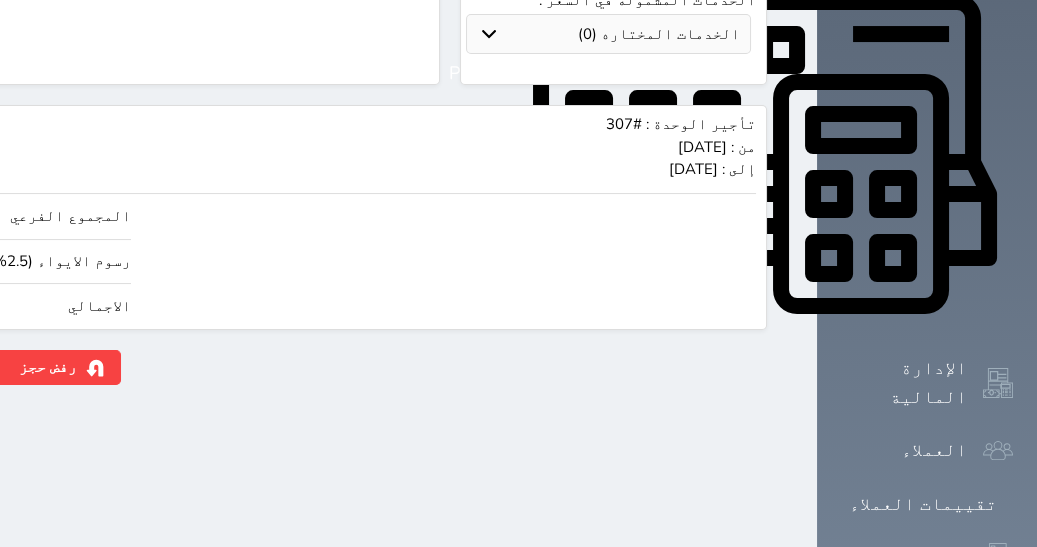 click on "160.00" at bounding box center [-117, 306] 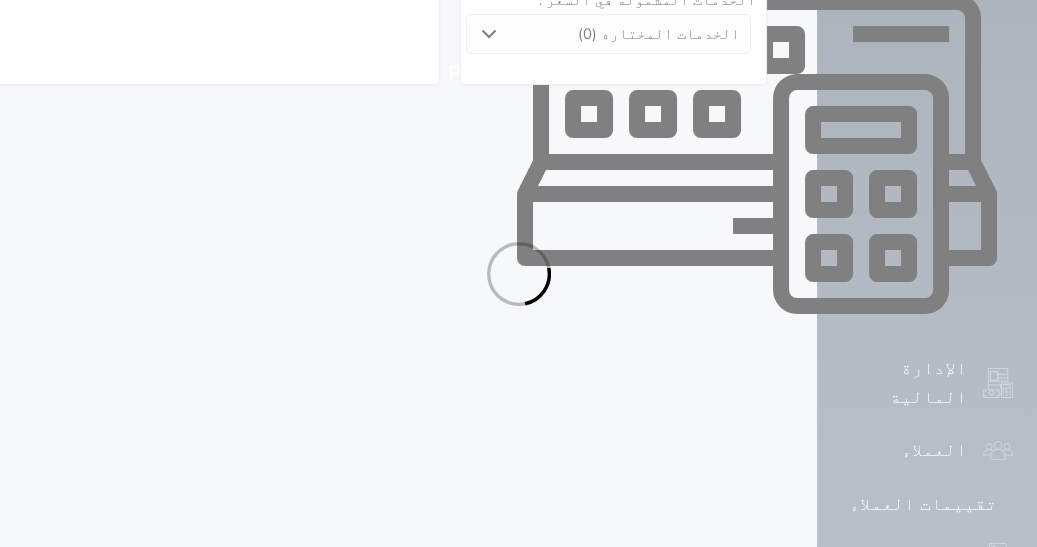 select on "1" 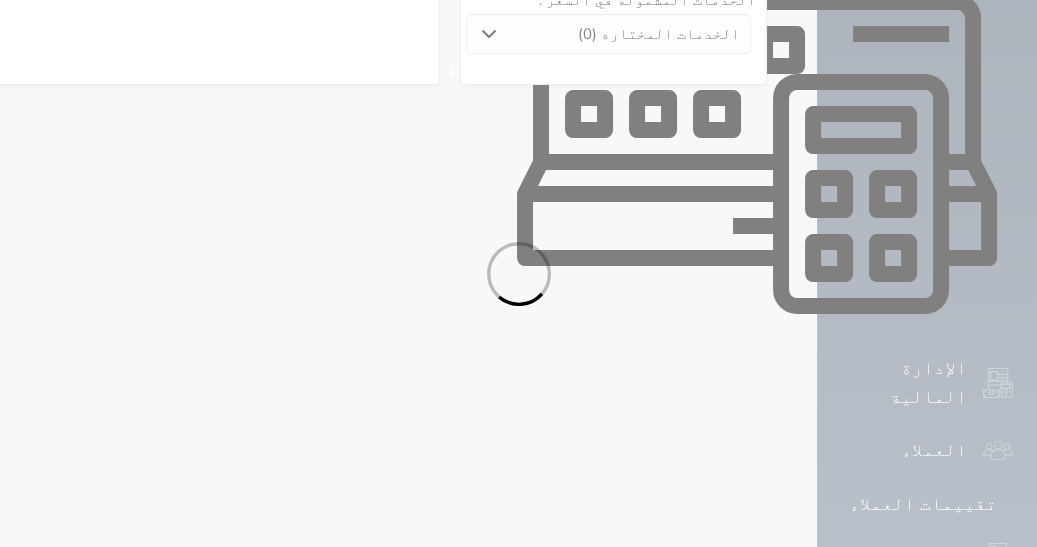 select on "113" 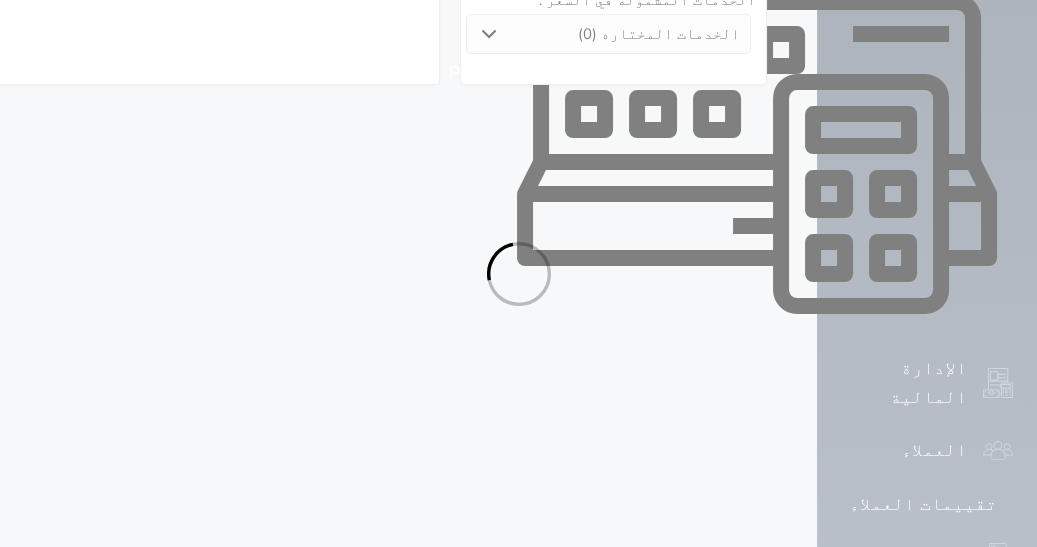 select on "1" 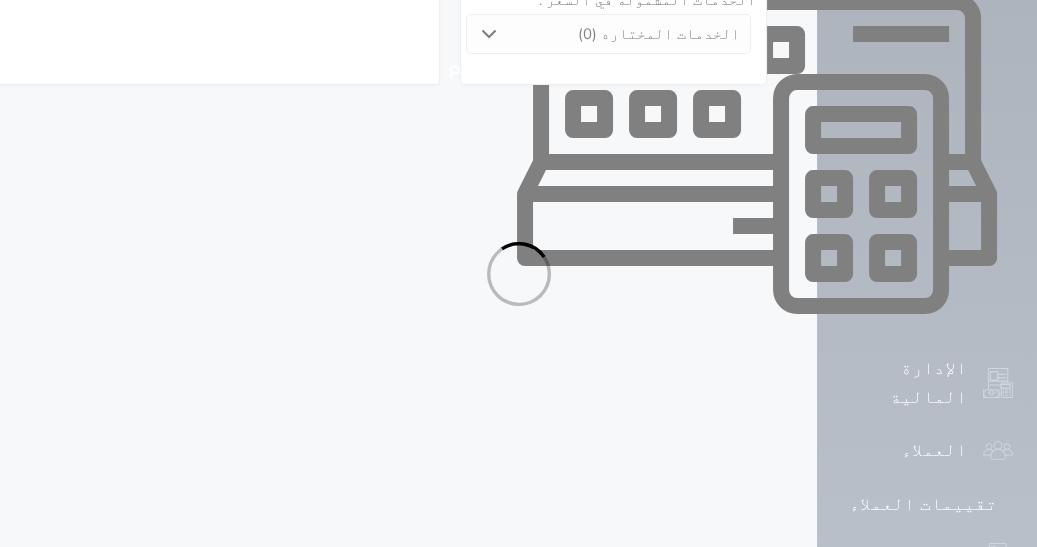 select on "7" 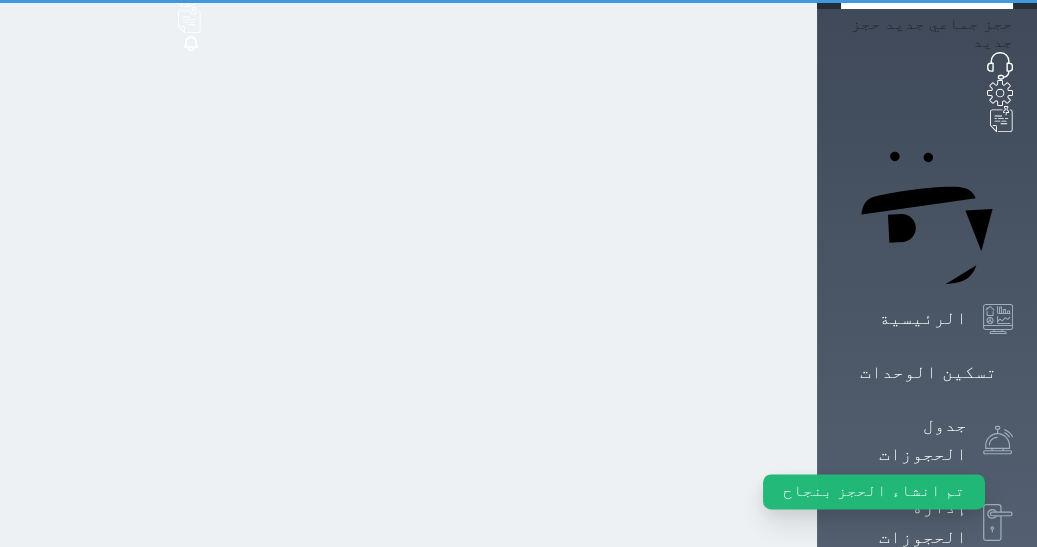scroll, scrollTop: 0, scrollLeft: 0, axis: both 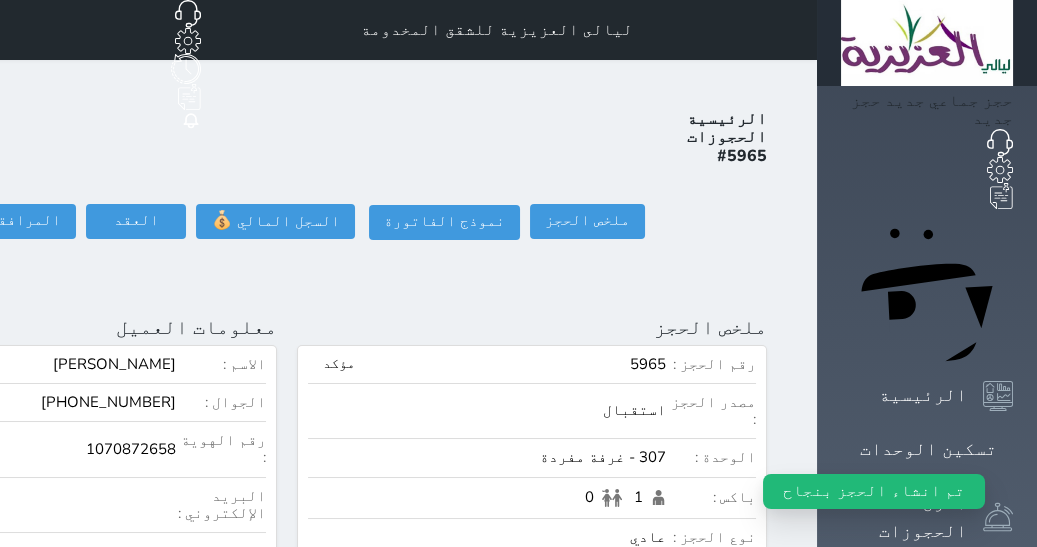 click on "تسجيل دخول" at bounding box center (-126, 221) 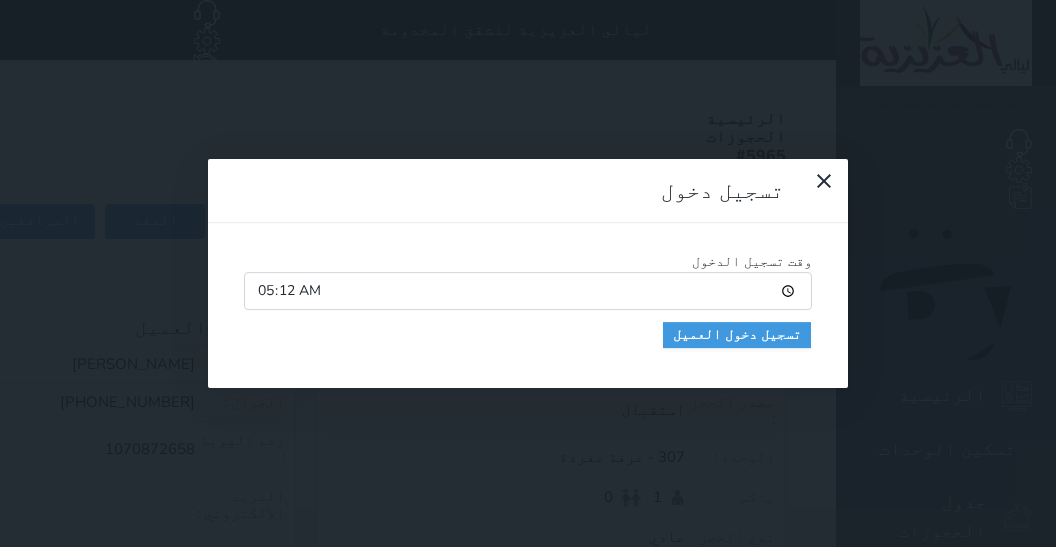 click on "05:12" at bounding box center (528, 291) 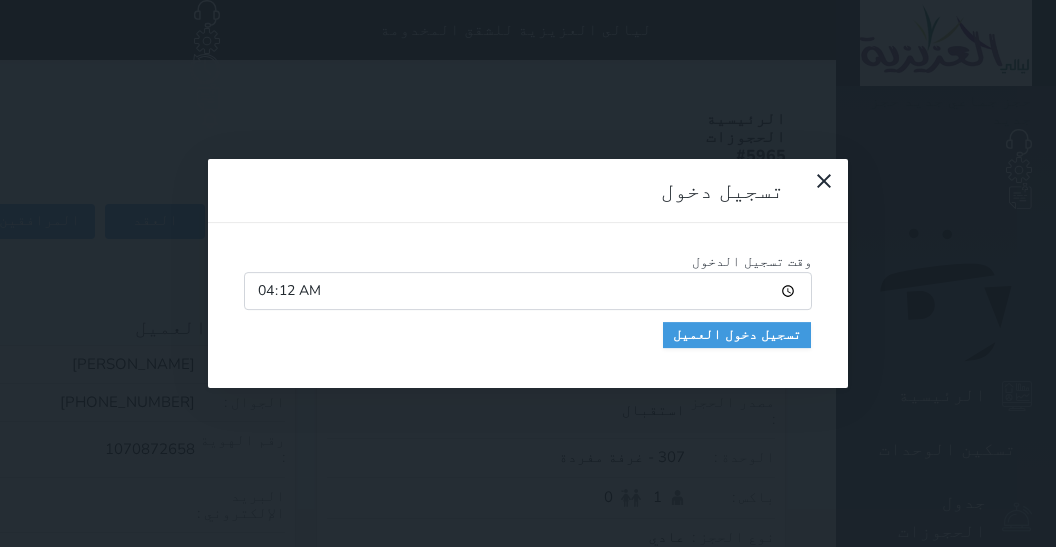 type on "04:00" 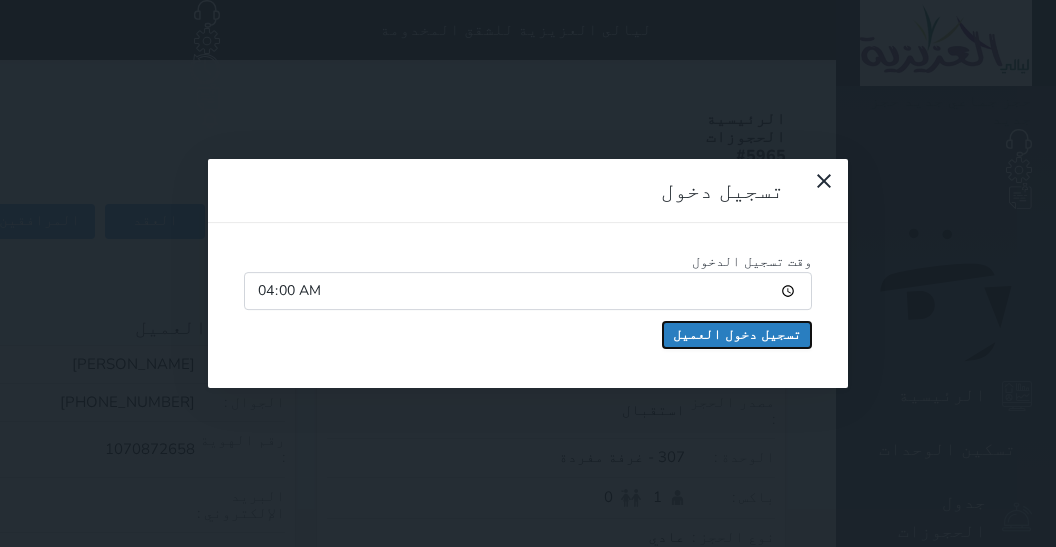 click on "تسجيل دخول العميل" at bounding box center (737, 335) 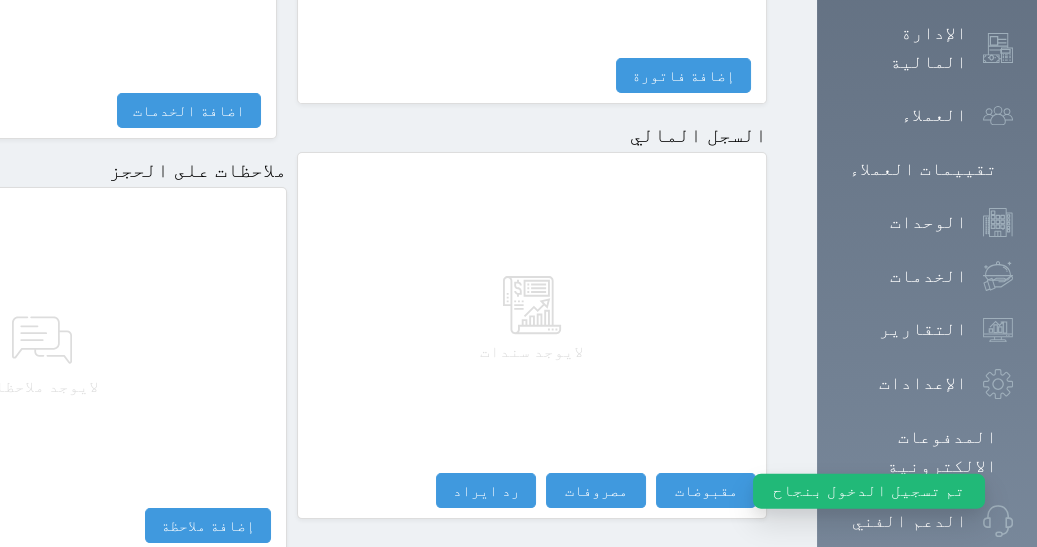 scroll, scrollTop: 1175, scrollLeft: 0, axis: vertical 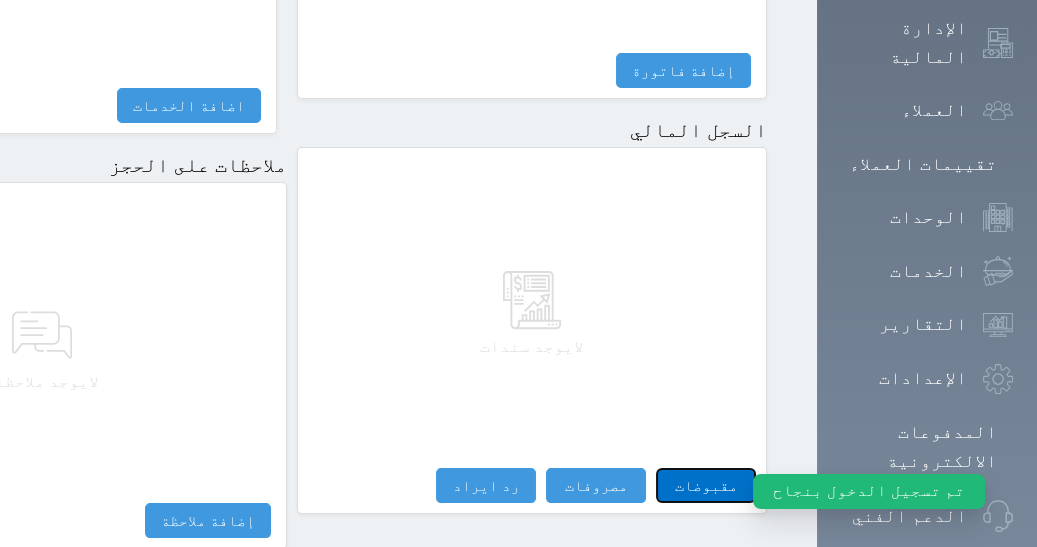 click on "مقبوضات" at bounding box center (706, 485) 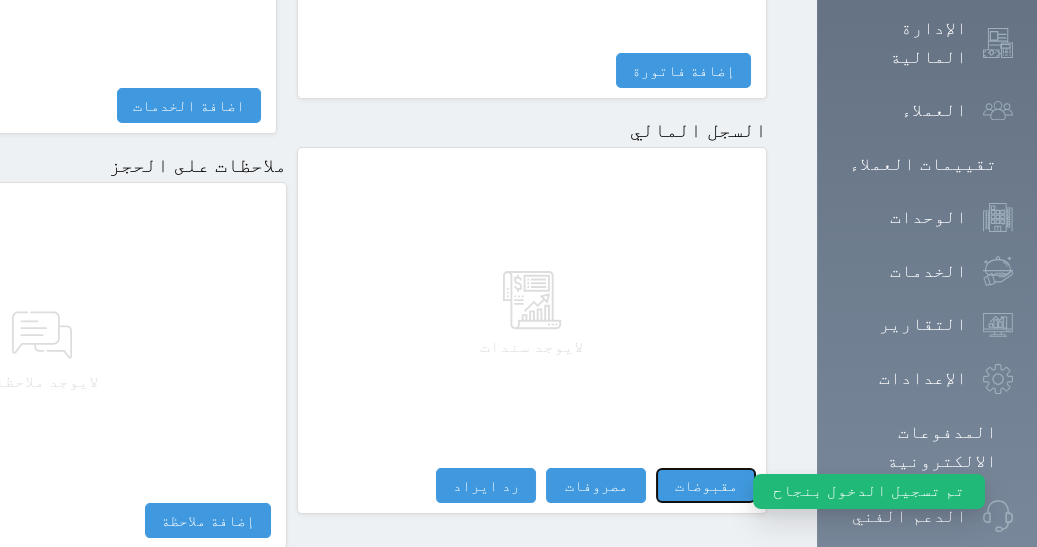 select 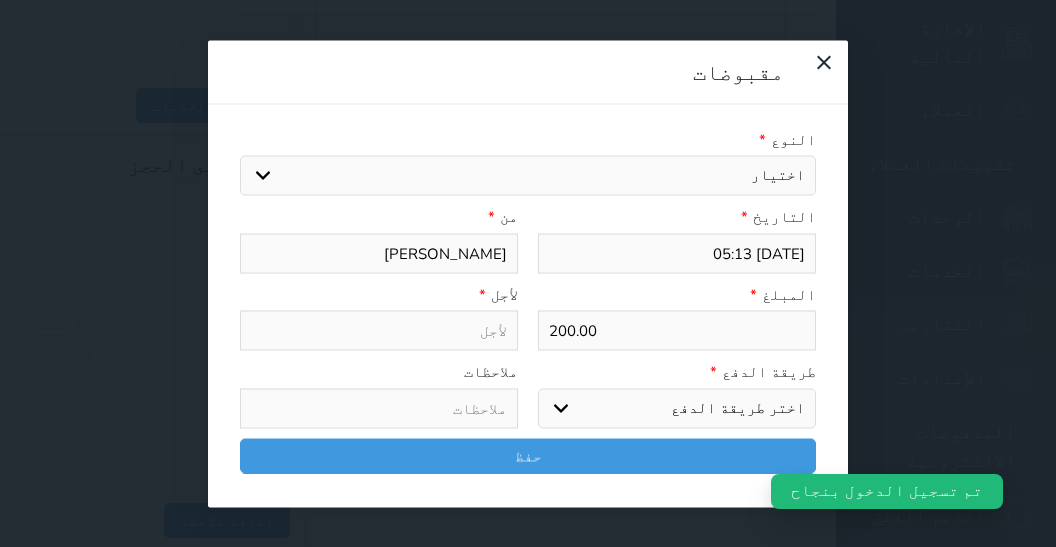 select 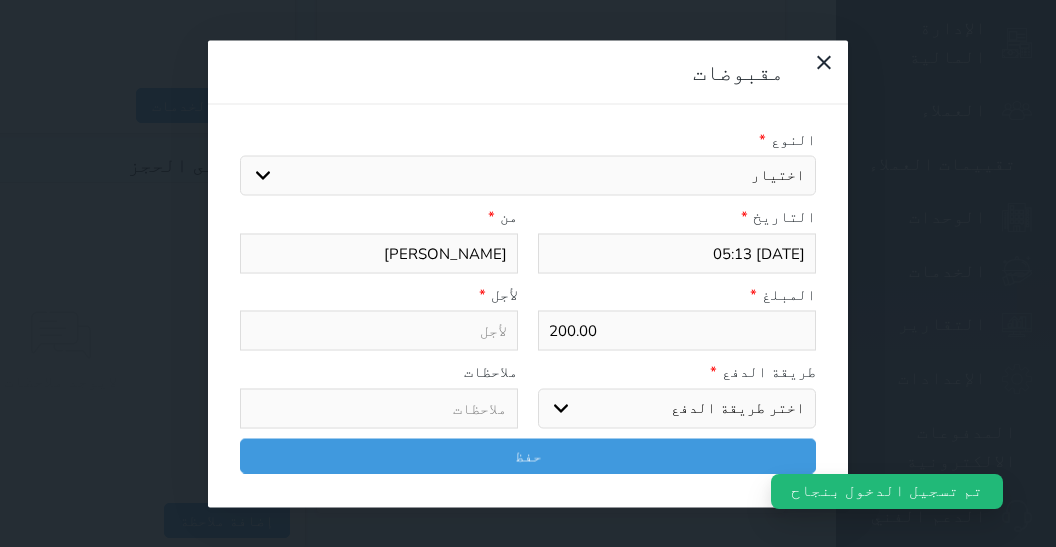 click on "اختيار   مقبوضات عامة قيمة إيجار فواتير تامين عربون لا ينطبق آخر مغسلة واي فاي - الإنترنت مواقف السيارات طعام الأغذية والمشروبات مشروبات المشروبات الباردة المشروبات الساخنة الإفطار غداء عشاء مخبز و كعك حمام سباحة الصالة الرياضية سبا و خدمات الجمال اختيار وإسقاط (خدمات النقل) ميني بار كابل - تلفزيون سرير إضافي تصفيف الشعر التسوق خدمات الجولات السياحية المنظمة خدمات الدليل السياحي" at bounding box center [528, 176] 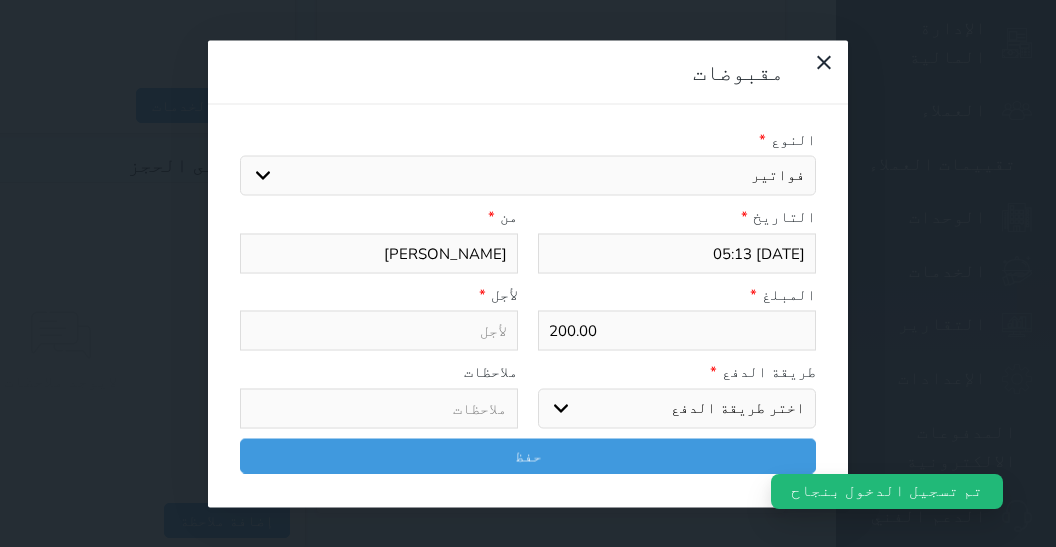 click on "فواتير" at bounding box center (0, 0) 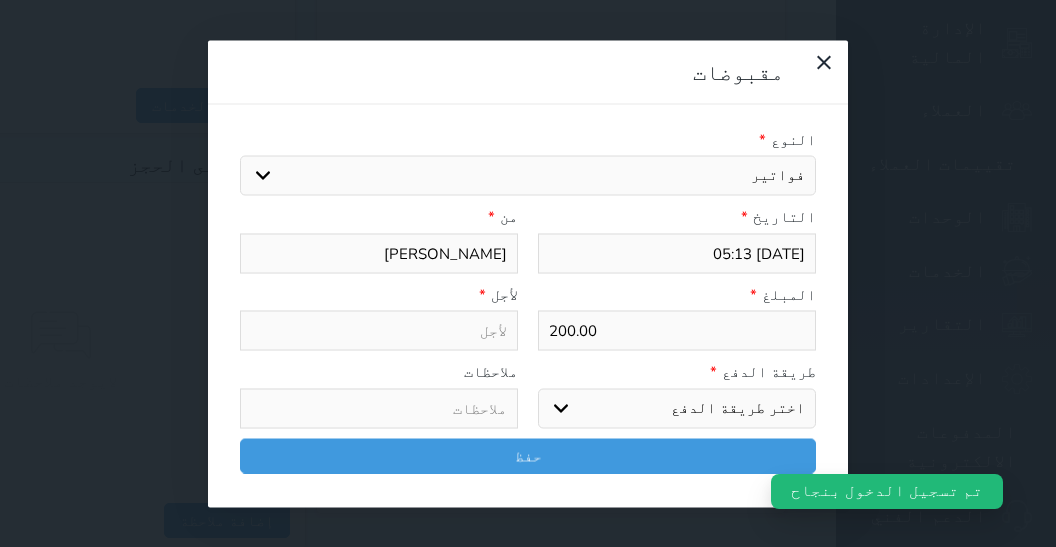select 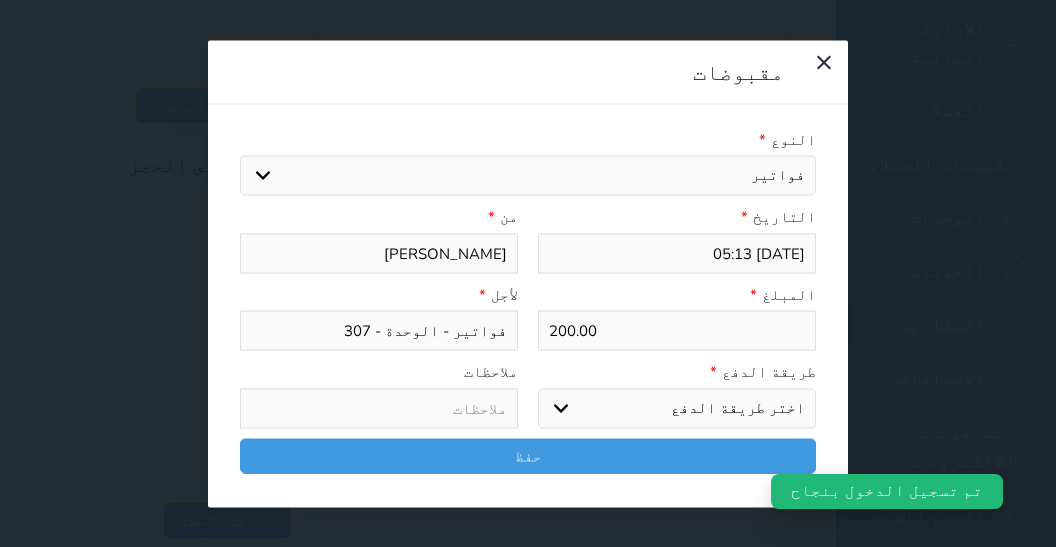 click on "اختر طريقة الدفع   دفع نقدى   تحويل بنكى   مدى   بطاقة ائتمان   آجل" at bounding box center (677, 408) 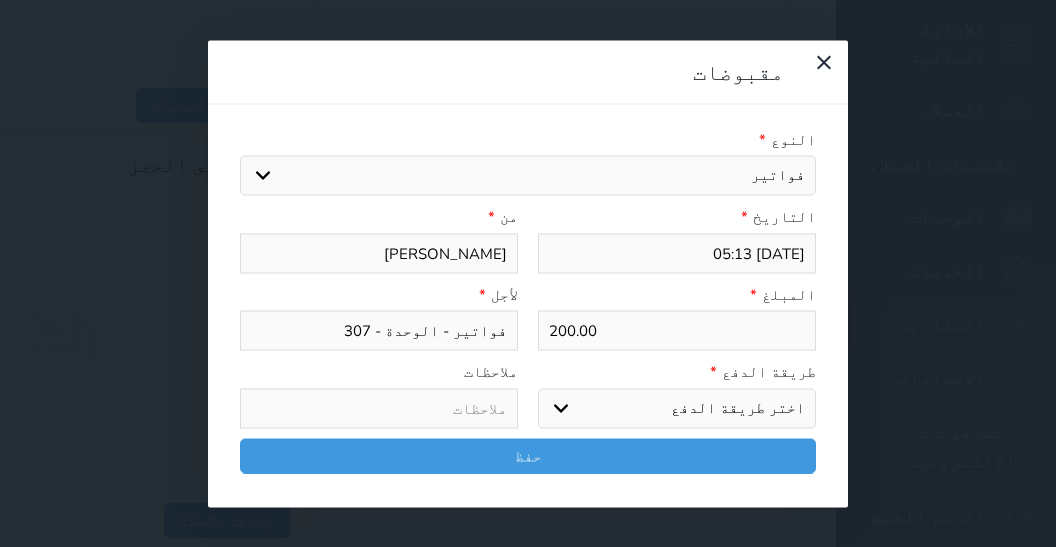 select on "cash" 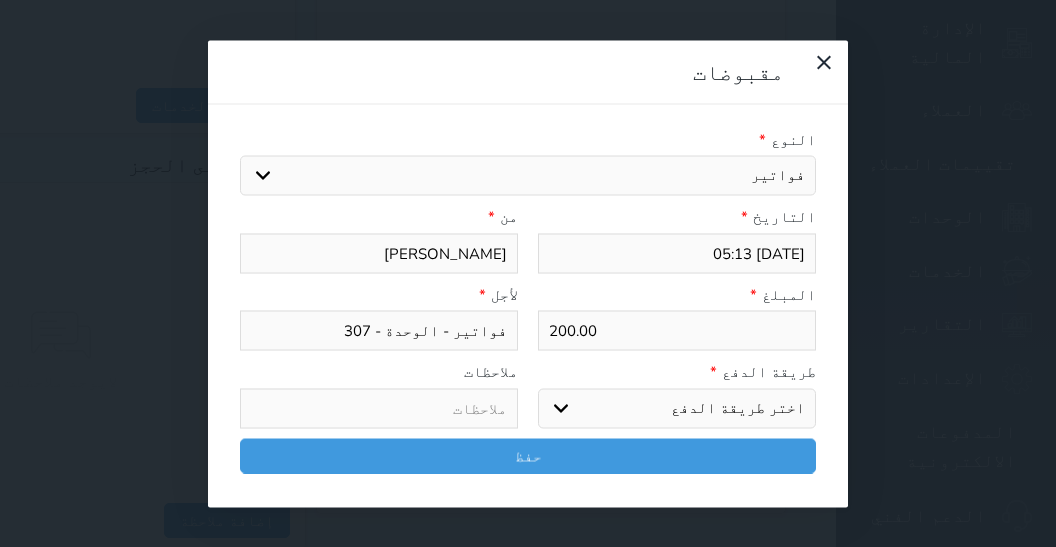 click on "دفع نقدى" at bounding box center (0, 0) 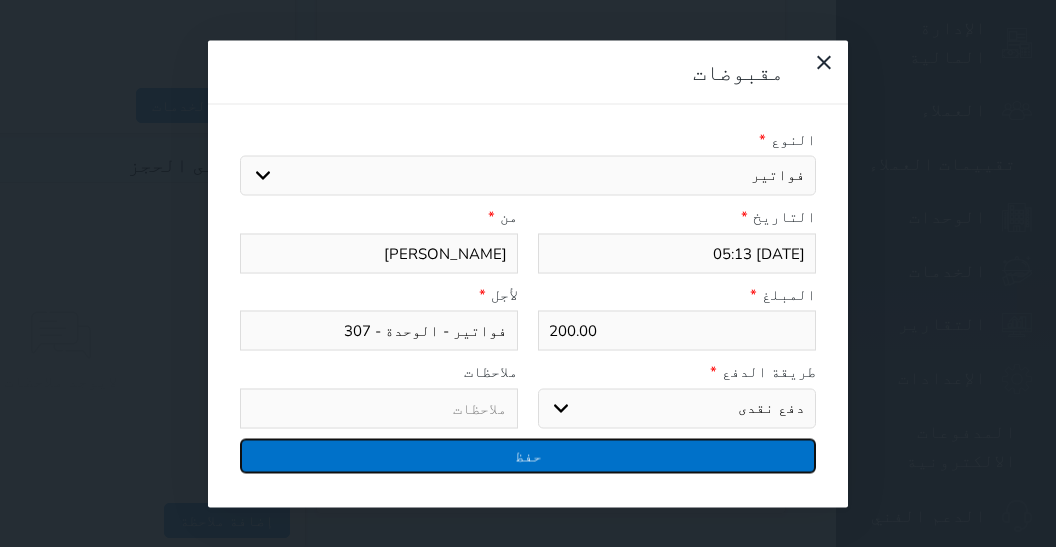 click on "حفظ" at bounding box center [528, 455] 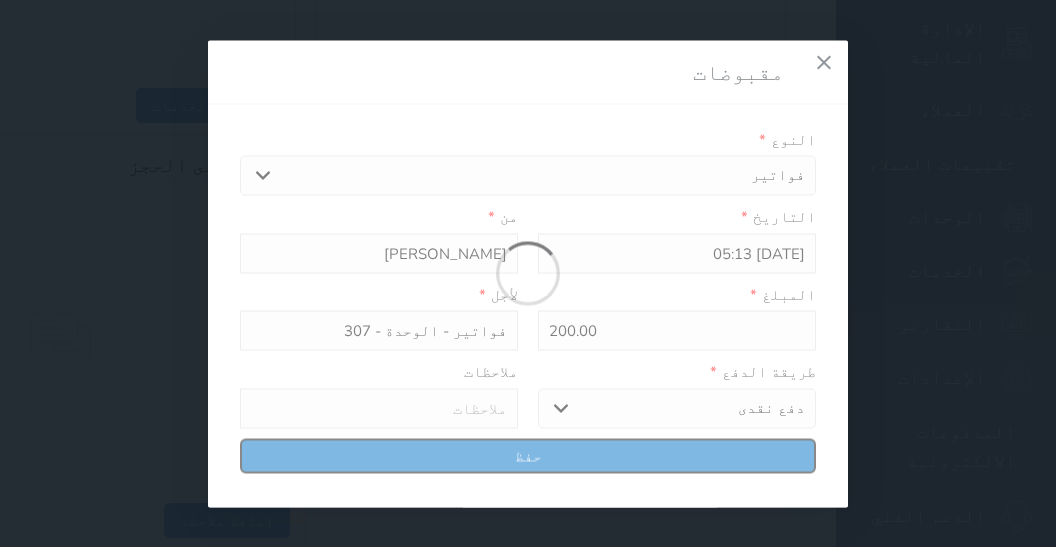 select 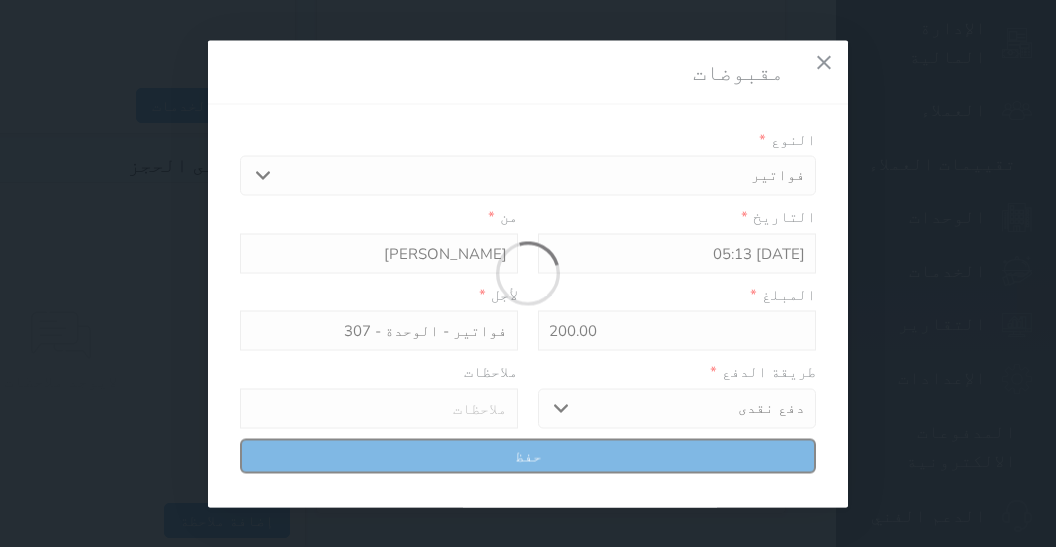 type 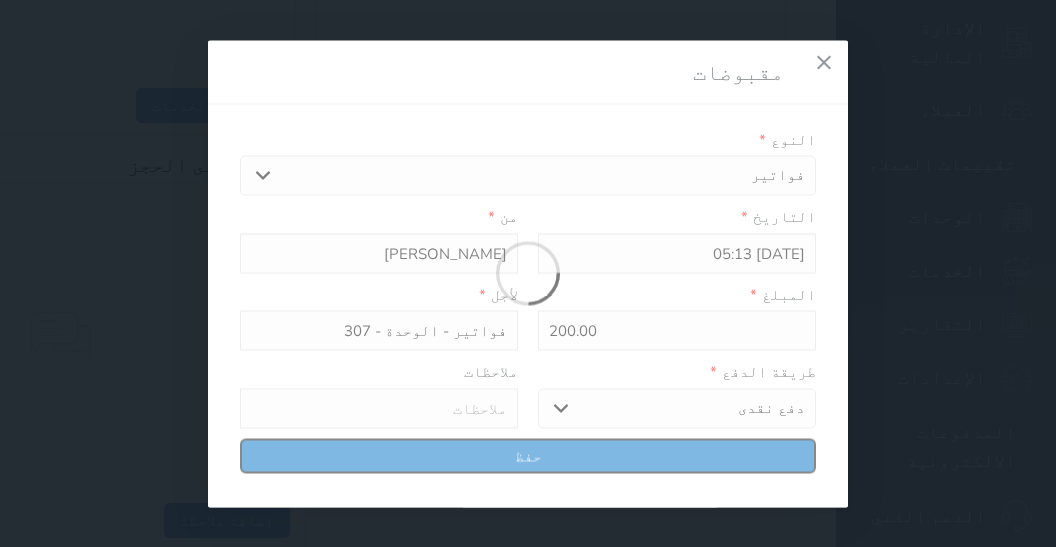 type on "0" 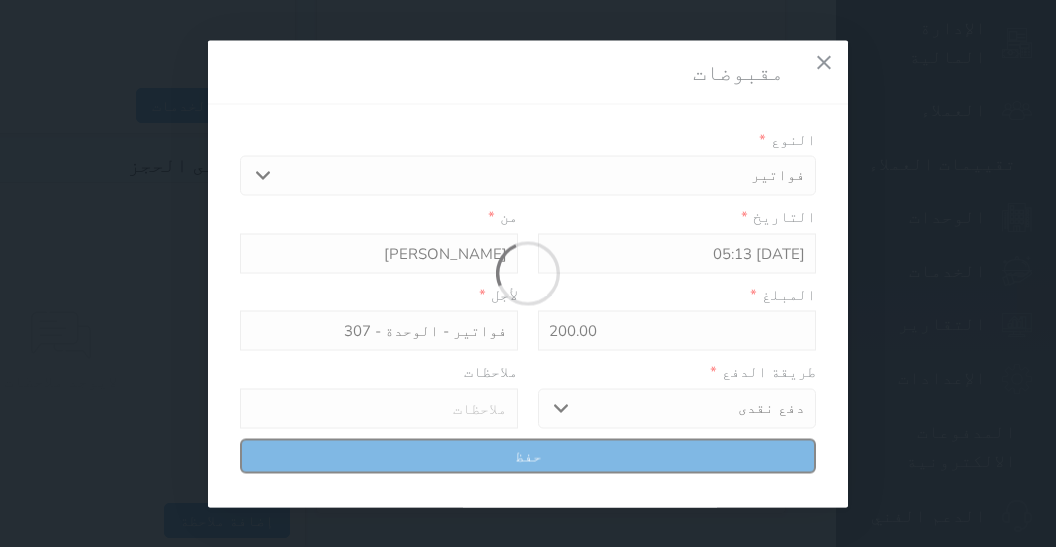 select 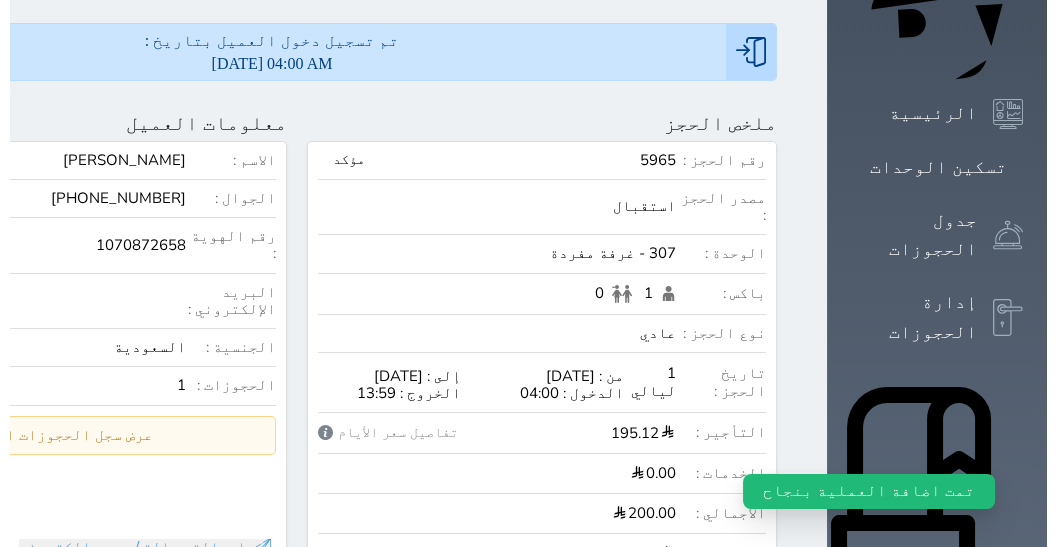 scroll, scrollTop: 0, scrollLeft: 0, axis: both 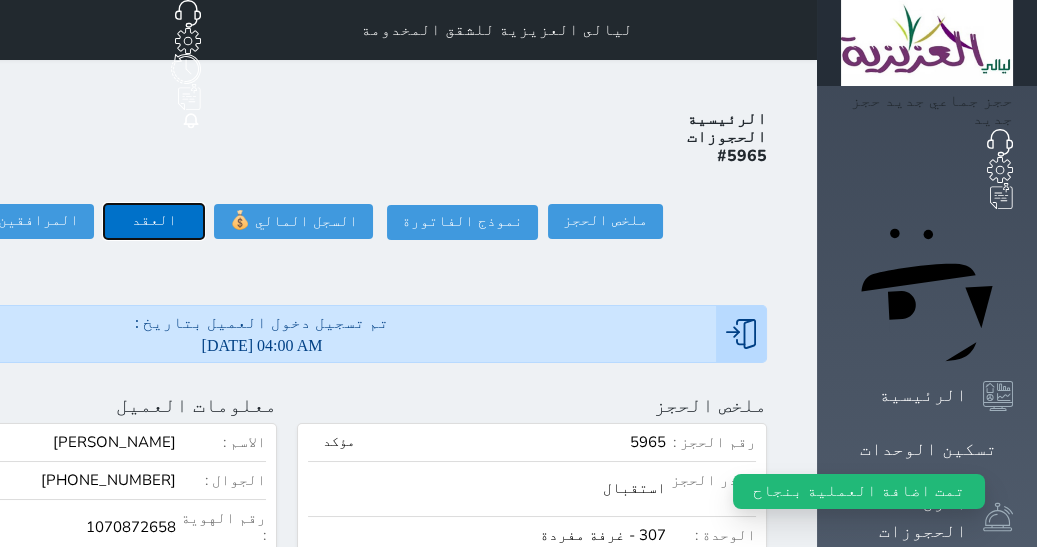 click on "العقد" at bounding box center [154, 221] 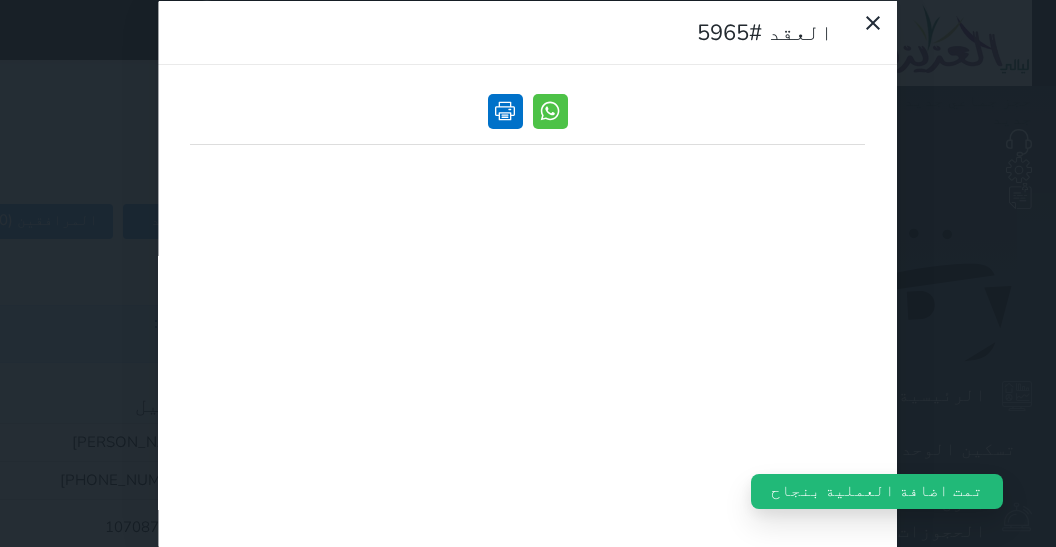 click at bounding box center [505, 110] 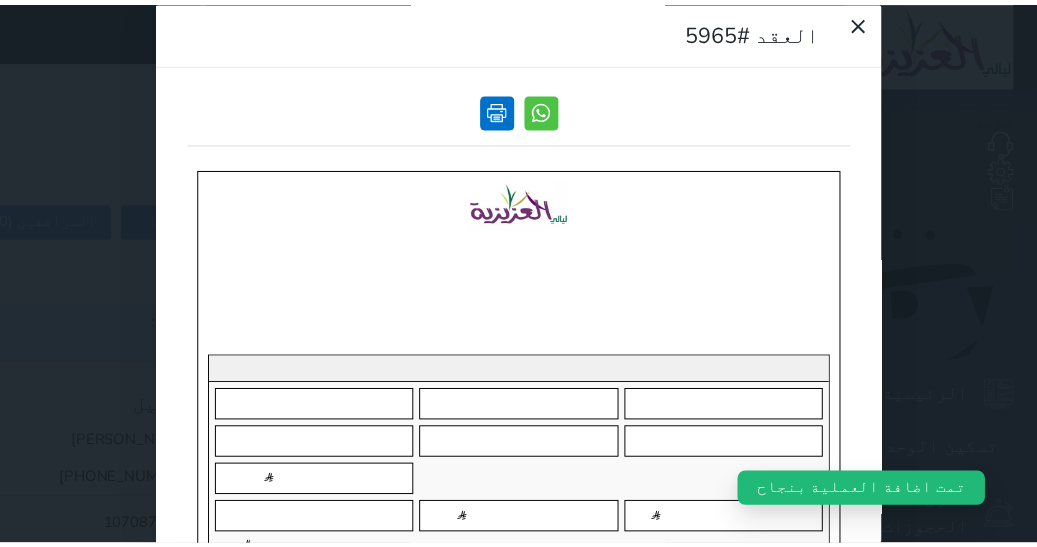 scroll, scrollTop: 0, scrollLeft: 0, axis: both 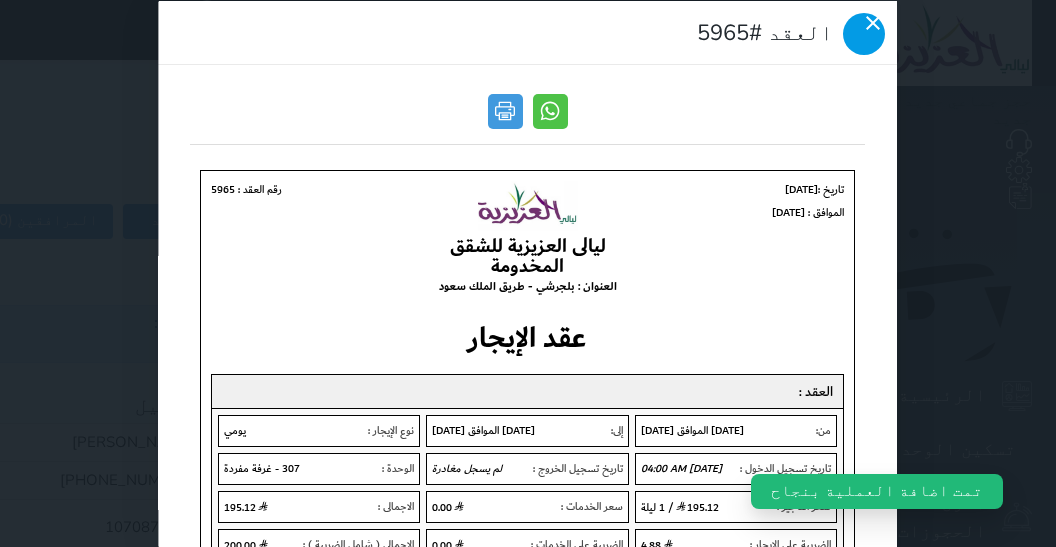 click 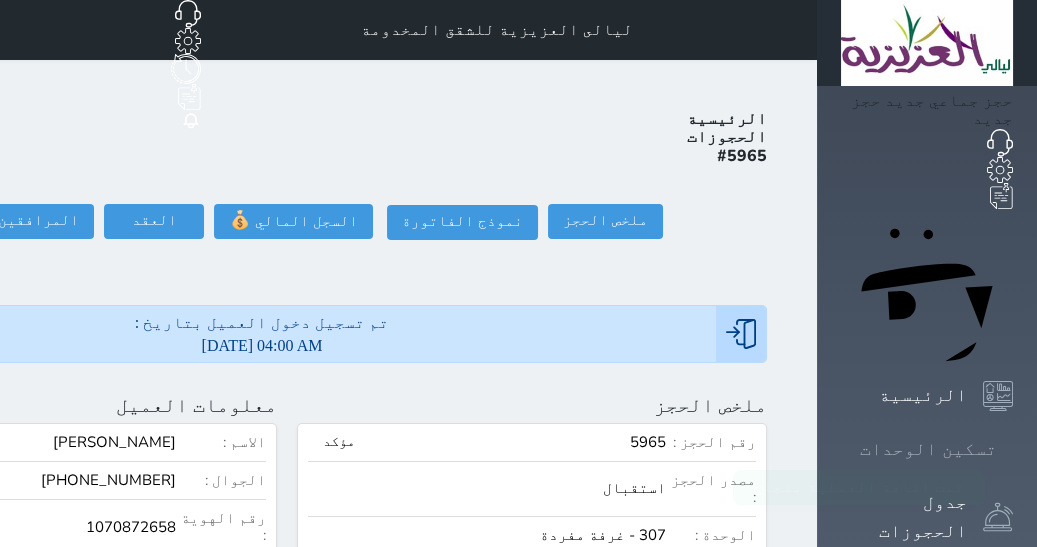 click at bounding box center (1013, 449) 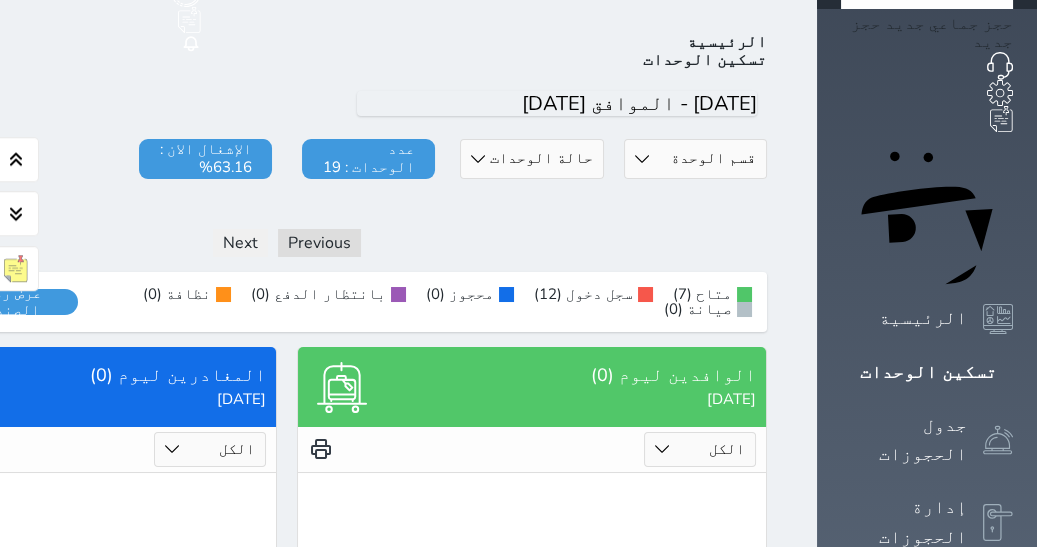 scroll, scrollTop: 77, scrollLeft: 0, axis: vertical 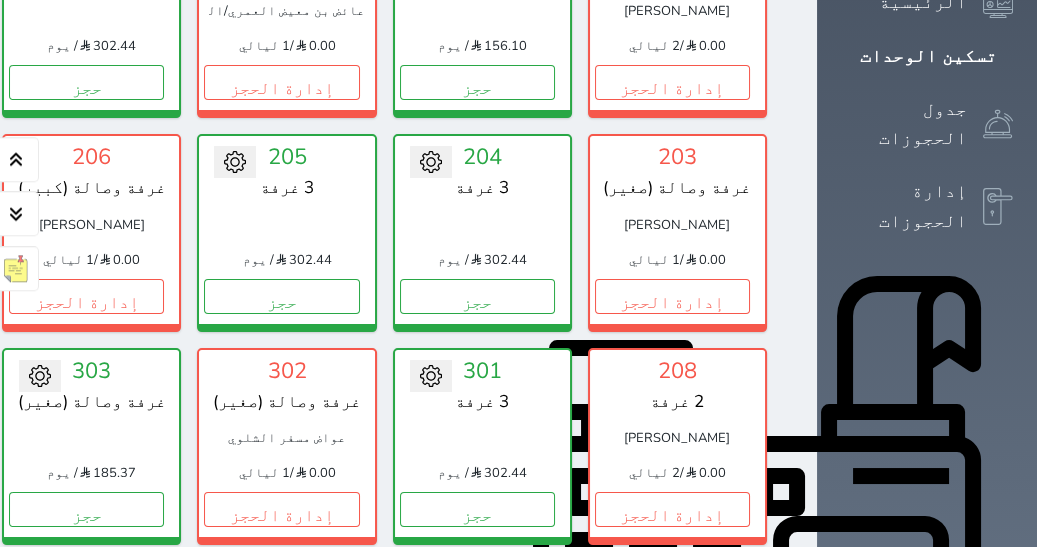 click on "حجز" at bounding box center [-109, 82] 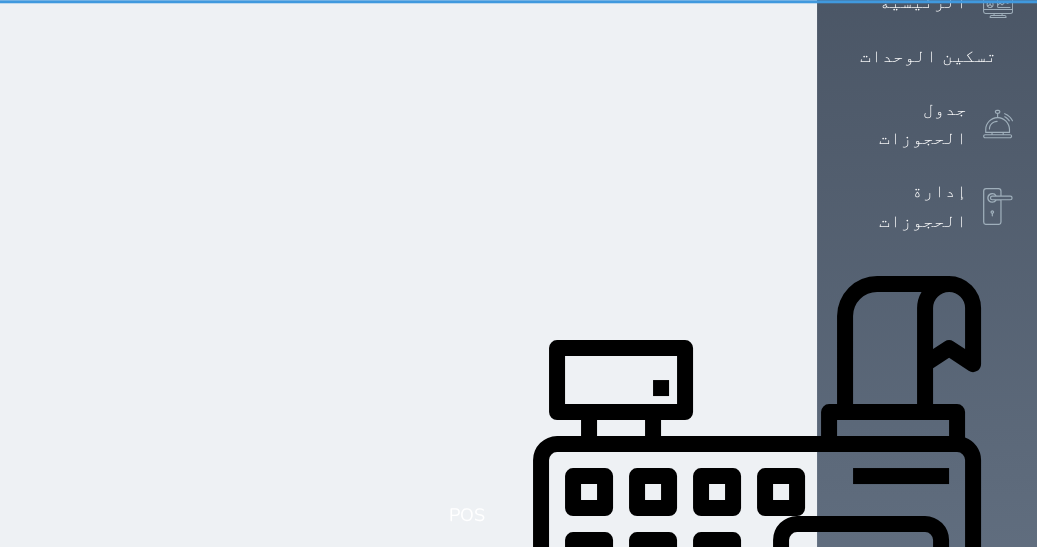 scroll, scrollTop: 340, scrollLeft: 0, axis: vertical 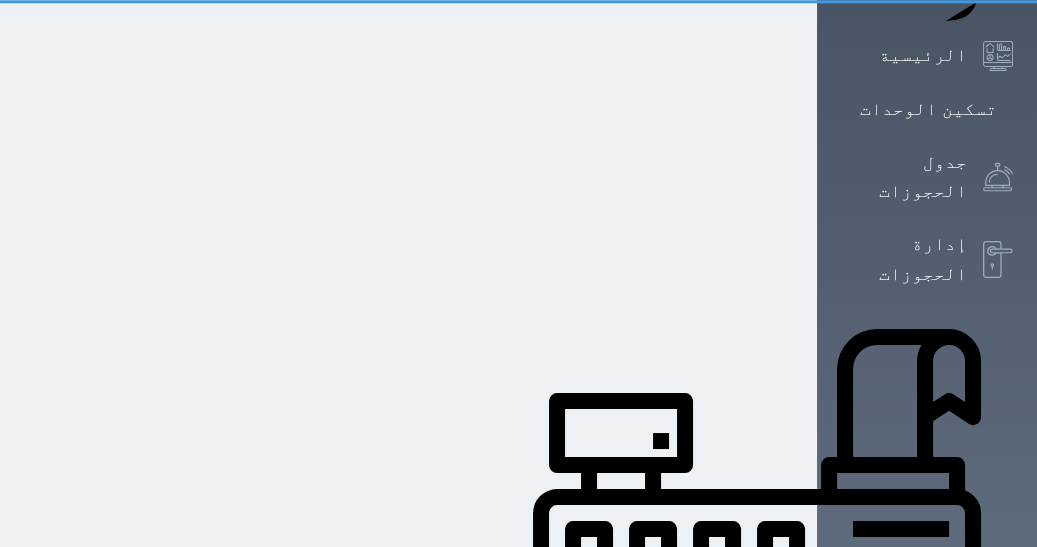 select on "1" 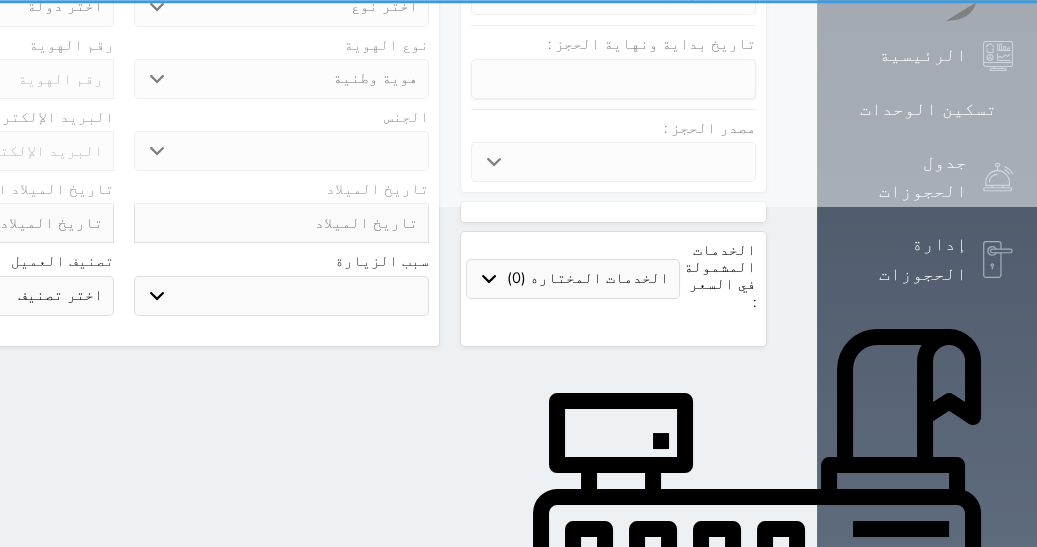 scroll, scrollTop: 0, scrollLeft: 0, axis: both 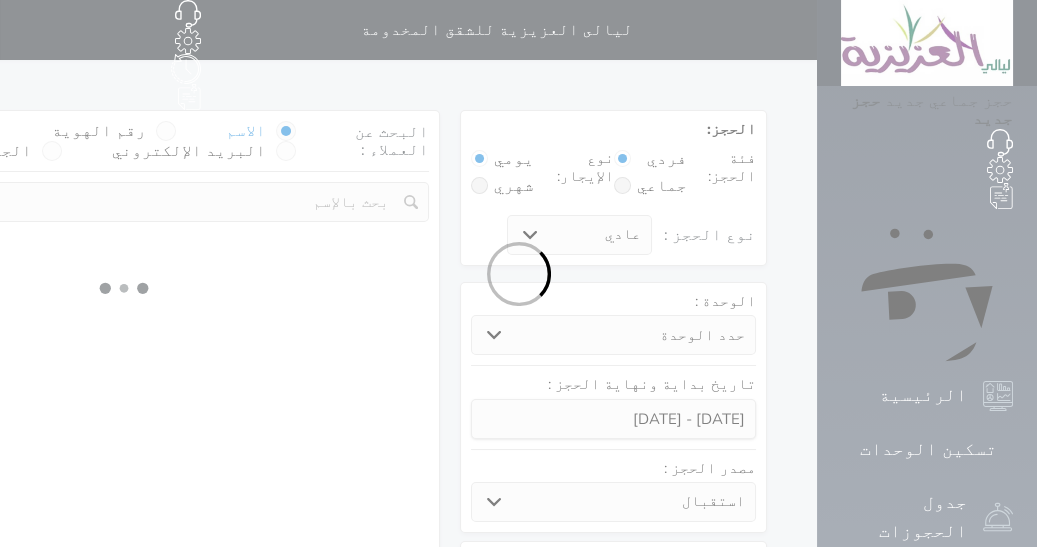 select 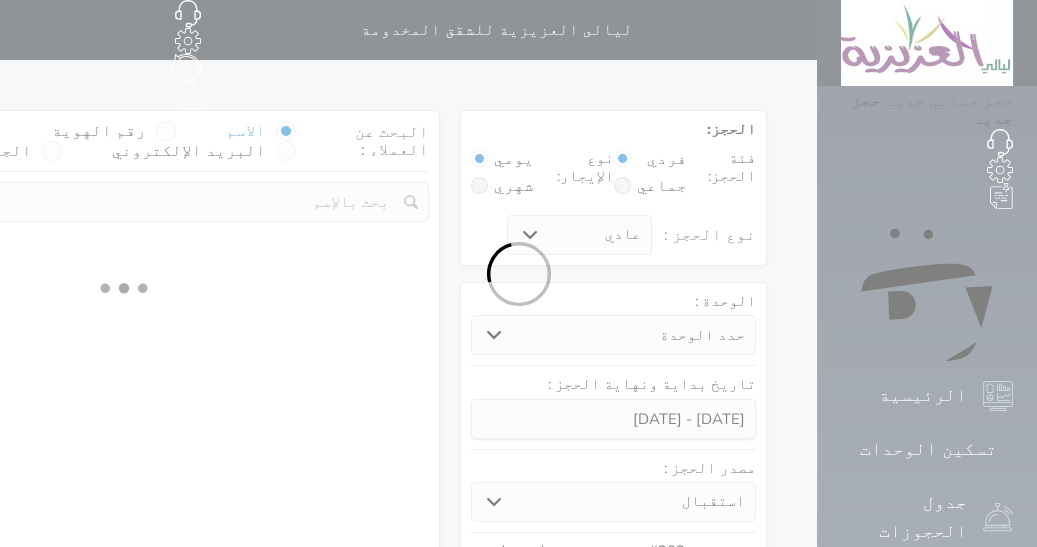 select on "1" 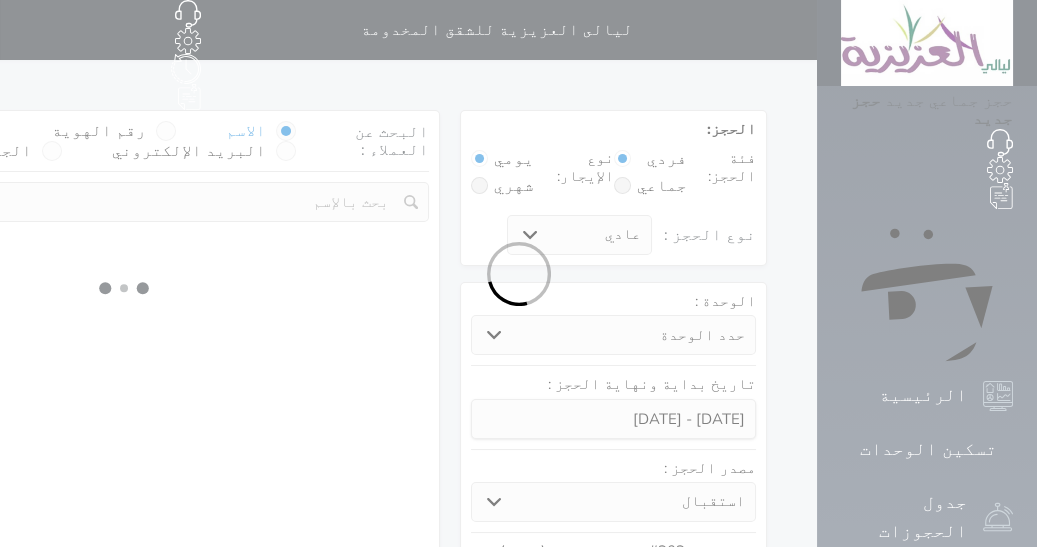 select on "113" 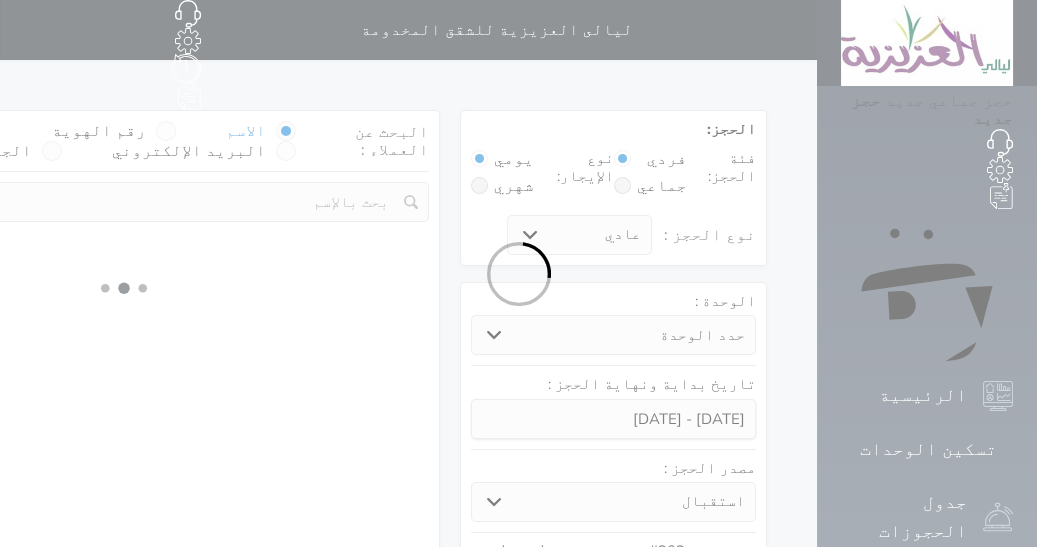 select on "1" 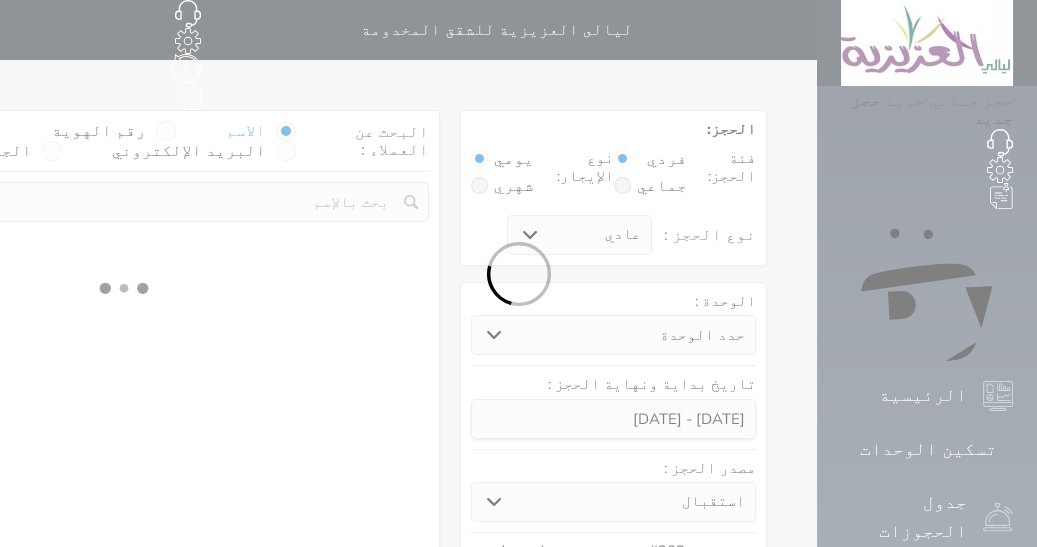 select 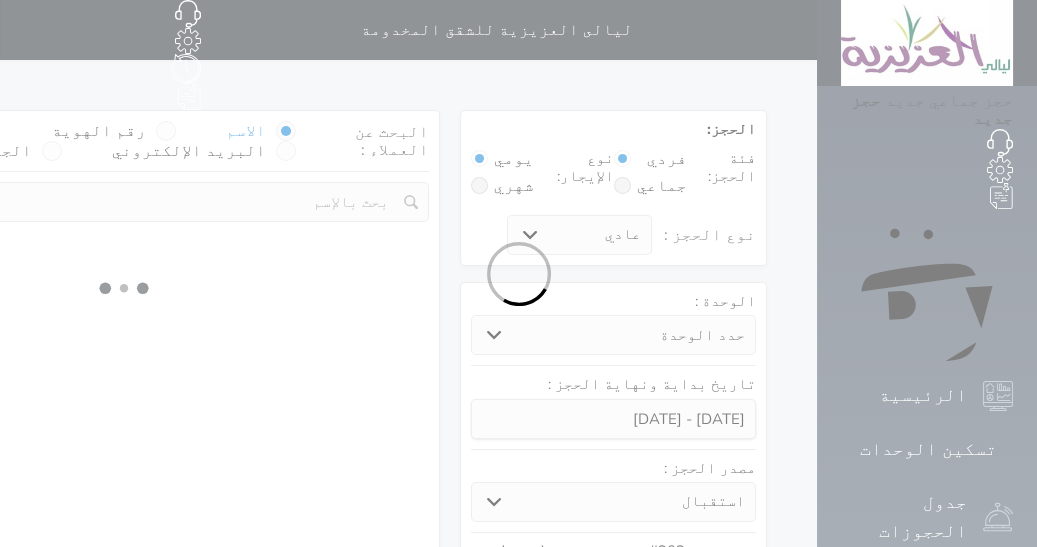 select on "7" 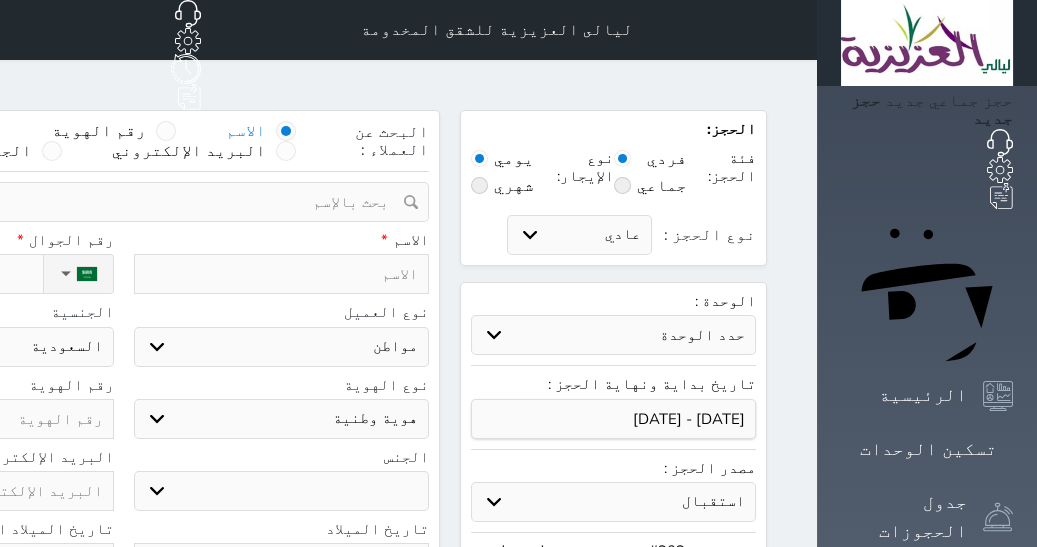 select 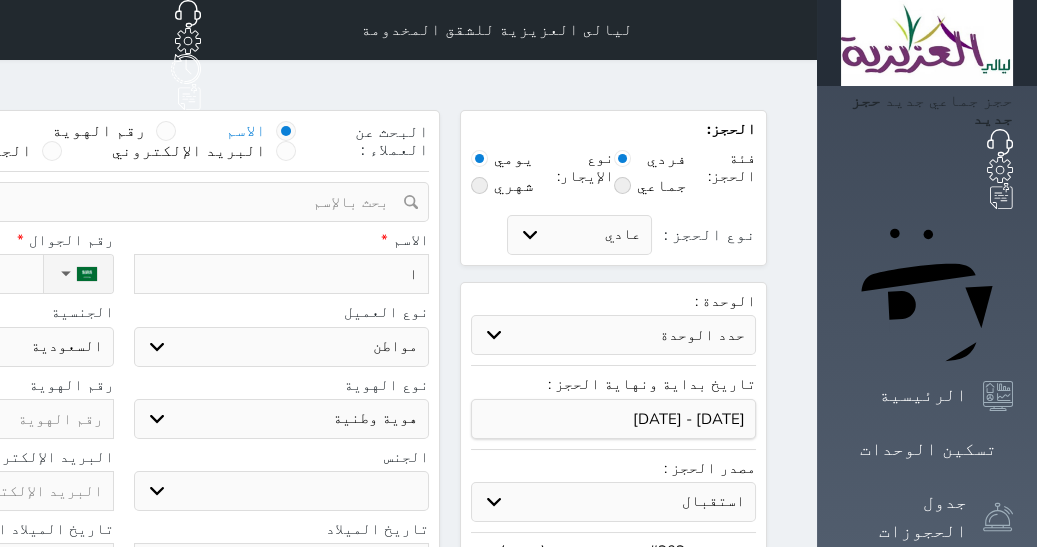 select 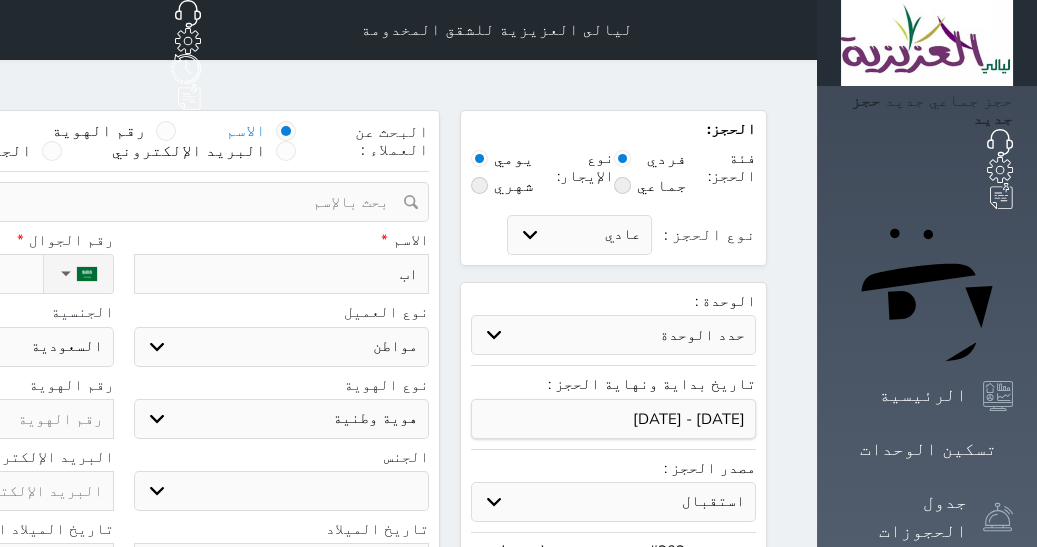 type on "ابر" 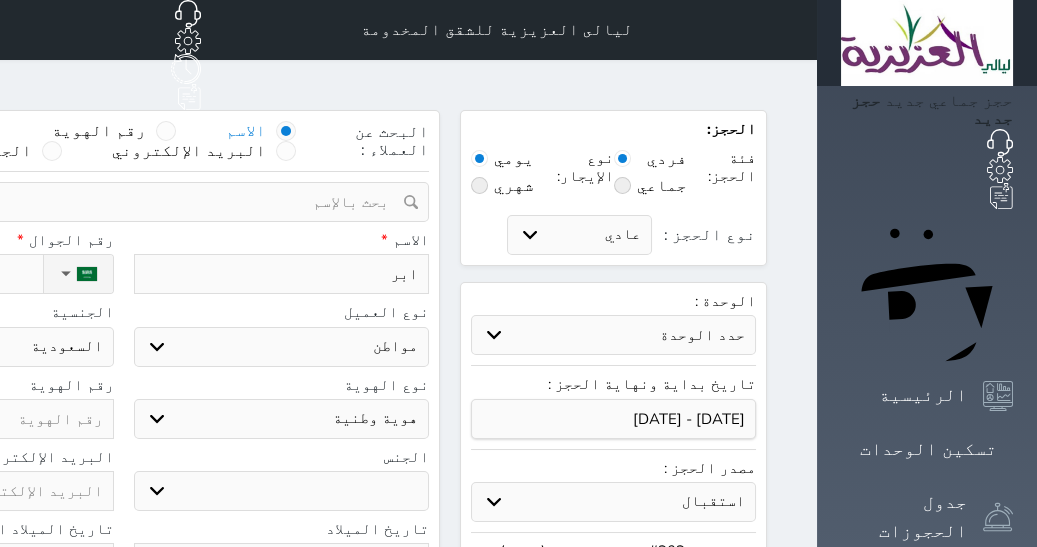 type on "ابرا" 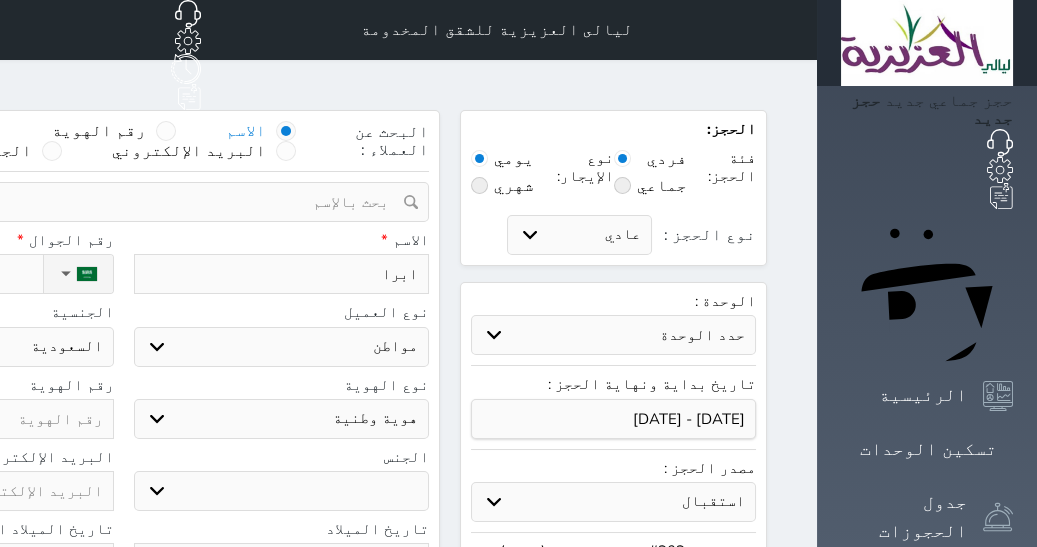 type on "ابراه" 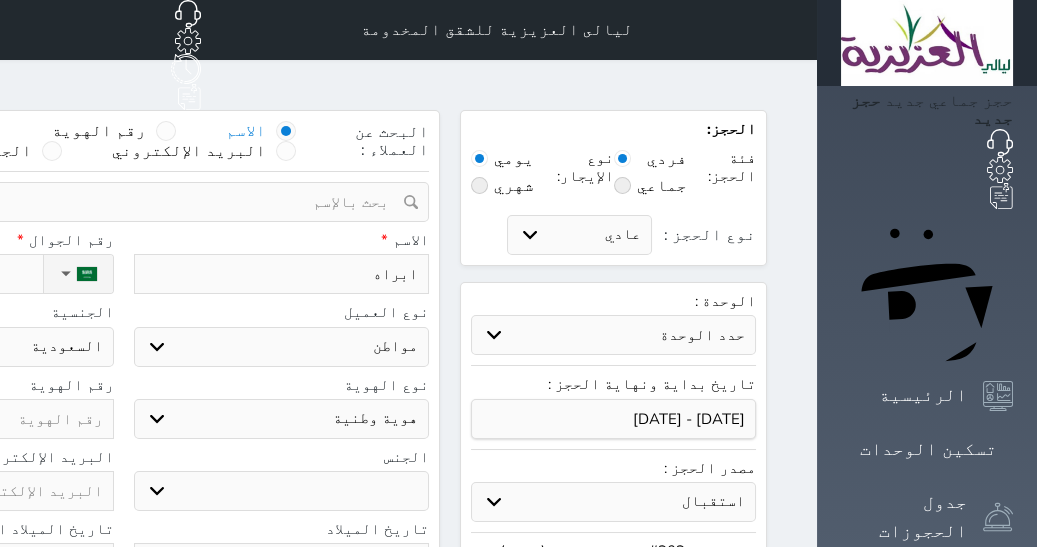 type on "ابراهب" 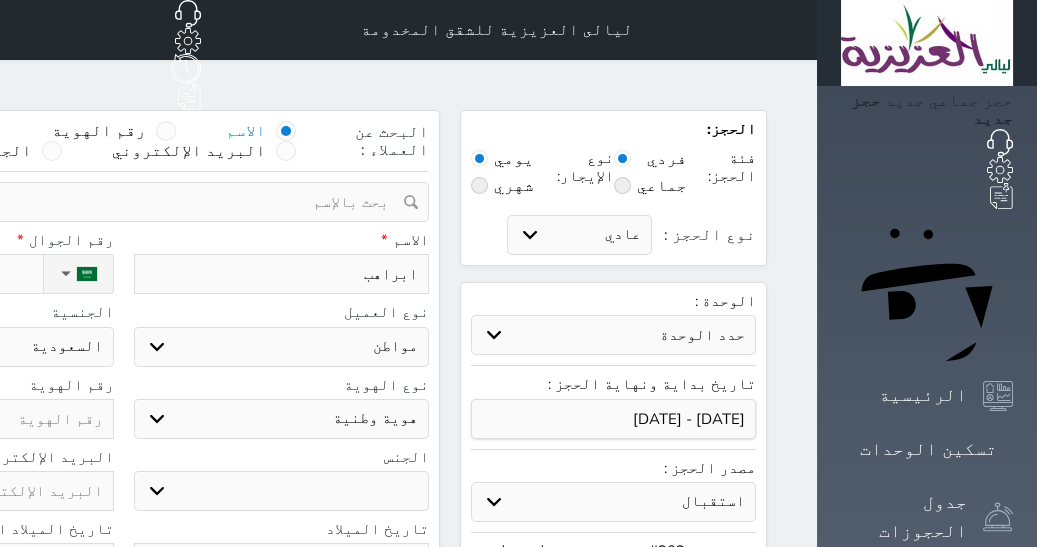 type on "ابراه" 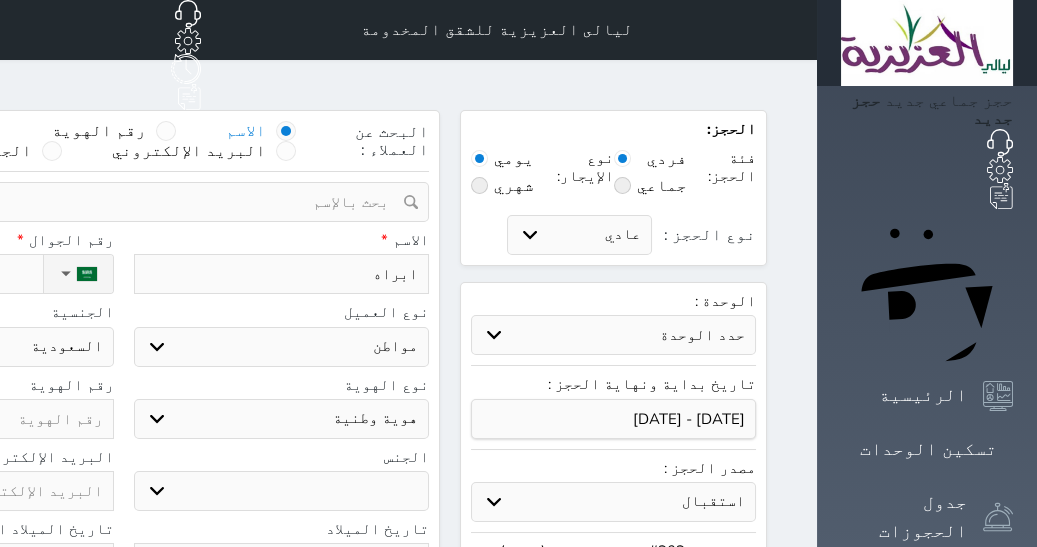 type on "[PERSON_NAME]" 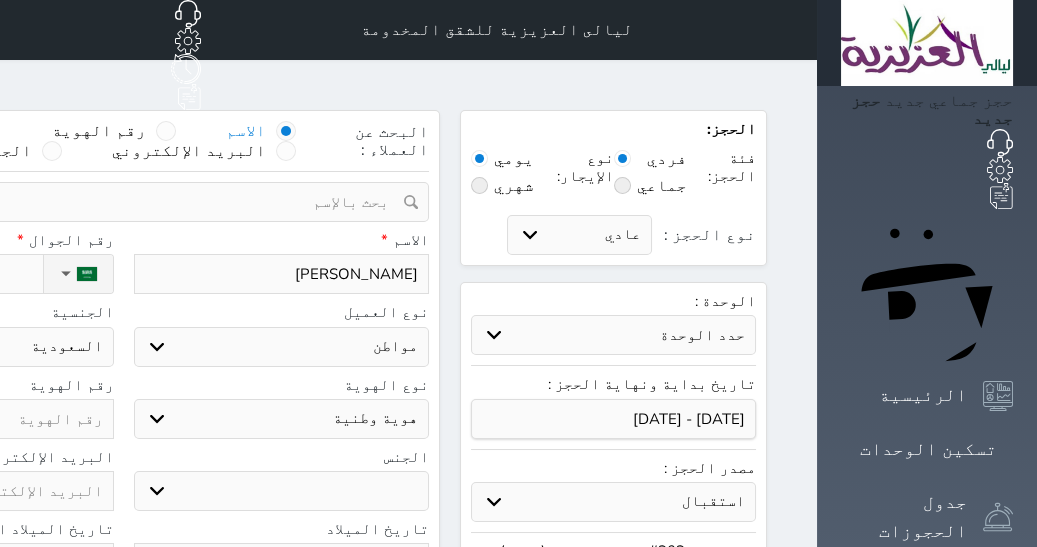 type on "[PERSON_NAME]" 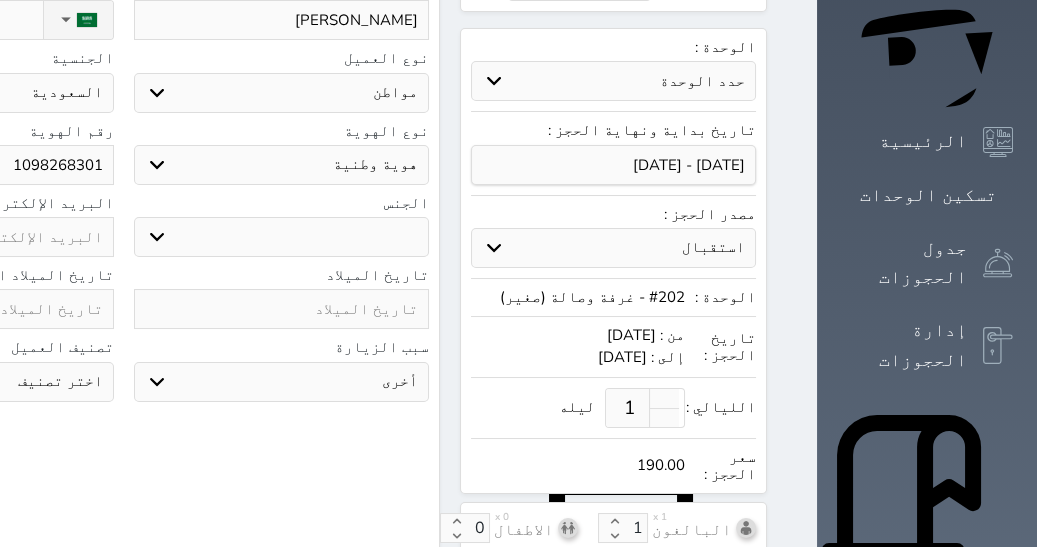 scroll, scrollTop: 255, scrollLeft: 0, axis: vertical 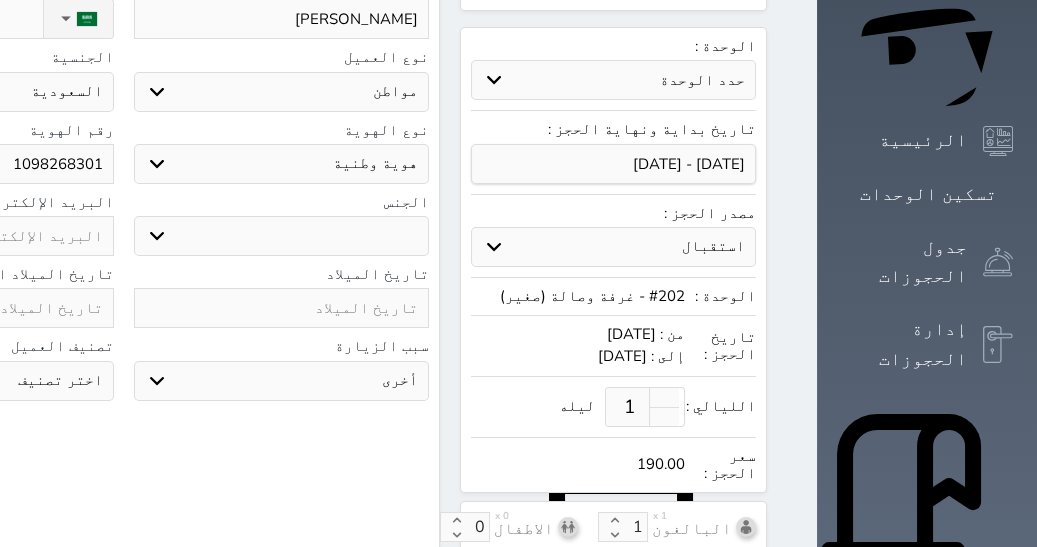 type on "1098268301" 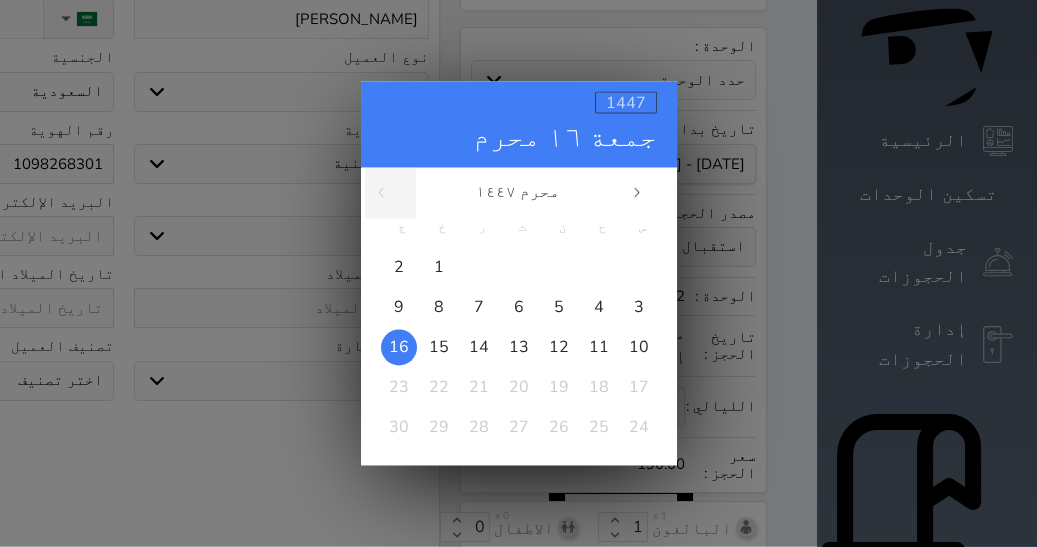 click on "1447" at bounding box center [626, 103] 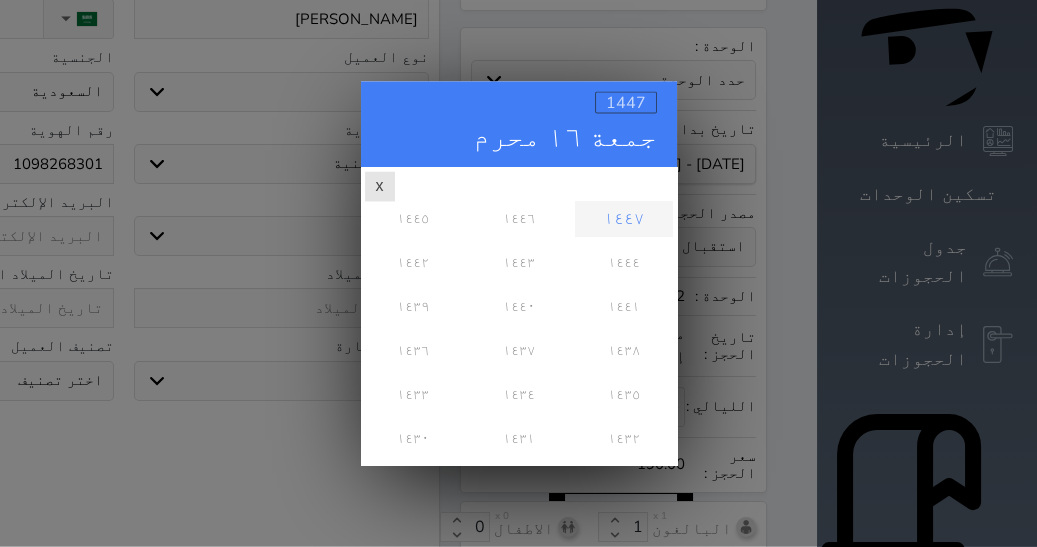 scroll, scrollTop: 0, scrollLeft: 0, axis: both 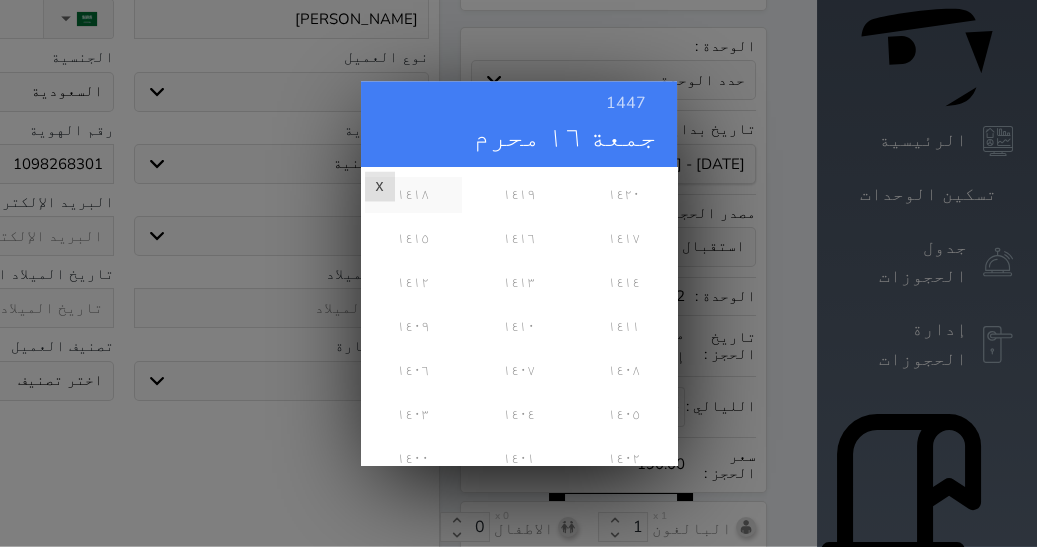 click on "١٤١٨" at bounding box center (413, 195) 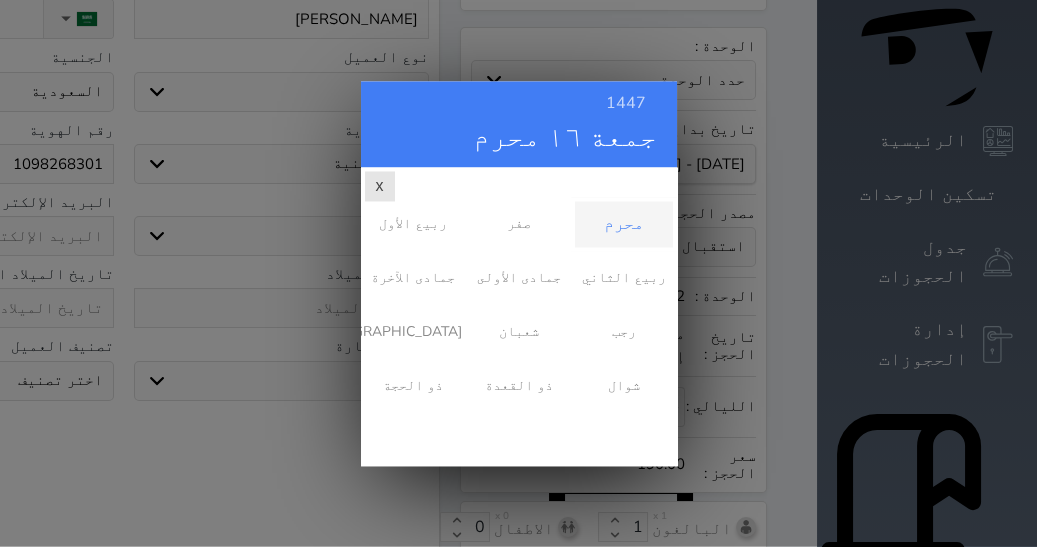 scroll, scrollTop: 0, scrollLeft: 0, axis: both 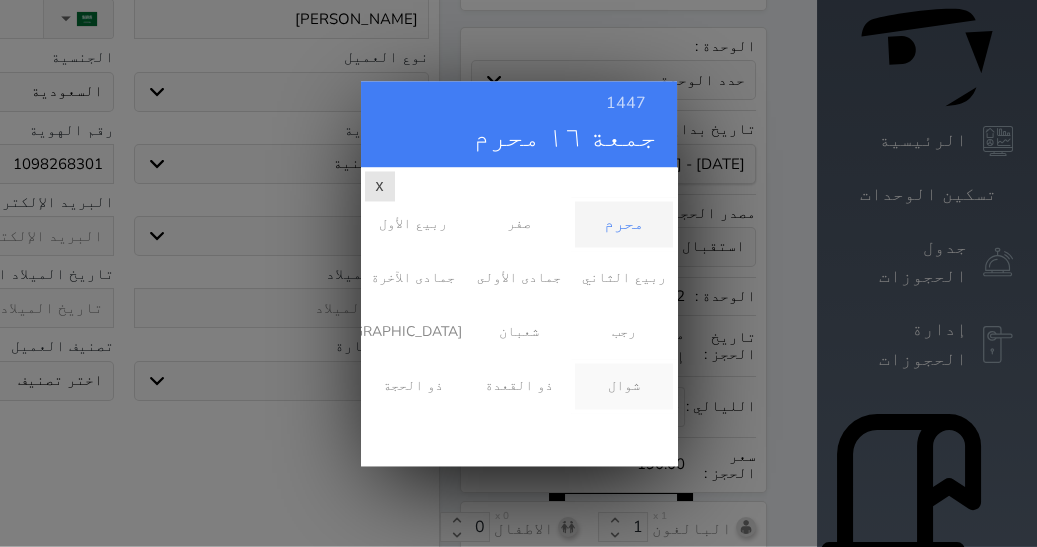 click on "شوال" at bounding box center (623, 386) 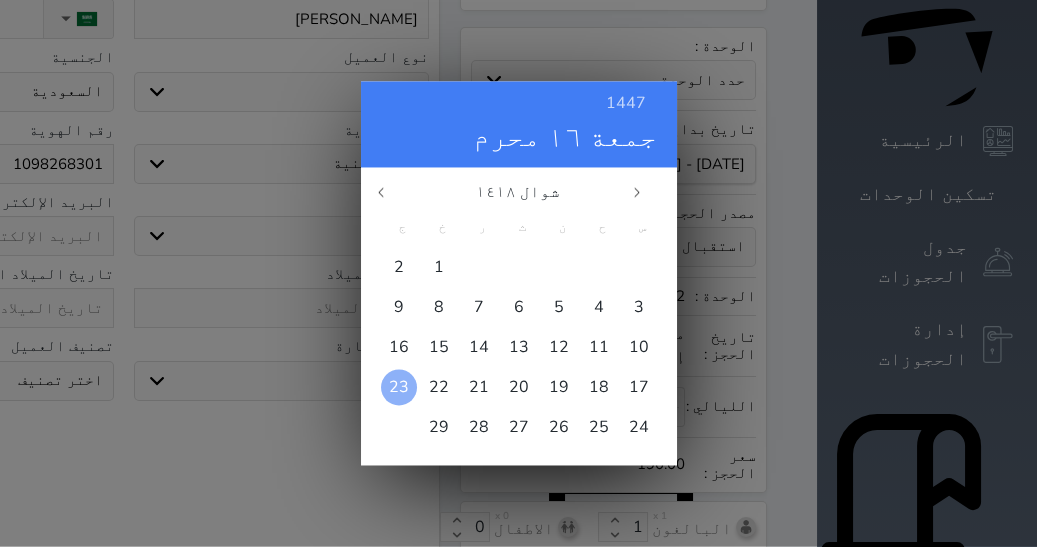 click on "23" at bounding box center [399, 387] 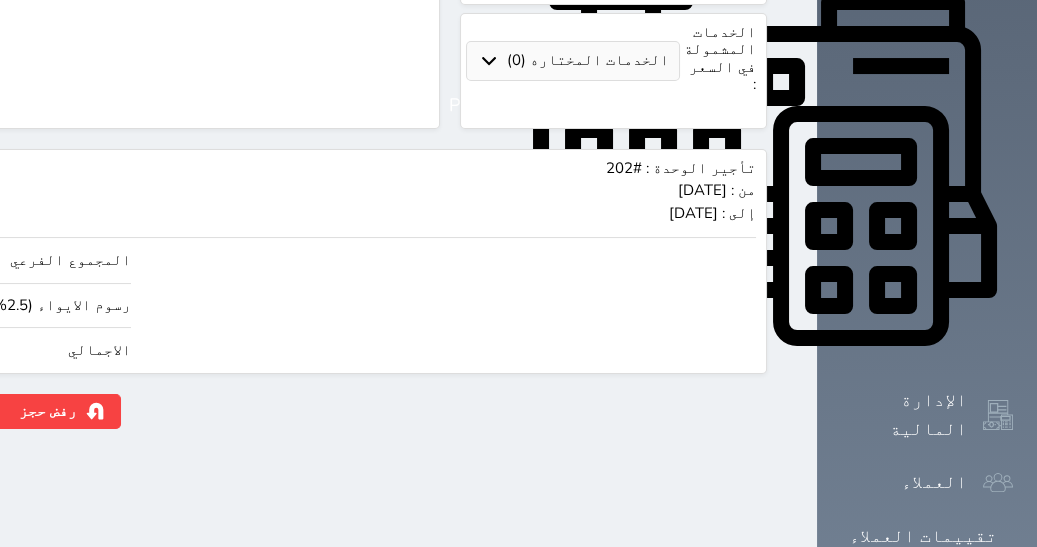 scroll, scrollTop: 835, scrollLeft: 0, axis: vertical 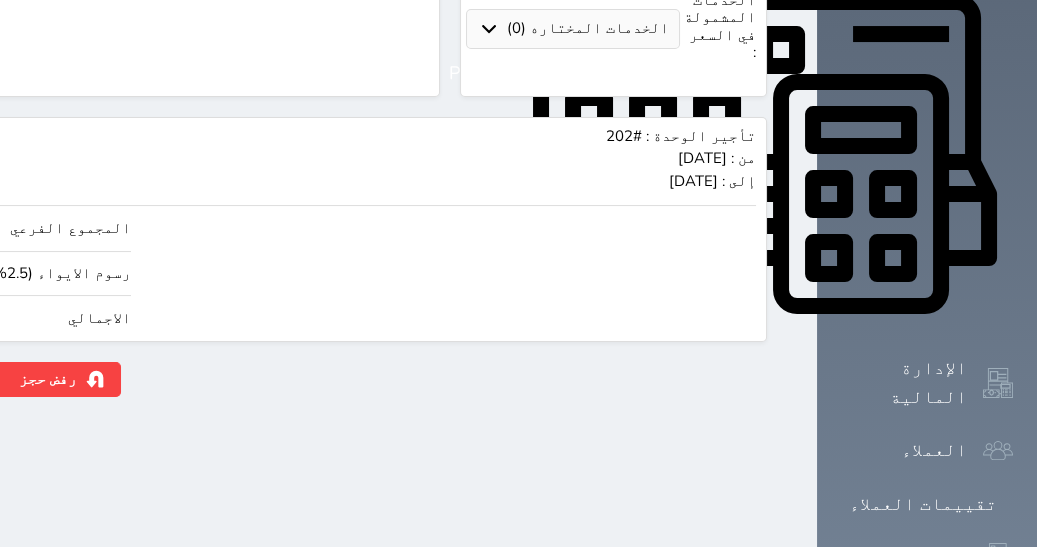click on "190.00" at bounding box center [-117, 318] 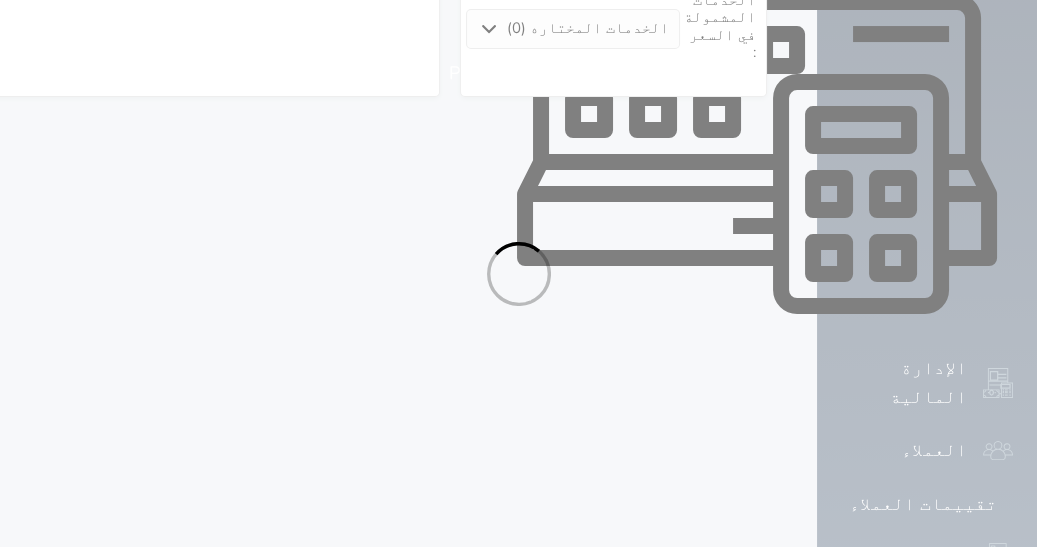 select on "1" 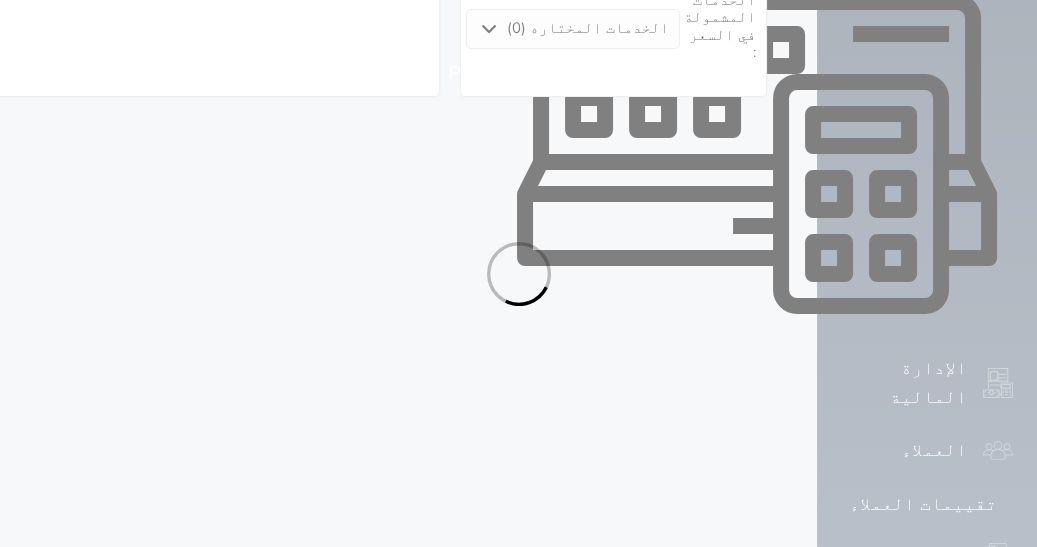 select on "113" 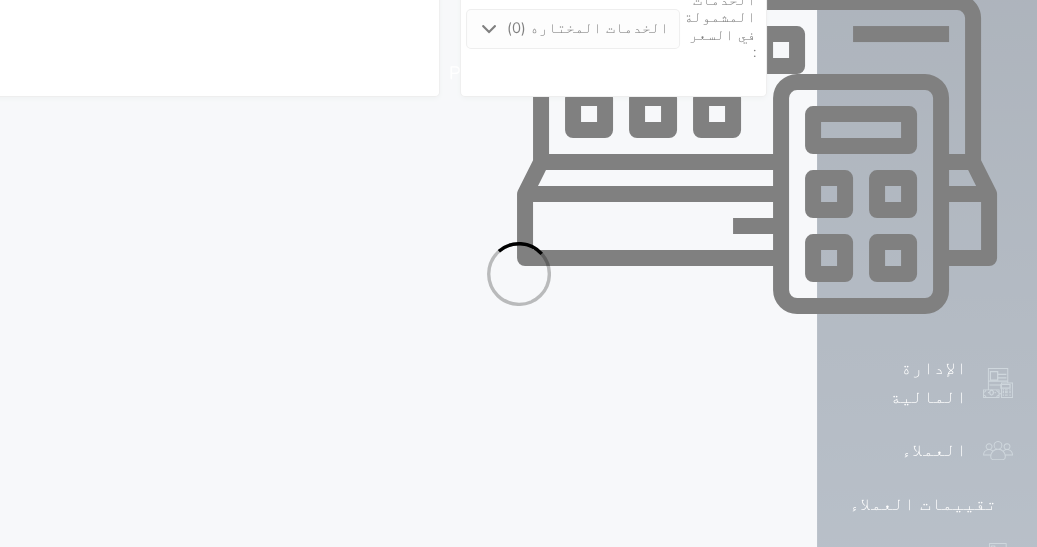 select on "1" 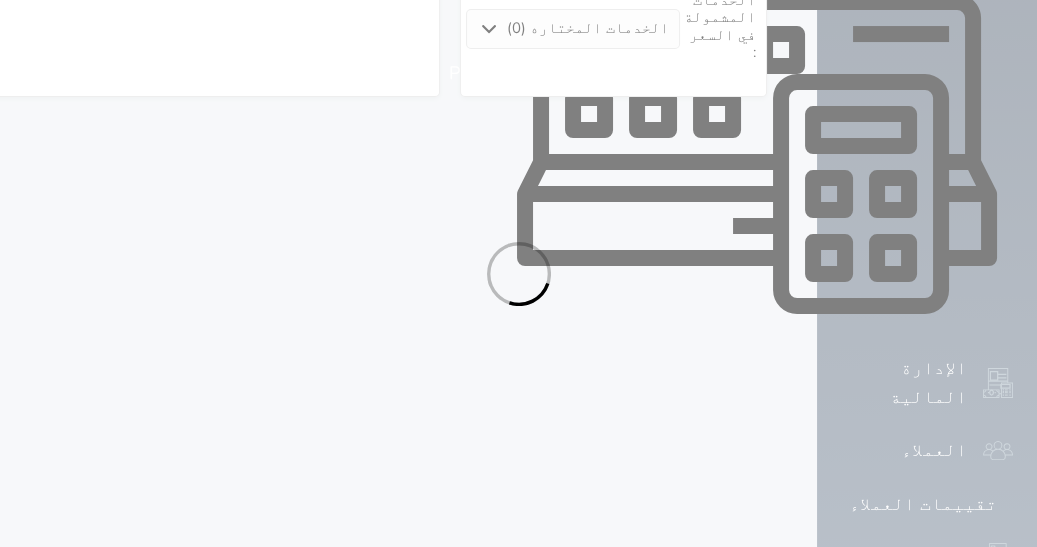 select on "7" 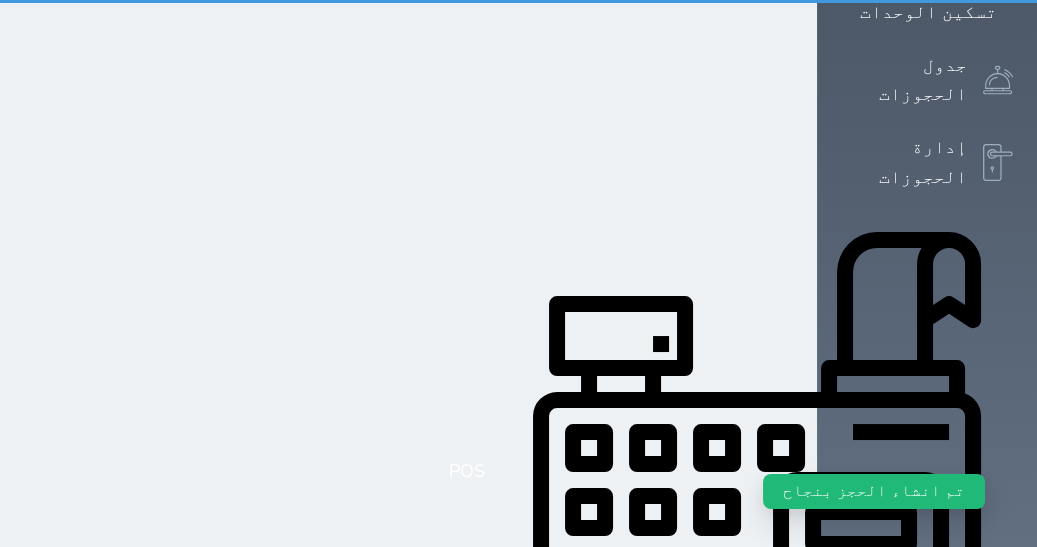 scroll, scrollTop: 0, scrollLeft: 0, axis: both 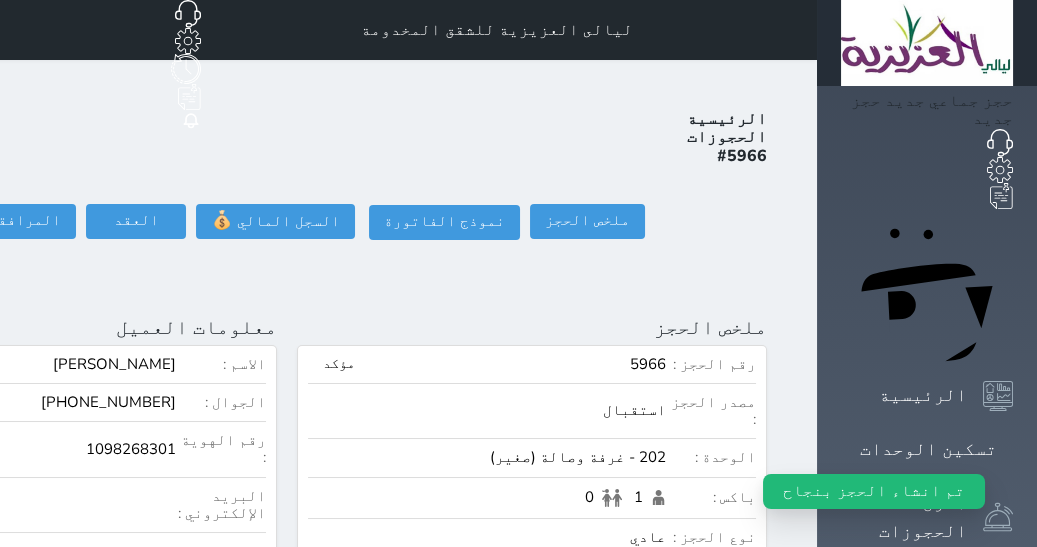 click on "تسجيل دخول" at bounding box center (-126, 221) 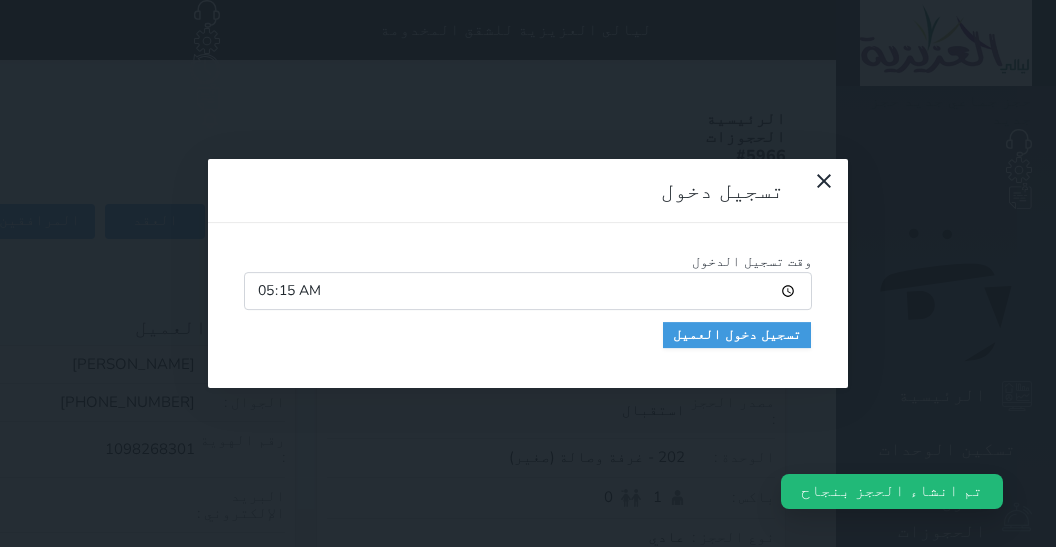 click on "05:15" at bounding box center (528, 291) 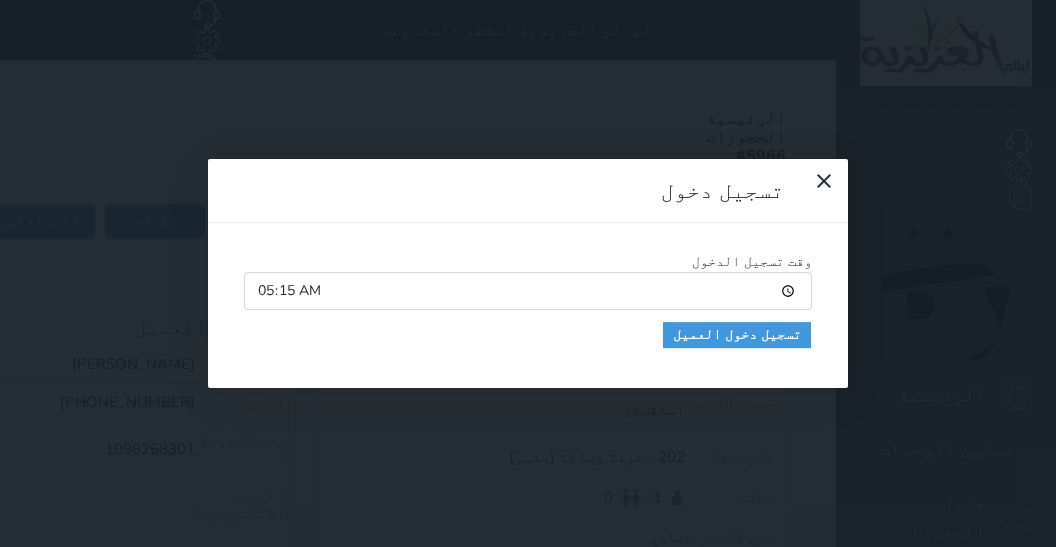 click on "05:15" at bounding box center [528, 291] 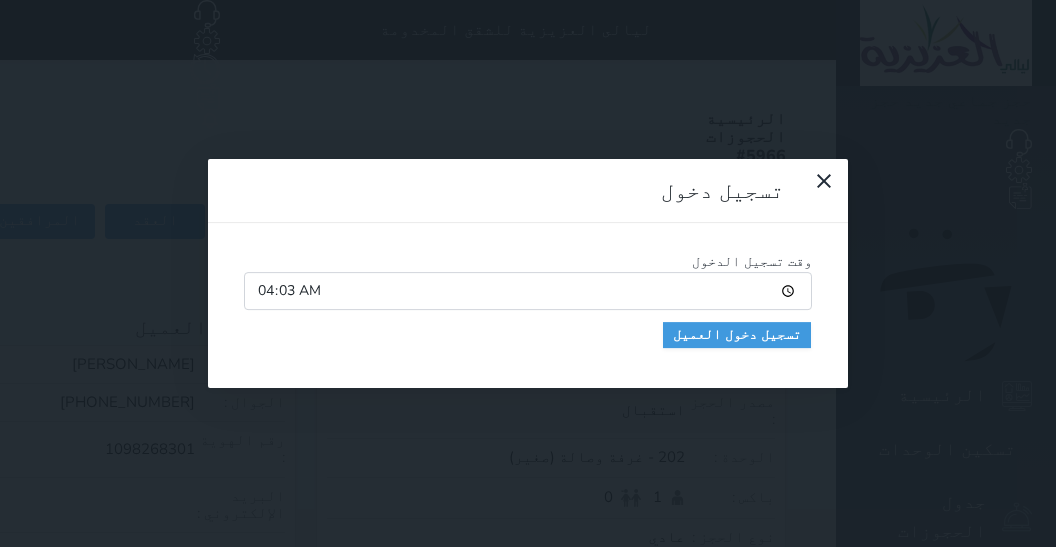 type on "04:30" 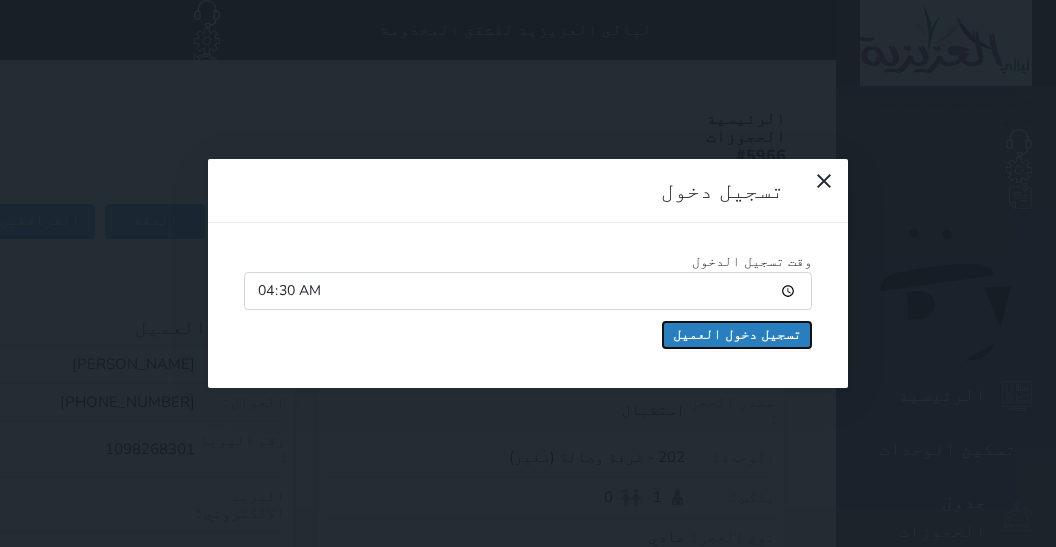 click on "تسجيل دخول العميل" at bounding box center [737, 335] 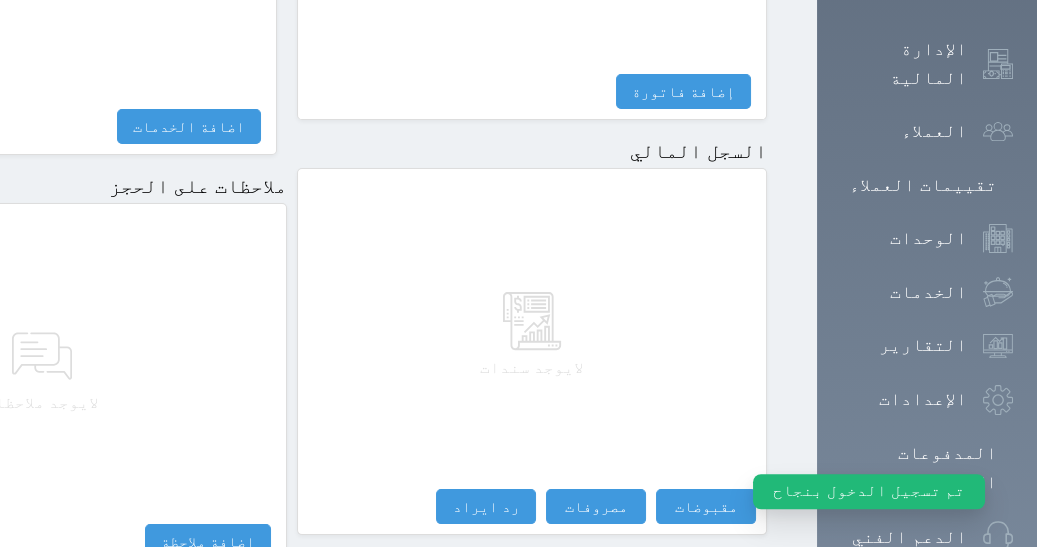 scroll, scrollTop: 1175, scrollLeft: 0, axis: vertical 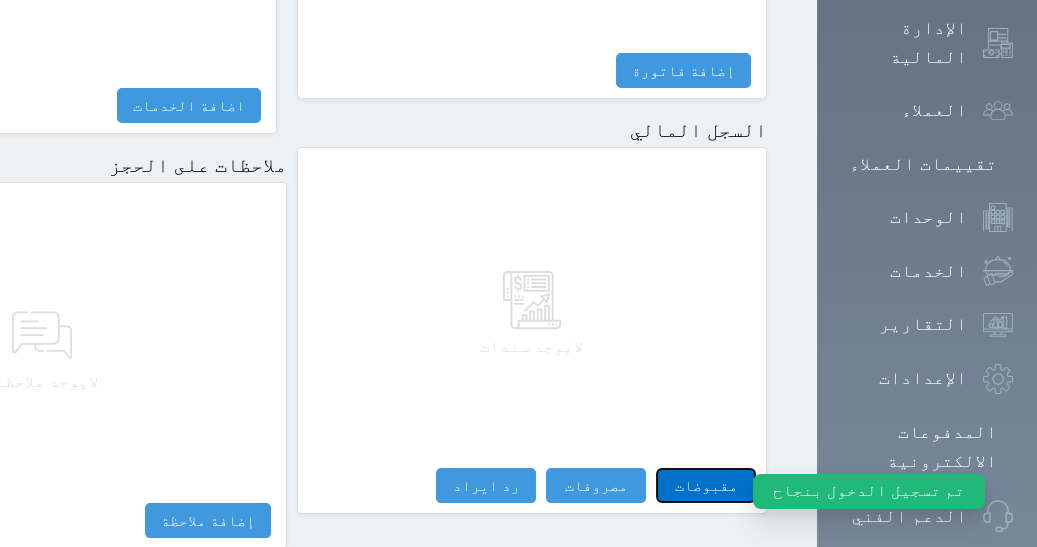 click on "مقبوضات" at bounding box center (706, 485) 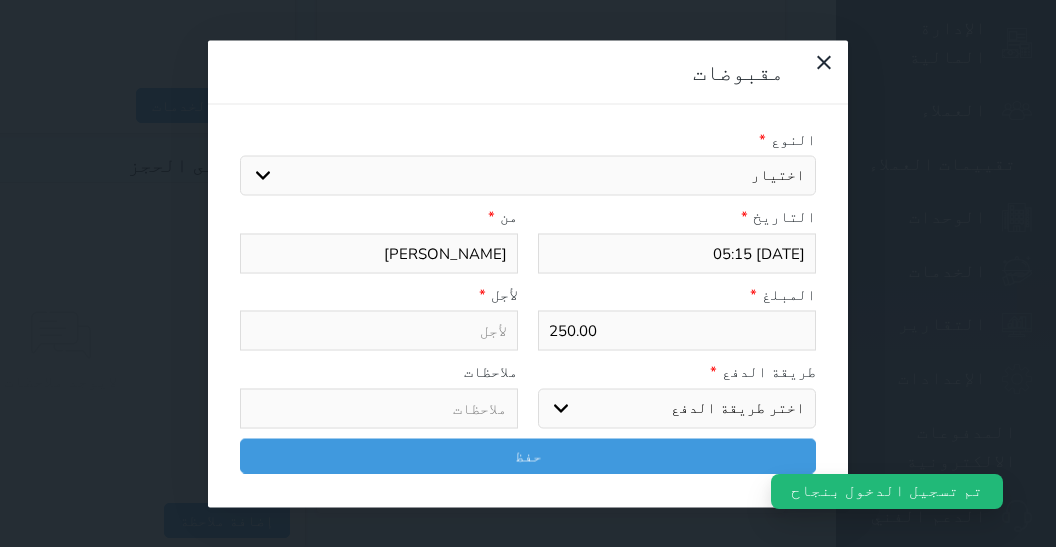 select 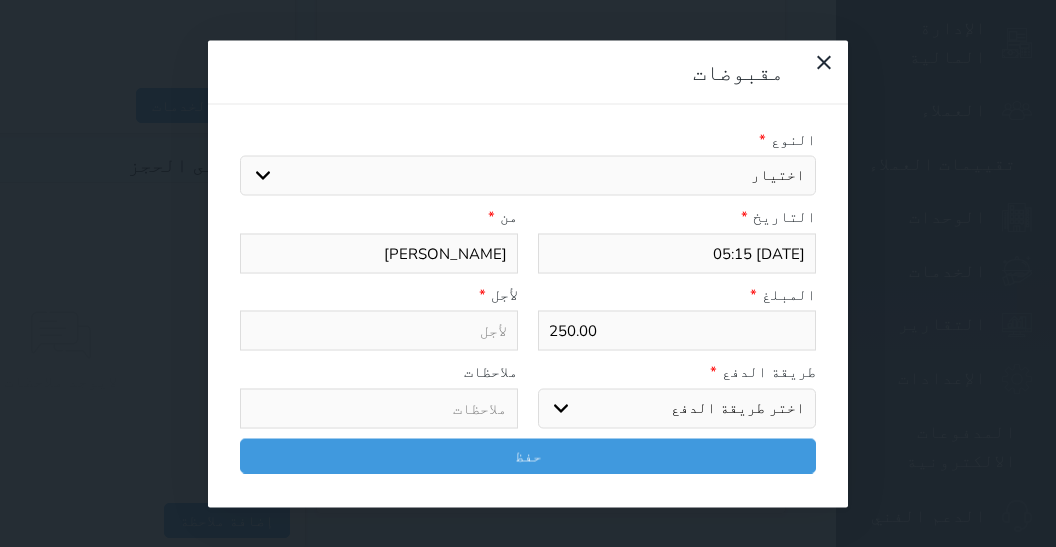 click on "اختيار   مقبوضات عامة قيمة إيجار فواتير تامين عربون لا ينطبق آخر مغسلة واي فاي - الإنترنت مواقف السيارات طعام الأغذية والمشروبات مشروبات المشروبات الباردة المشروبات الساخنة الإفطار غداء عشاء مخبز و كعك حمام سباحة الصالة الرياضية سبا و خدمات الجمال اختيار وإسقاط (خدمات النقل) ميني بار كابل - تلفزيون سرير إضافي تصفيف الشعر التسوق خدمات الجولات السياحية المنظمة خدمات الدليل السياحي" at bounding box center [528, 176] 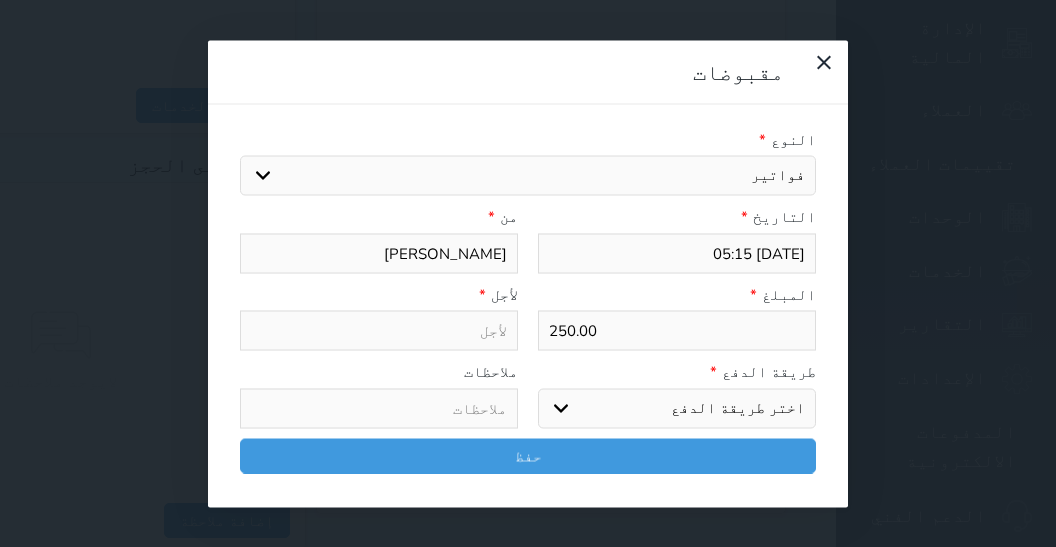 select 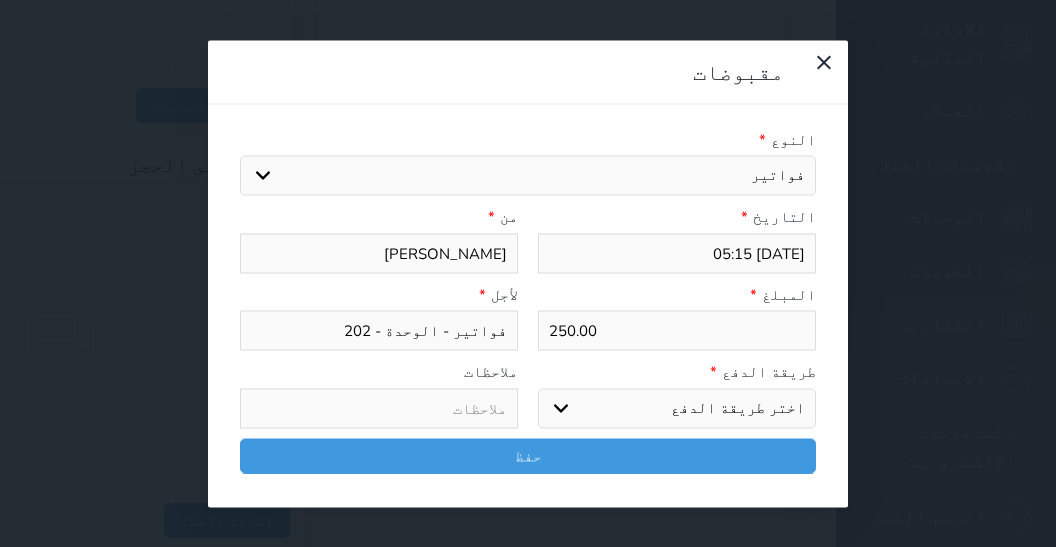 click on "اختر طريقة الدفع   دفع نقدى   تحويل بنكى   مدى   بطاقة ائتمان   آجل" at bounding box center (677, 408) 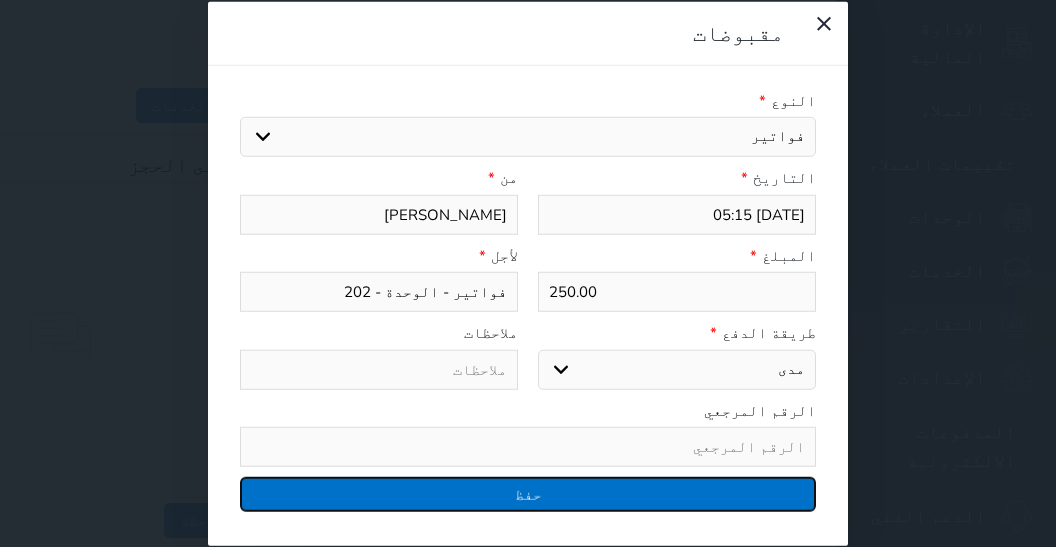 click on "حفظ" at bounding box center (528, 494) 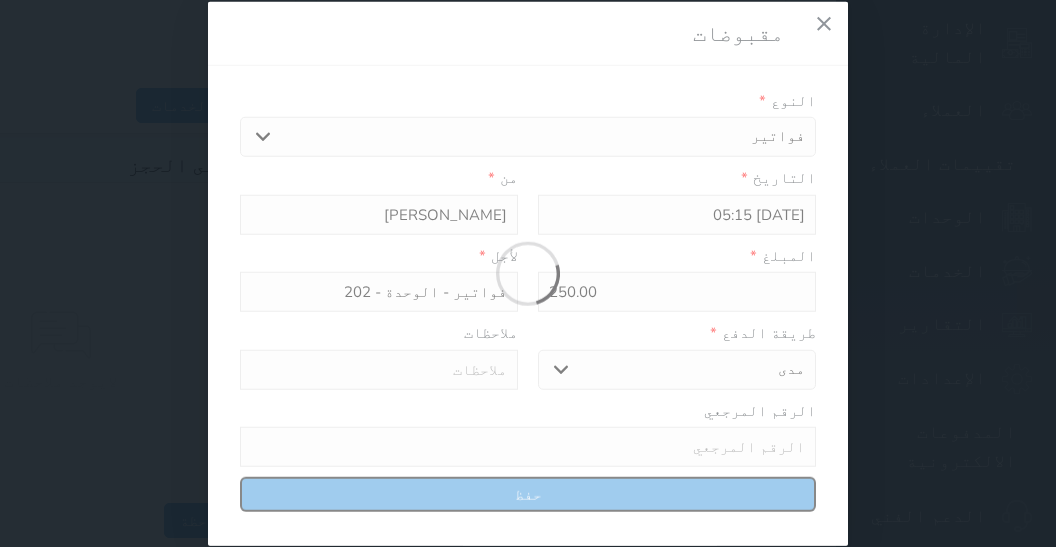 select 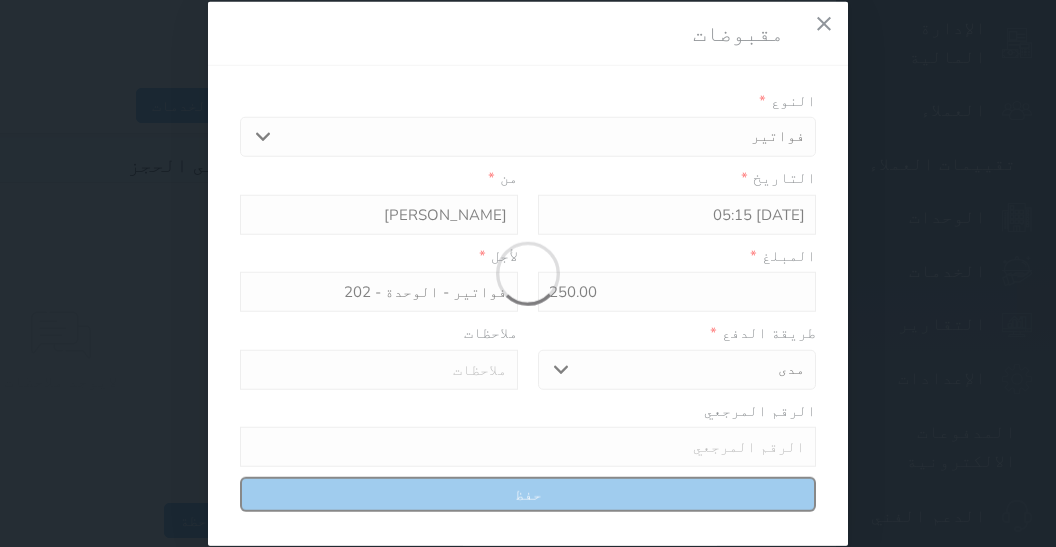 type 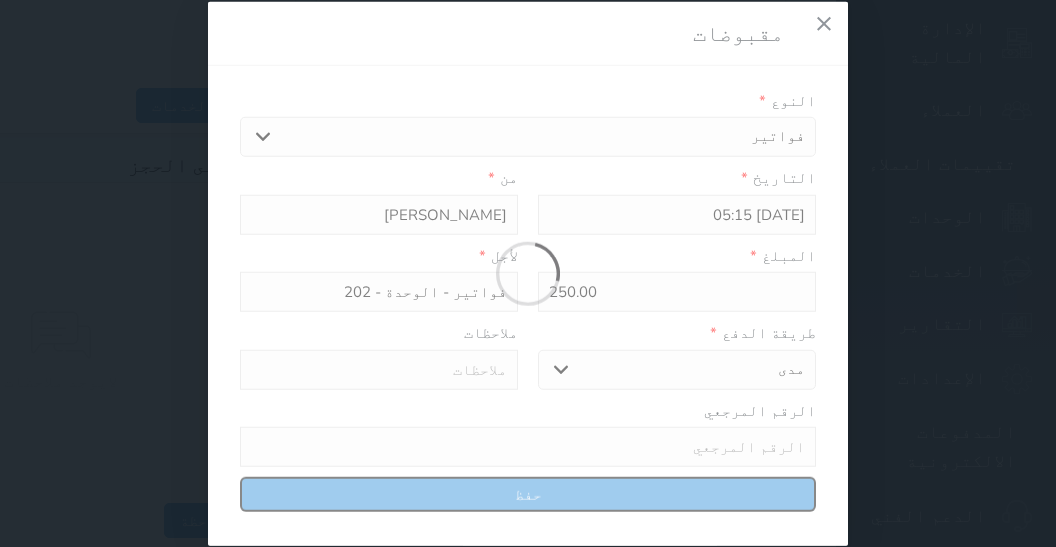 type on "0" 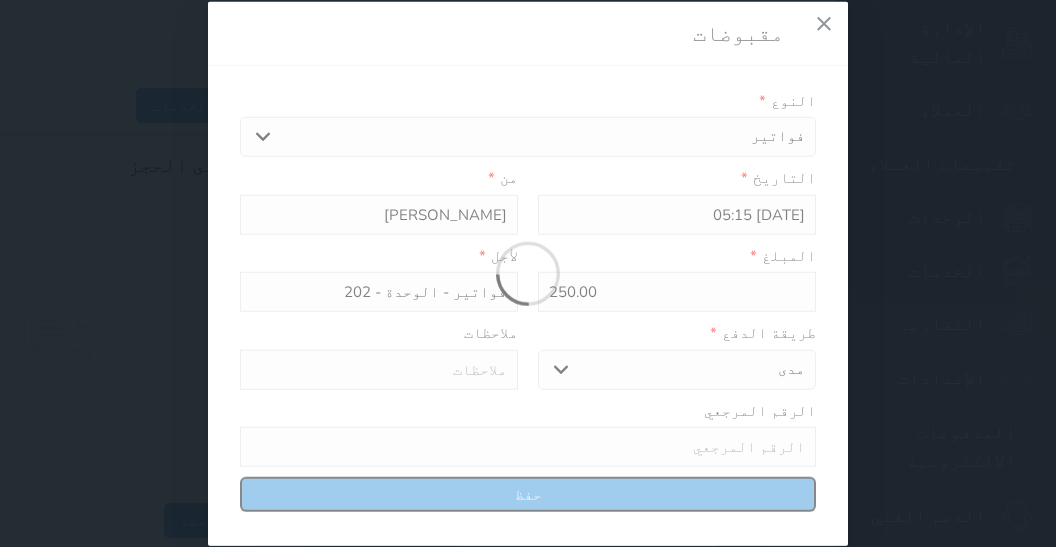 select 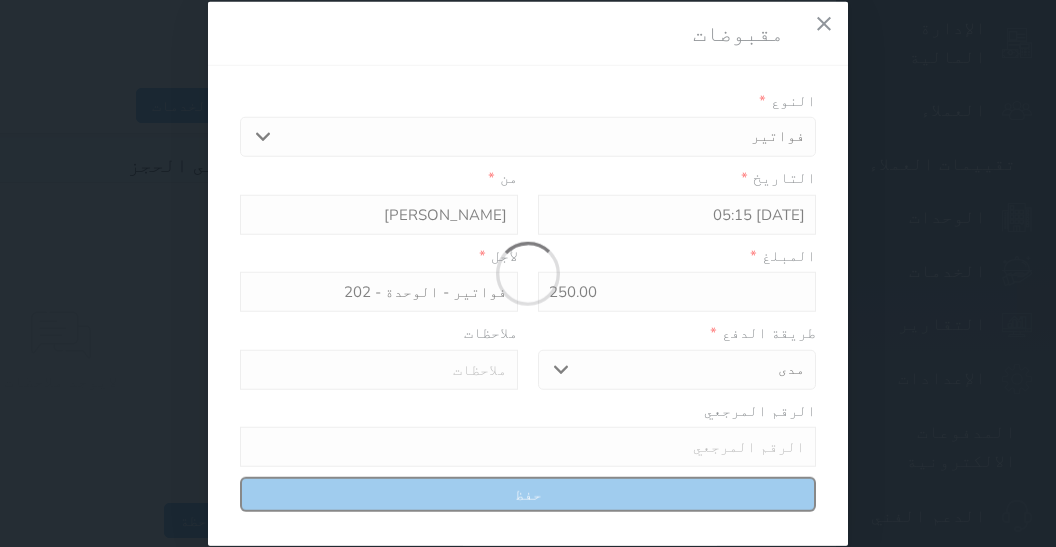 type on "0" 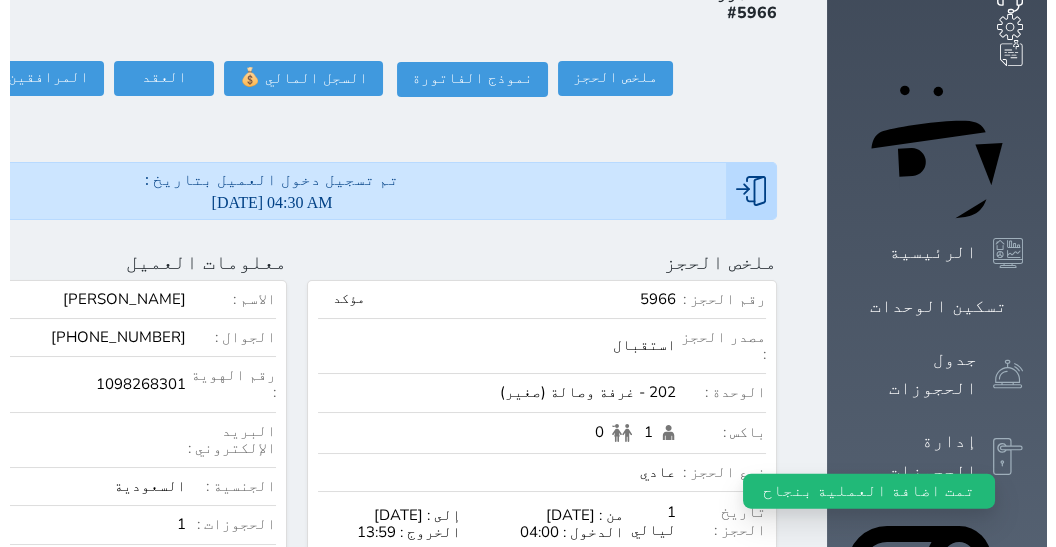 scroll, scrollTop: 0, scrollLeft: 0, axis: both 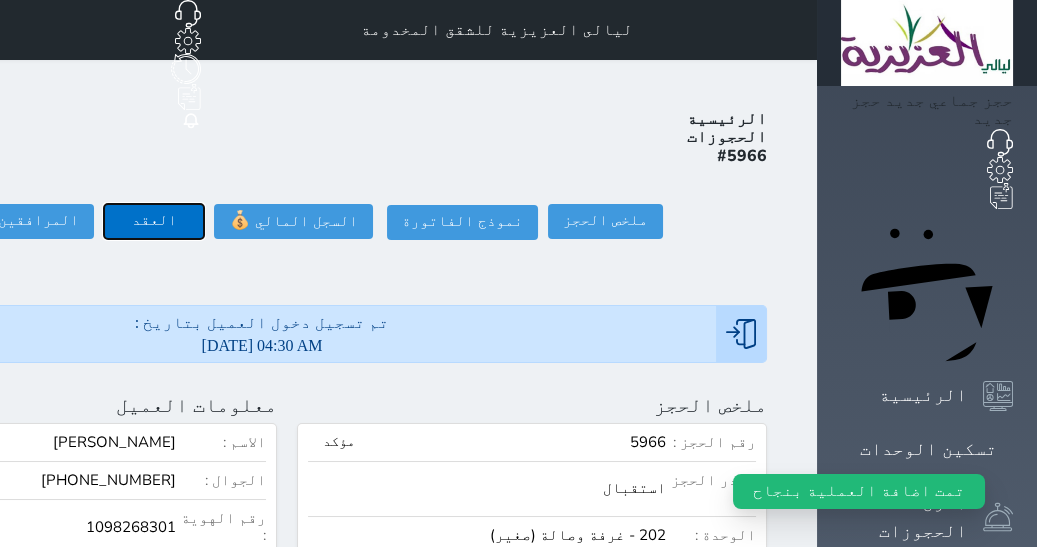 click on "العقد" at bounding box center [154, 221] 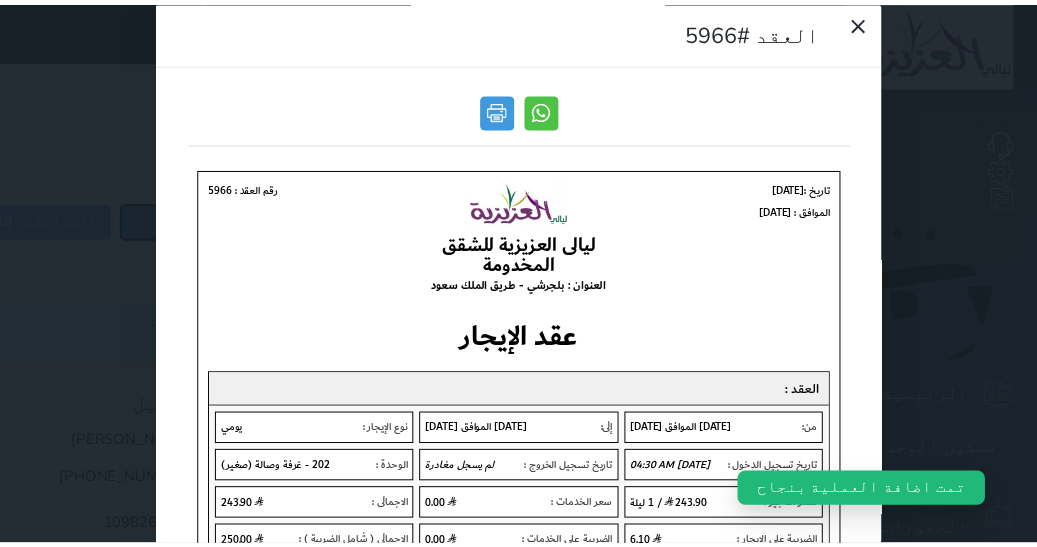 scroll, scrollTop: 0, scrollLeft: 0, axis: both 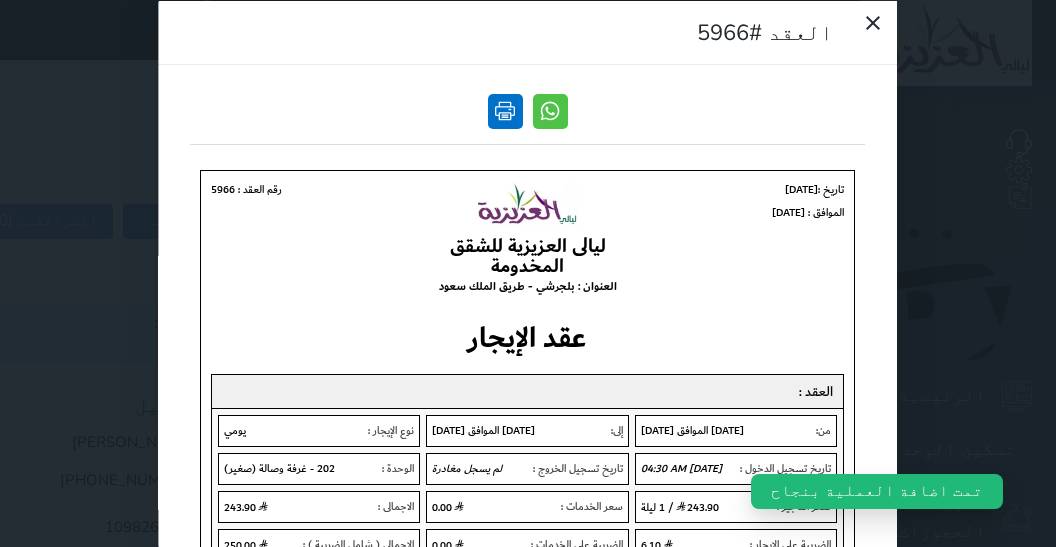 click at bounding box center [505, 110] 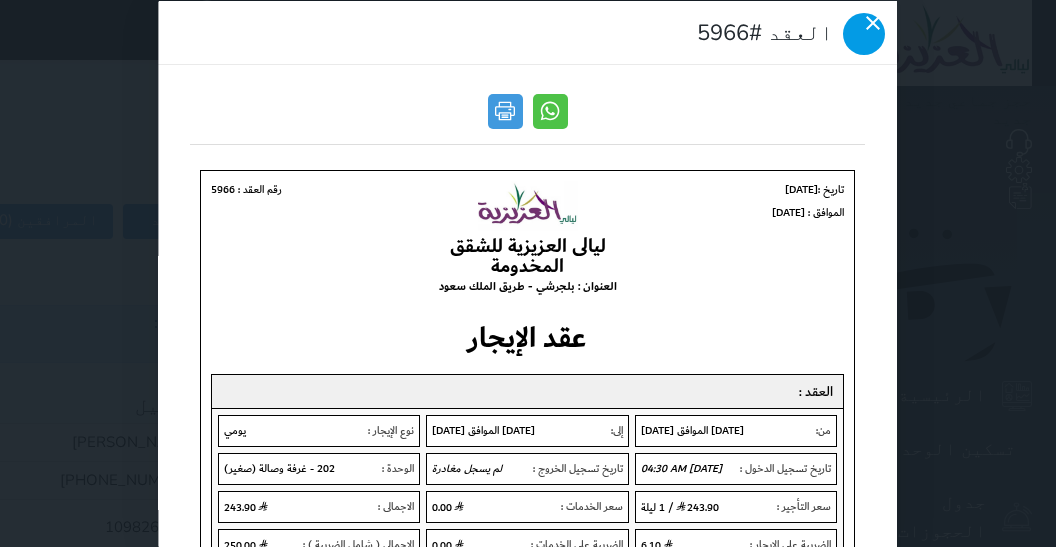 click 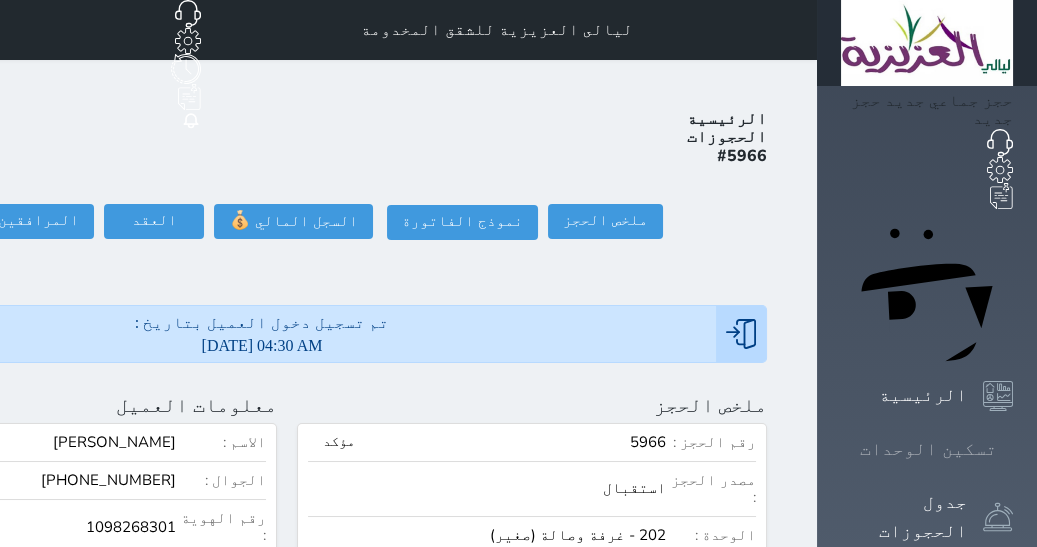 click on "تسكين الوحدات" at bounding box center (927, 449) 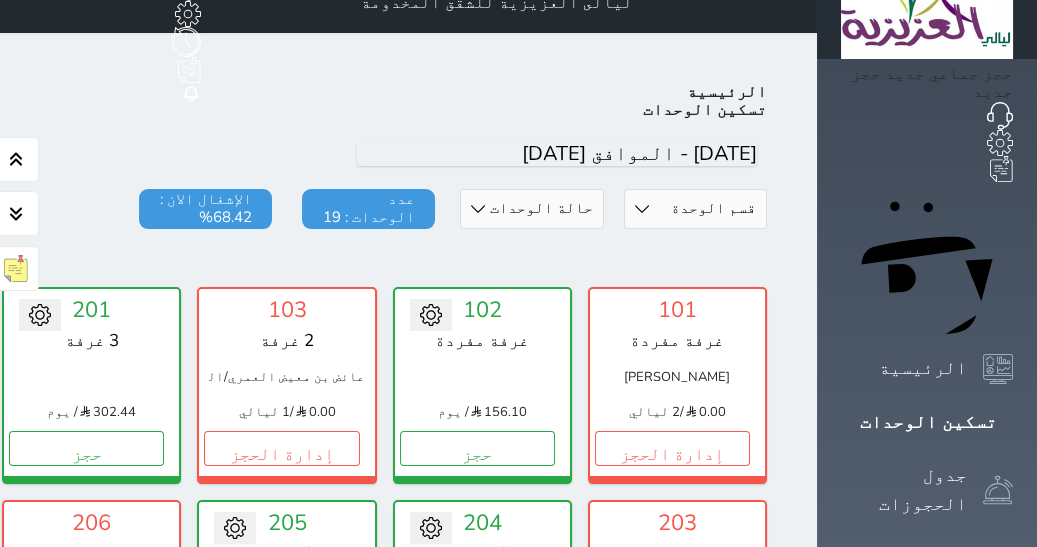 scroll, scrollTop: 0, scrollLeft: 0, axis: both 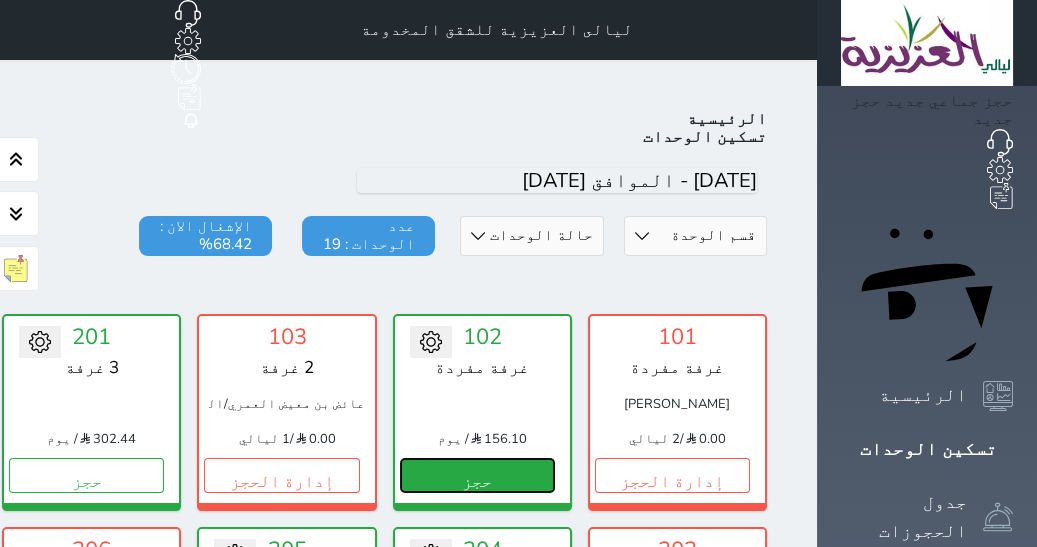 click on "حجز" at bounding box center (477, 475) 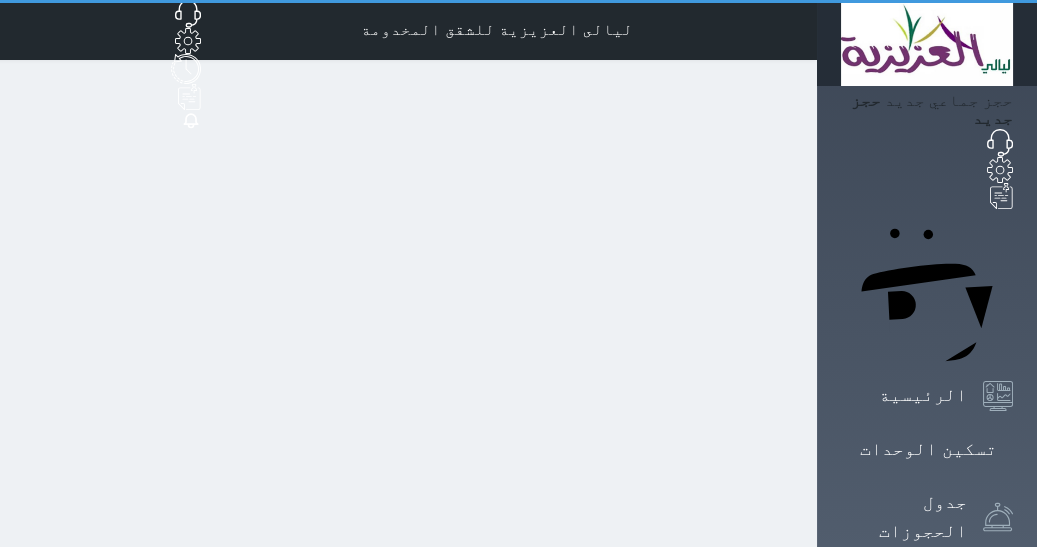 select on "1" 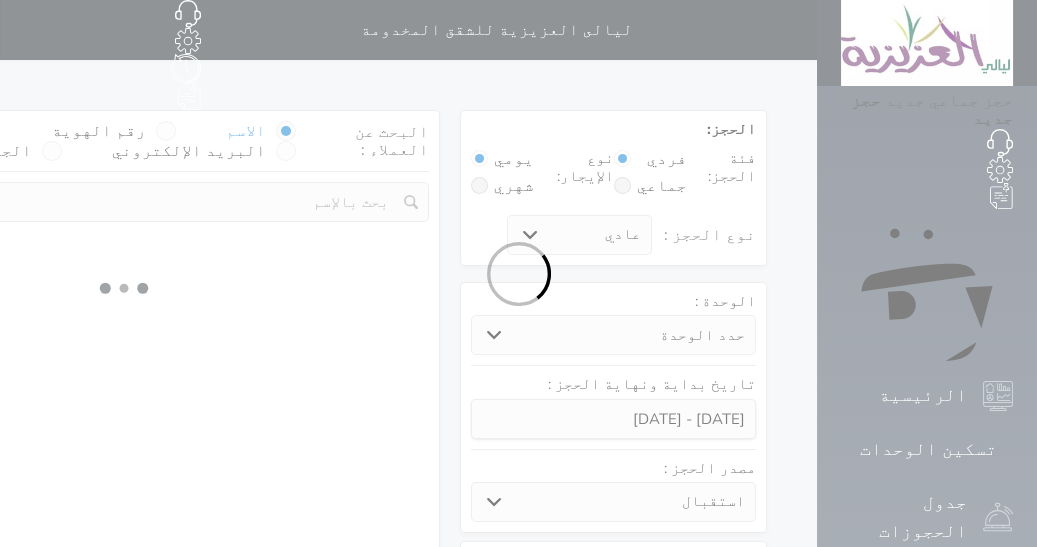 select 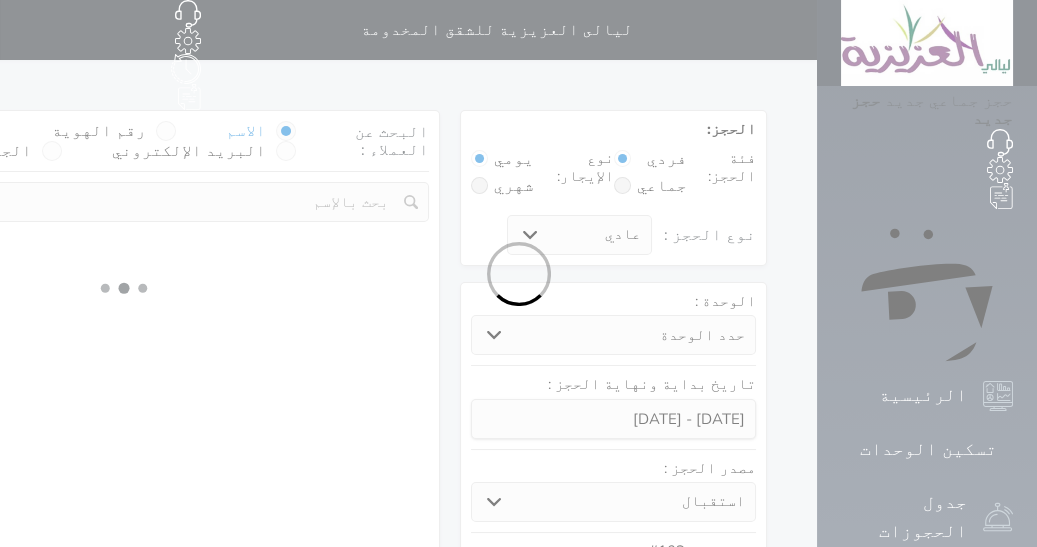 select on "1" 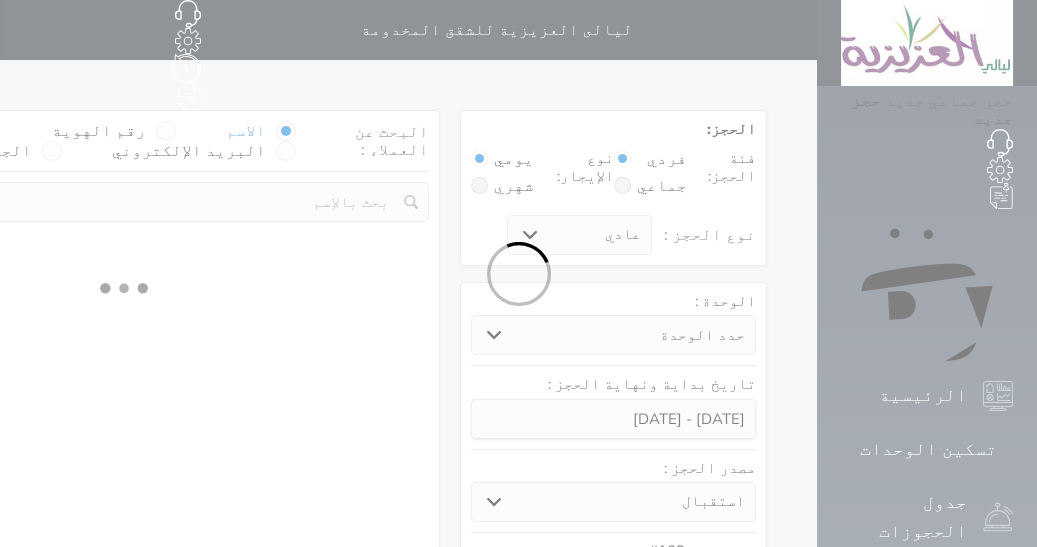 select on "113" 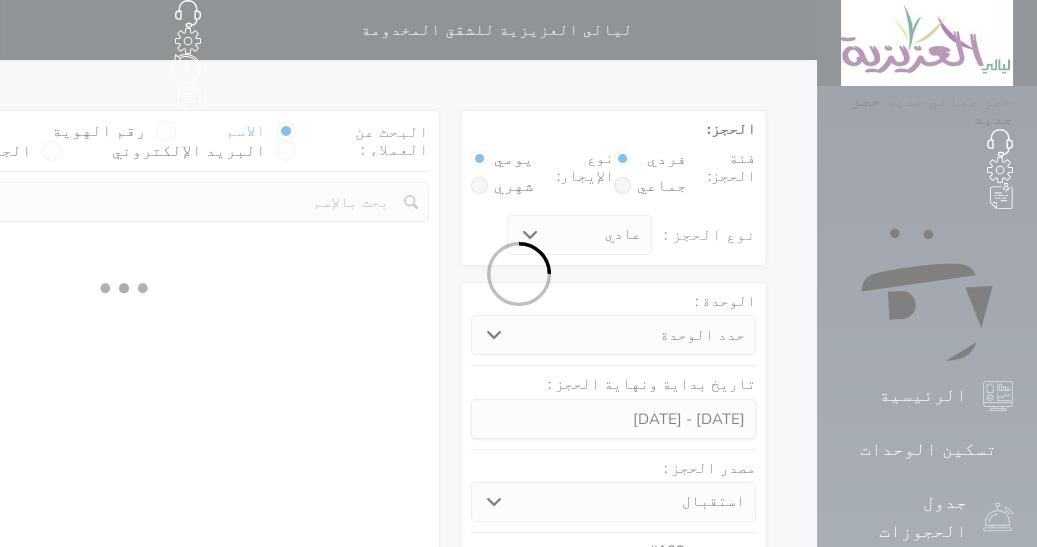 select on "1" 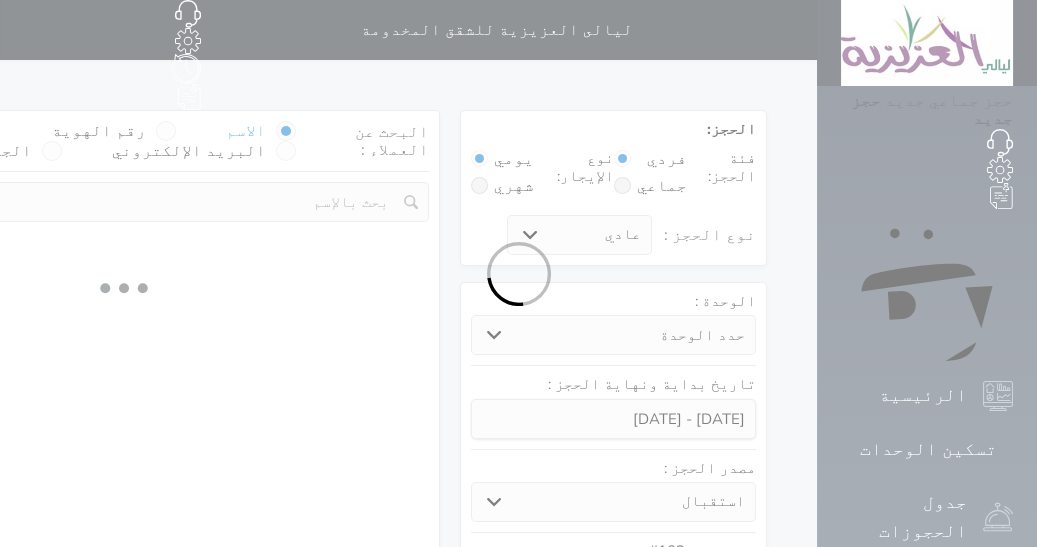 select 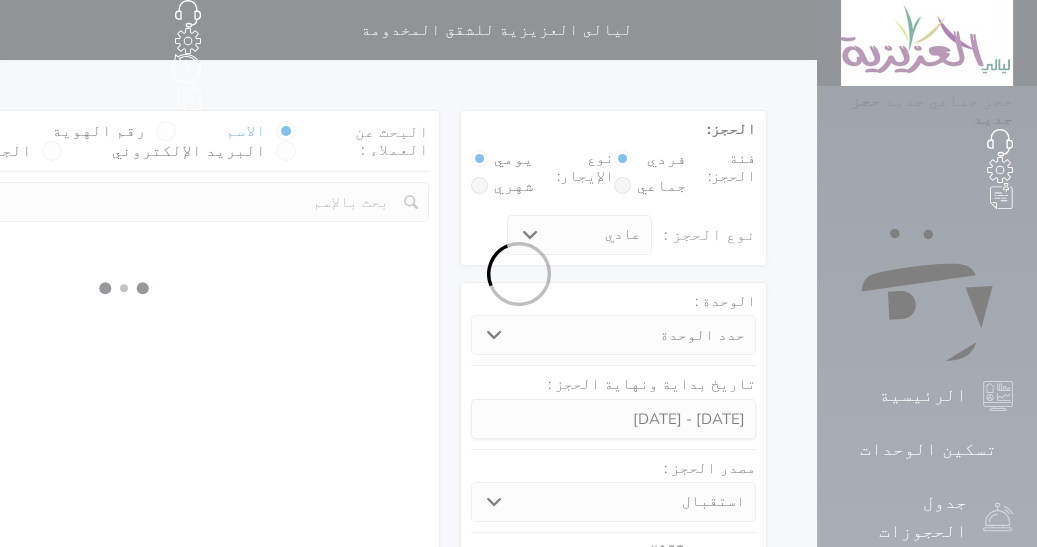 select on "7" 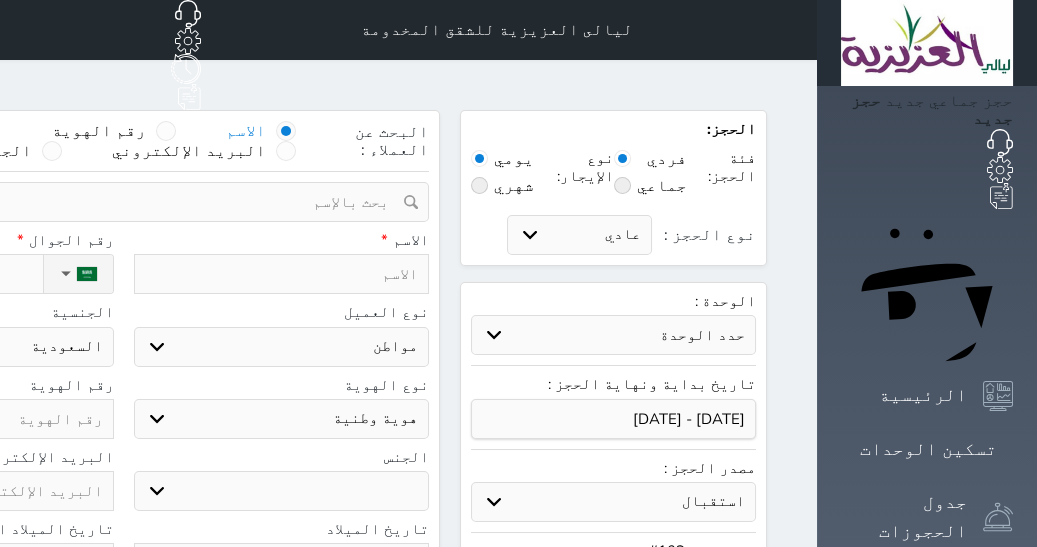 select 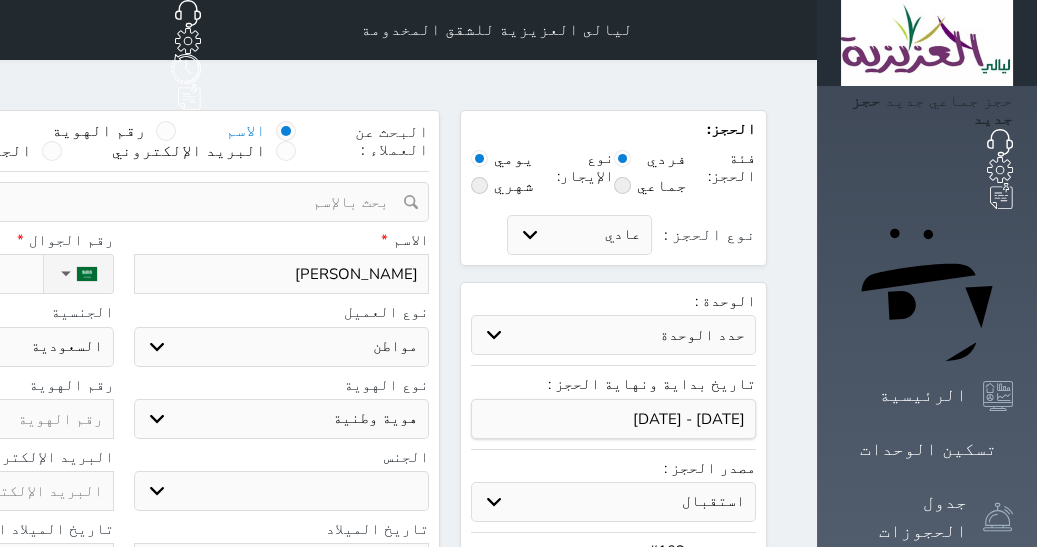 click on "ذكر   انثى" at bounding box center [282, 491] 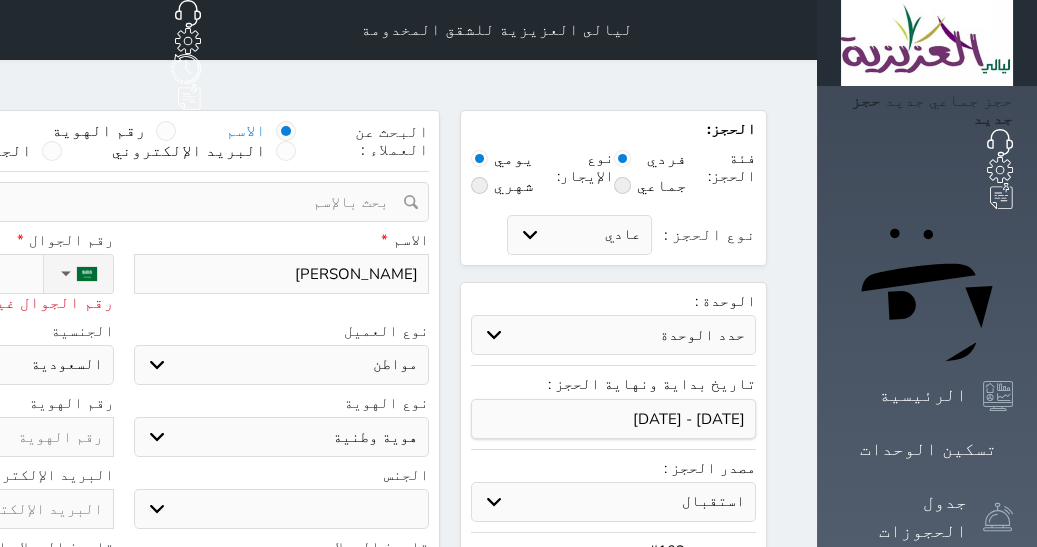 drag, startPoint x: 174, startPoint y: 249, endPoint x: 185, endPoint y: 249, distance: 11 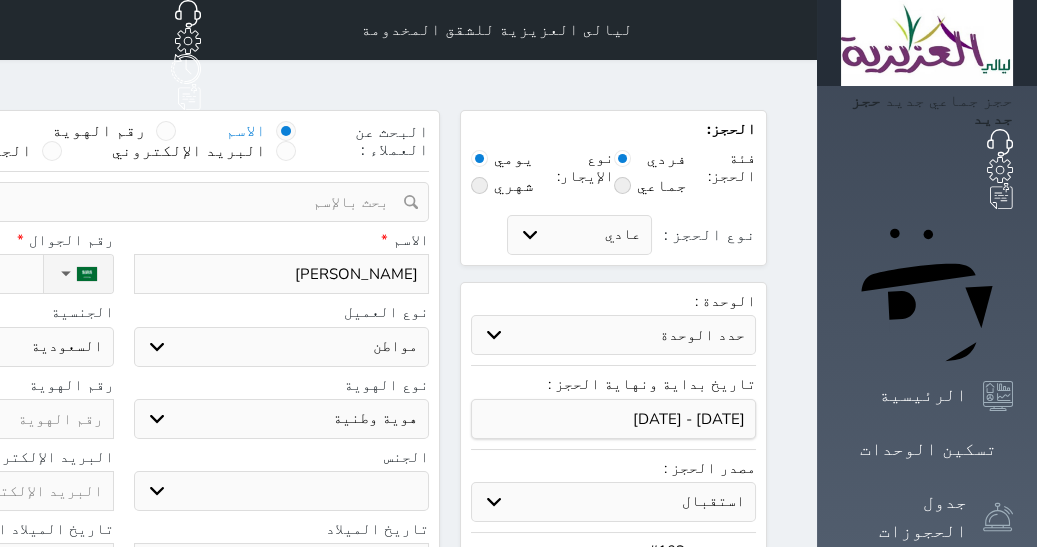 click at bounding box center (-34, 419) 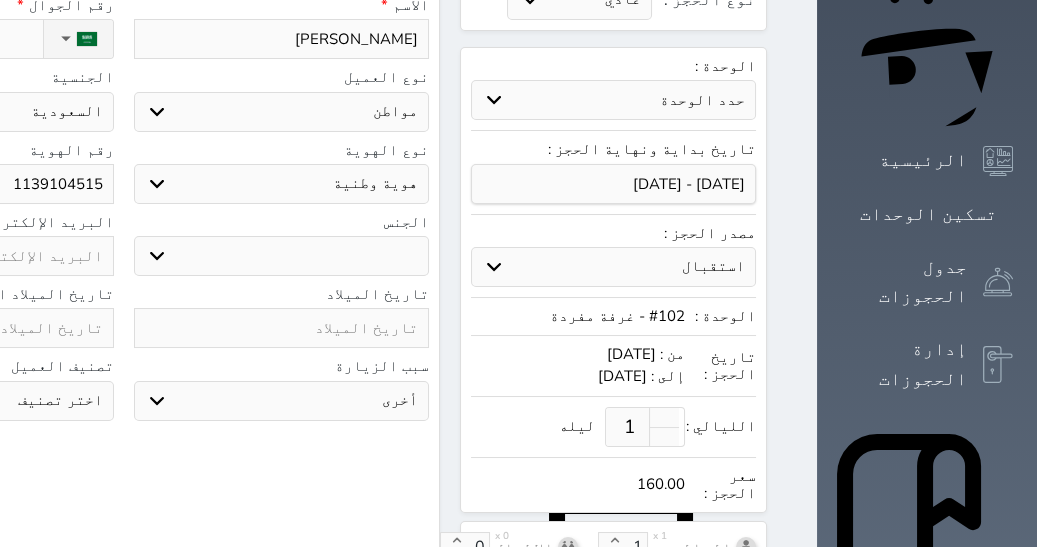 scroll, scrollTop: 294, scrollLeft: 0, axis: vertical 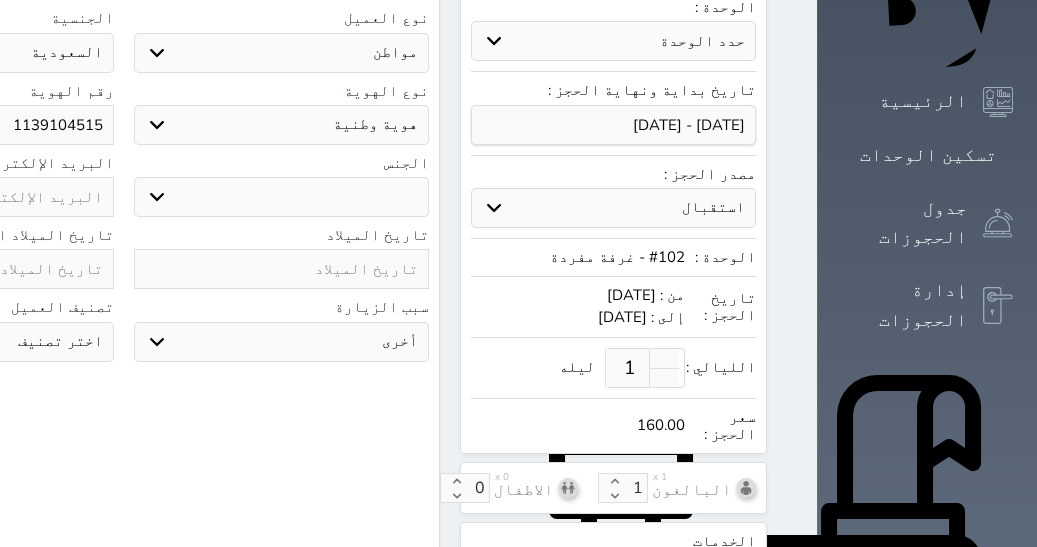 click at bounding box center (-34, 269) 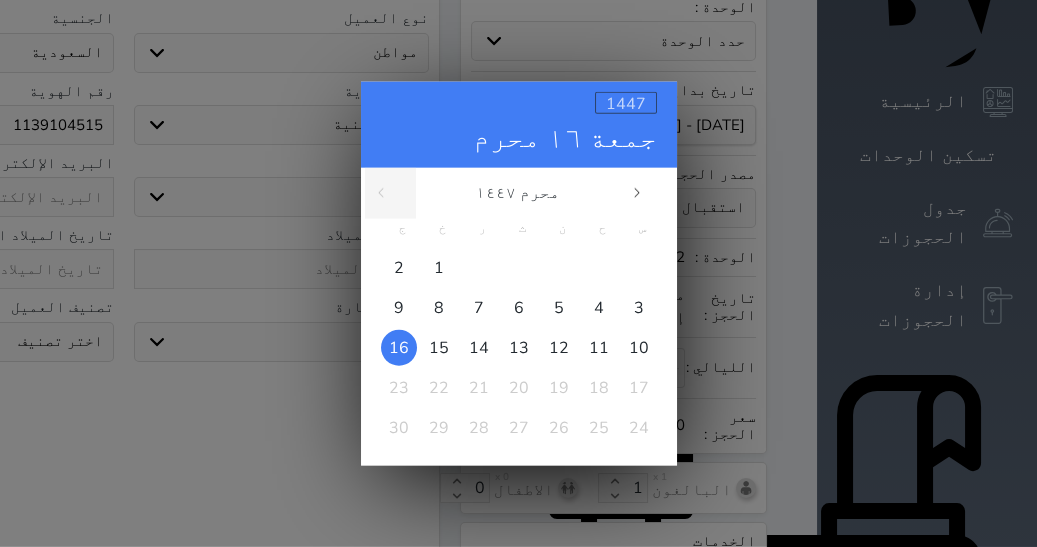 click on "1447" at bounding box center (626, 103) 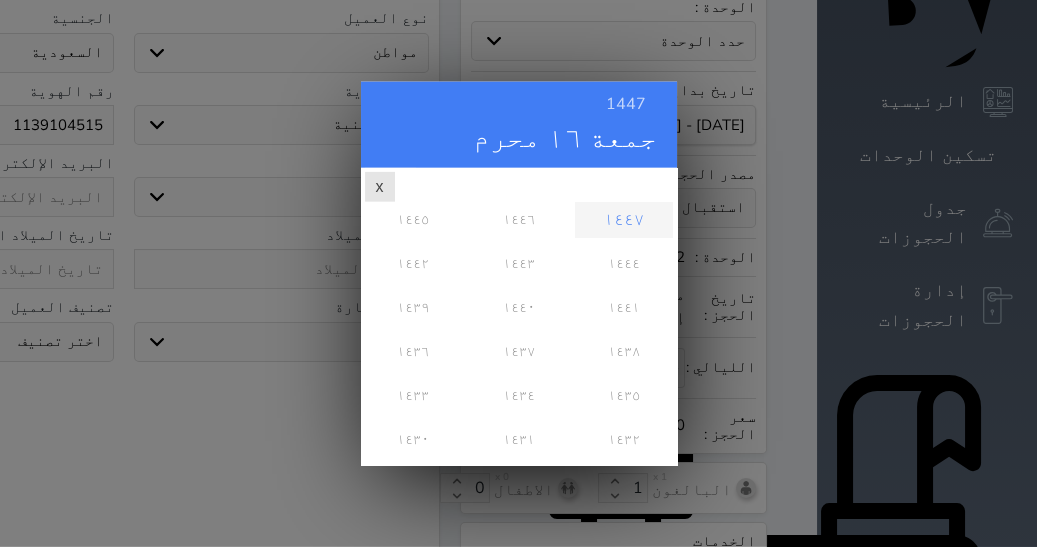 scroll, scrollTop: 0, scrollLeft: 0, axis: both 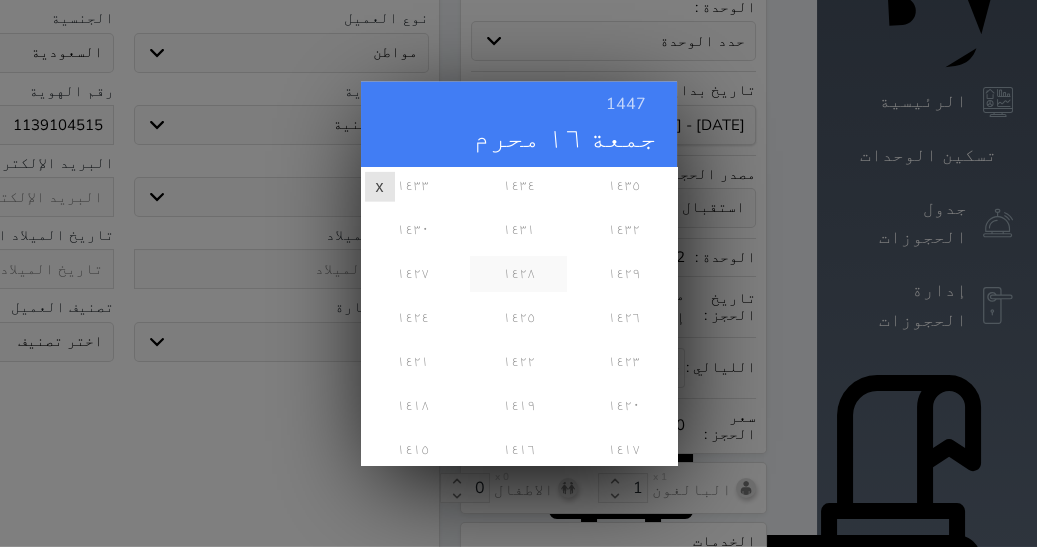 click on "١٤٢٨" at bounding box center [518, 273] 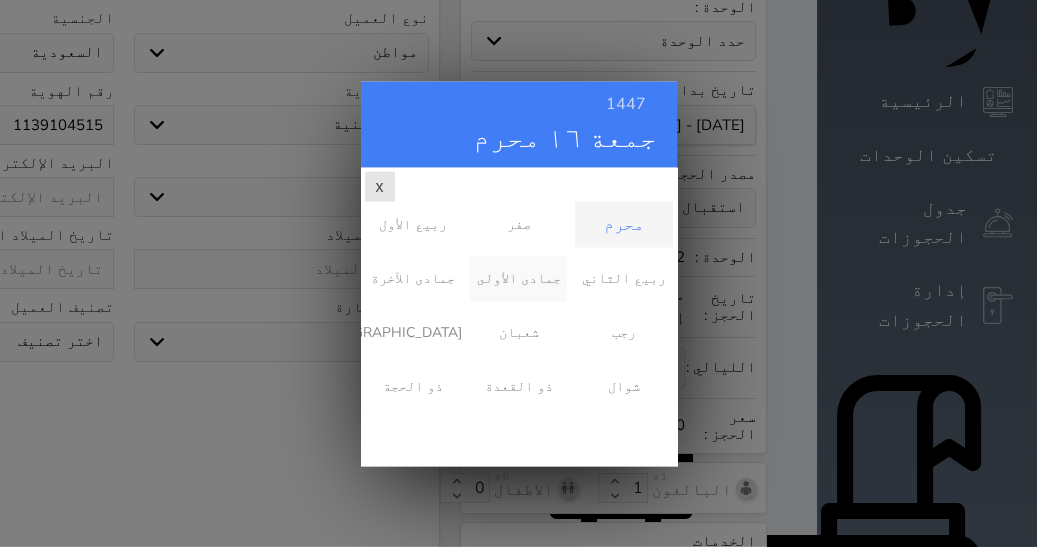 click on "جمادى الأولى" at bounding box center (518, 278) 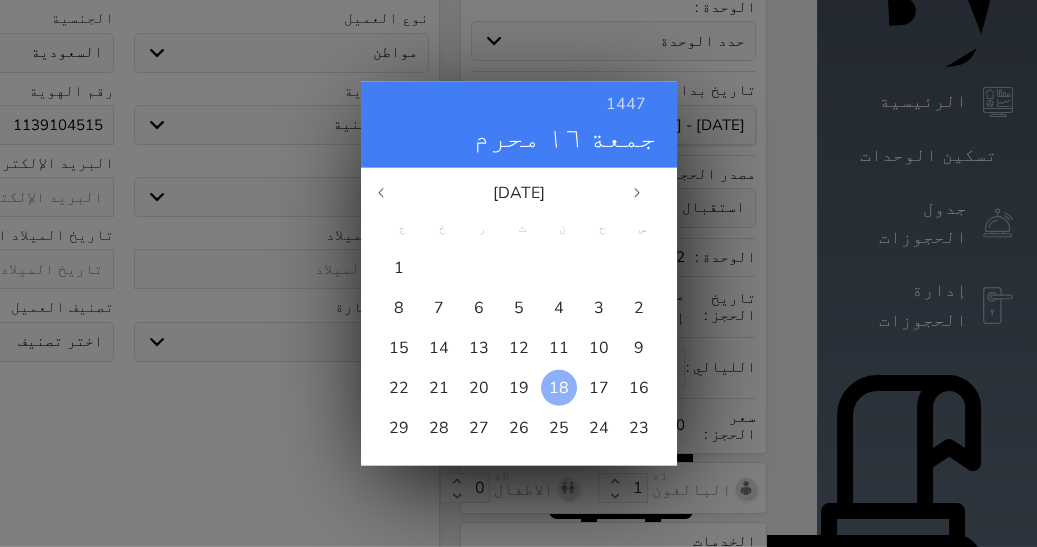 click on "18" at bounding box center (559, 387) 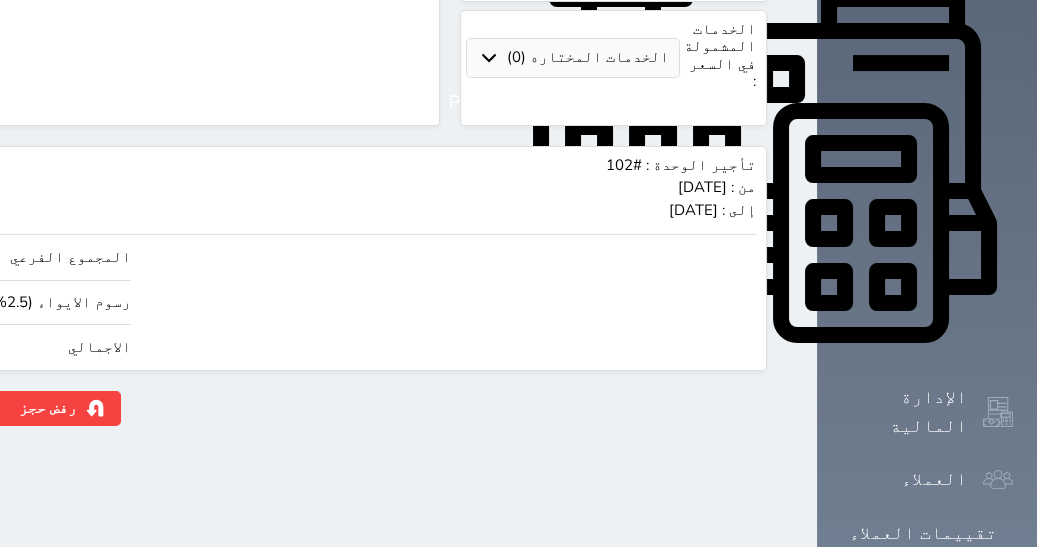 scroll, scrollTop: 835, scrollLeft: 0, axis: vertical 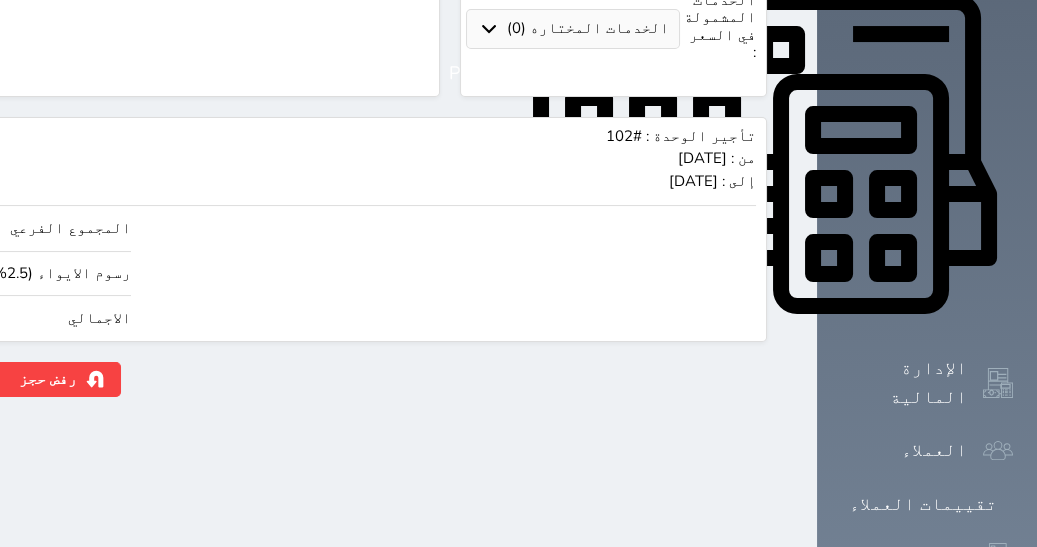click on "160.00" at bounding box center [-117, 318] 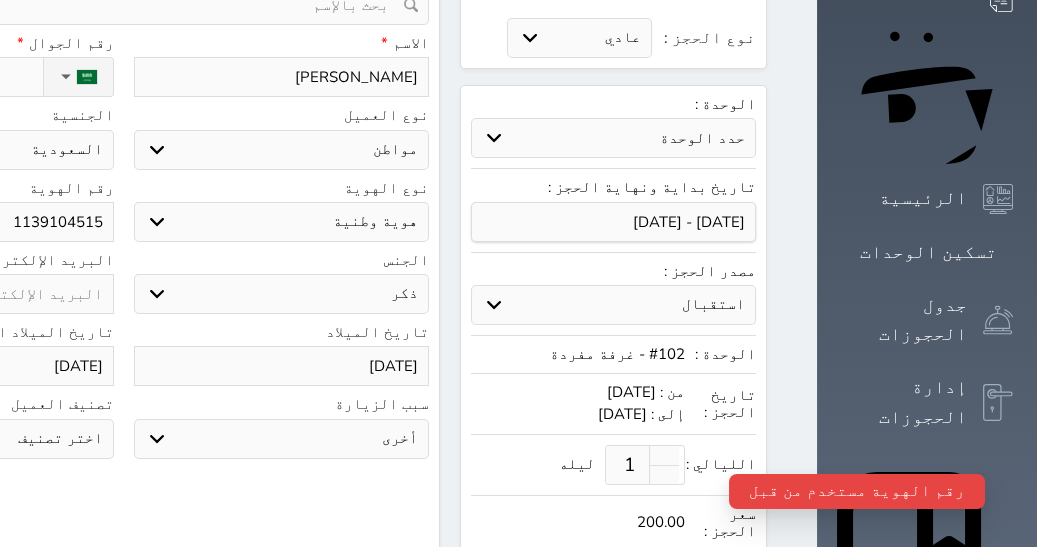 scroll, scrollTop: 0, scrollLeft: 0, axis: both 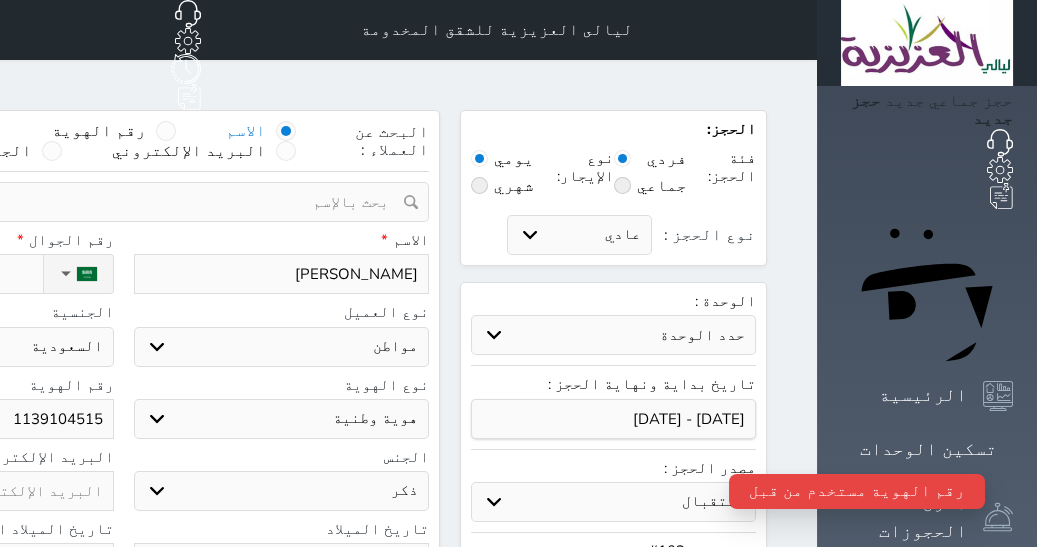 click on "1139104515" at bounding box center (-34, 419) 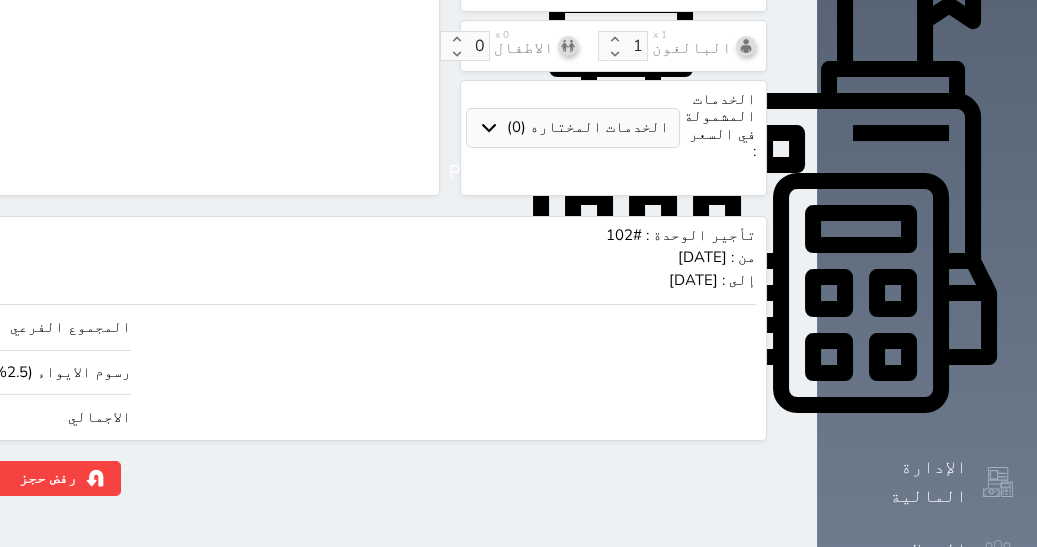 scroll, scrollTop: 835, scrollLeft: 0, axis: vertical 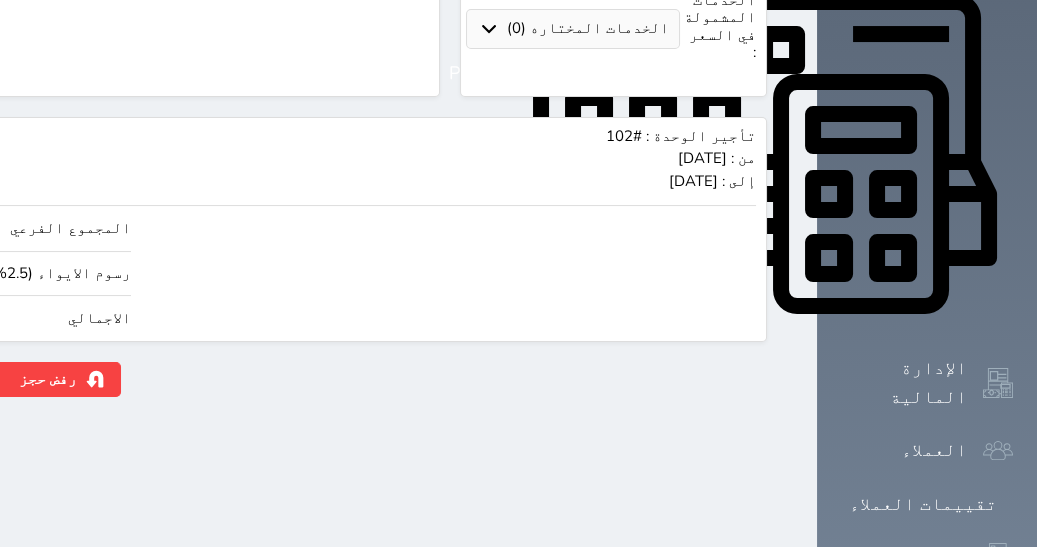 click on "حجز" at bounding box center [-100, 379] 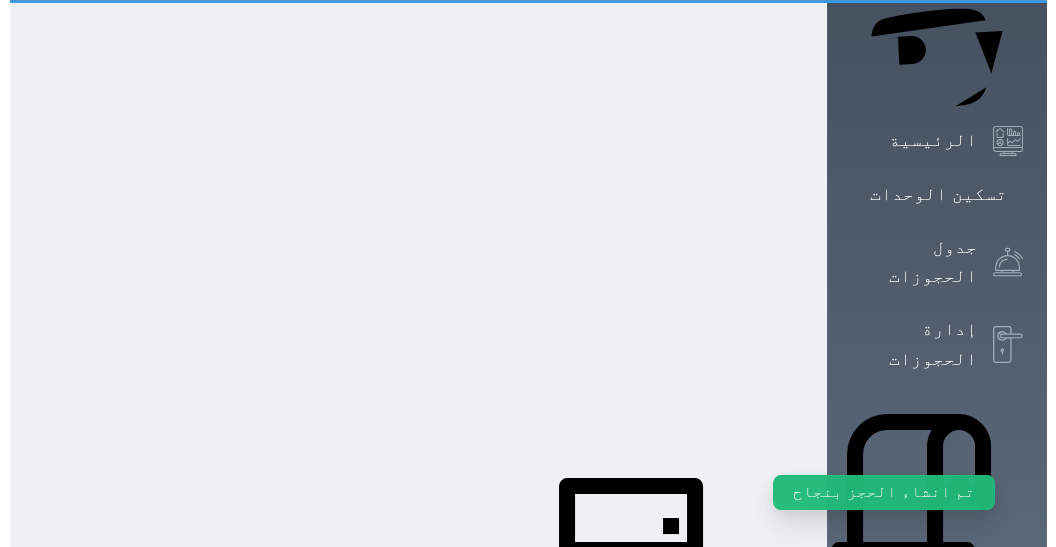 scroll, scrollTop: 0, scrollLeft: 0, axis: both 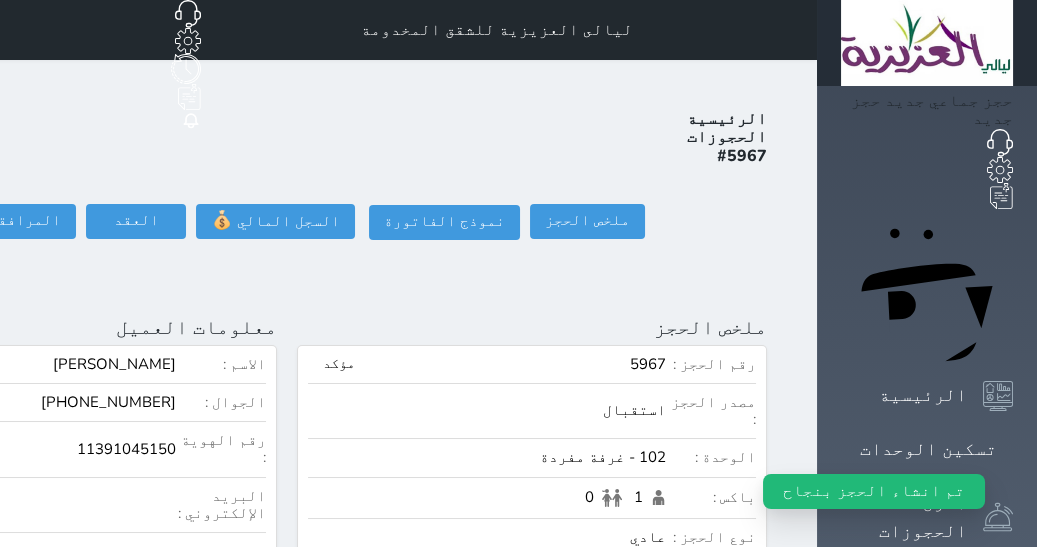 click at bounding box center [-176, 327] 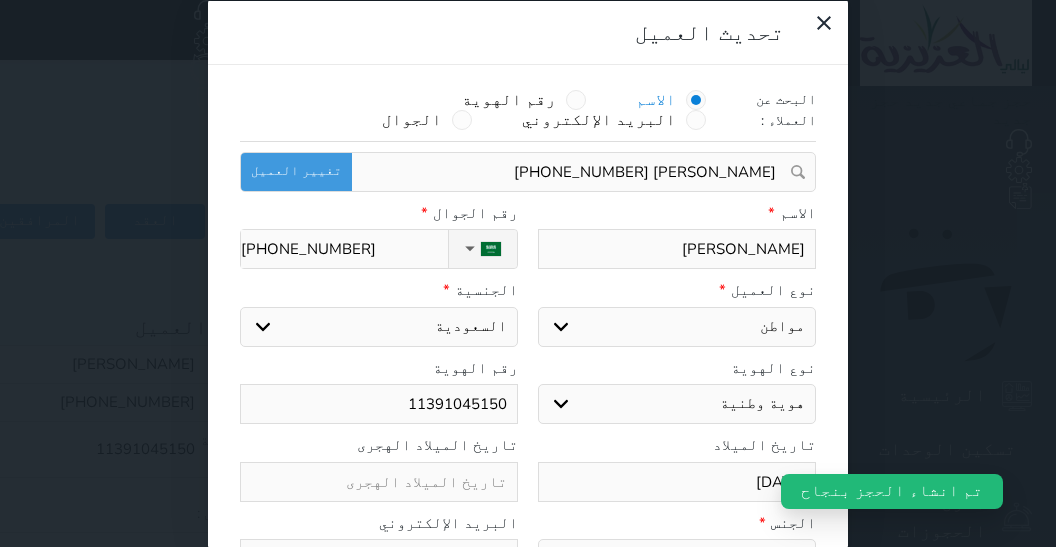 click on "11391045150" at bounding box center (379, 404) 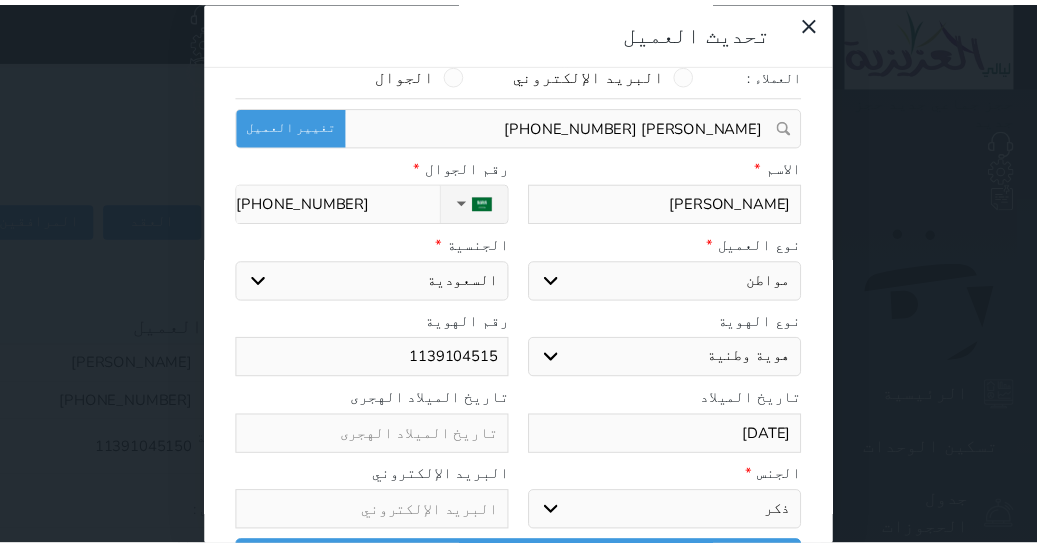 scroll, scrollTop: 65, scrollLeft: 0, axis: vertical 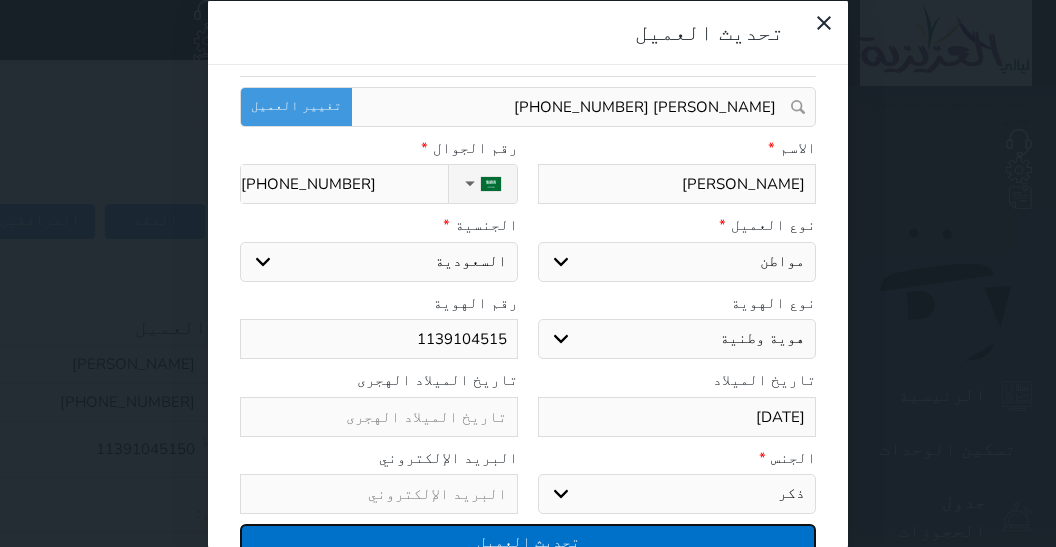 click on "تحديث العميل" at bounding box center (528, 541) 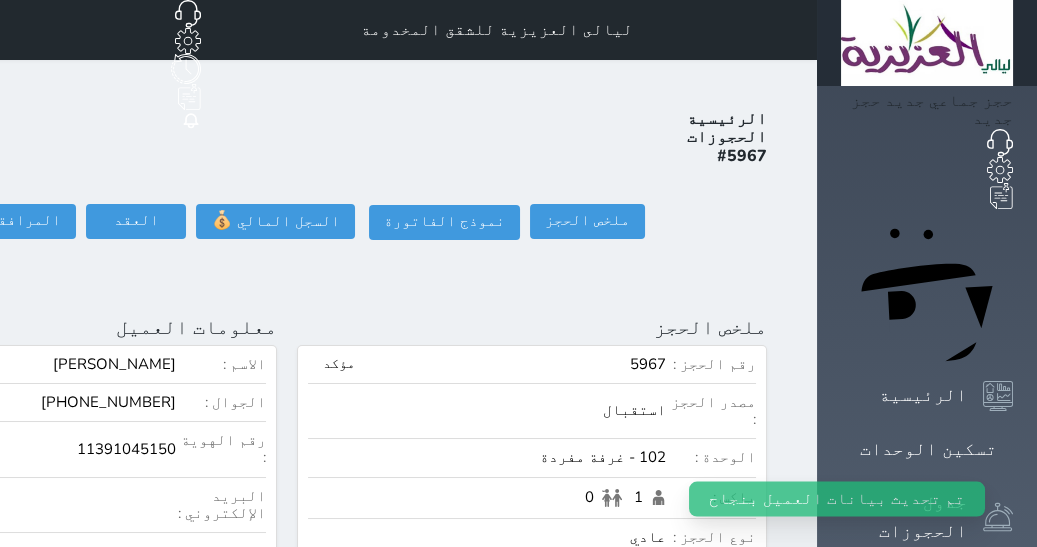 scroll, scrollTop: 65, scrollLeft: 0, axis: vertical 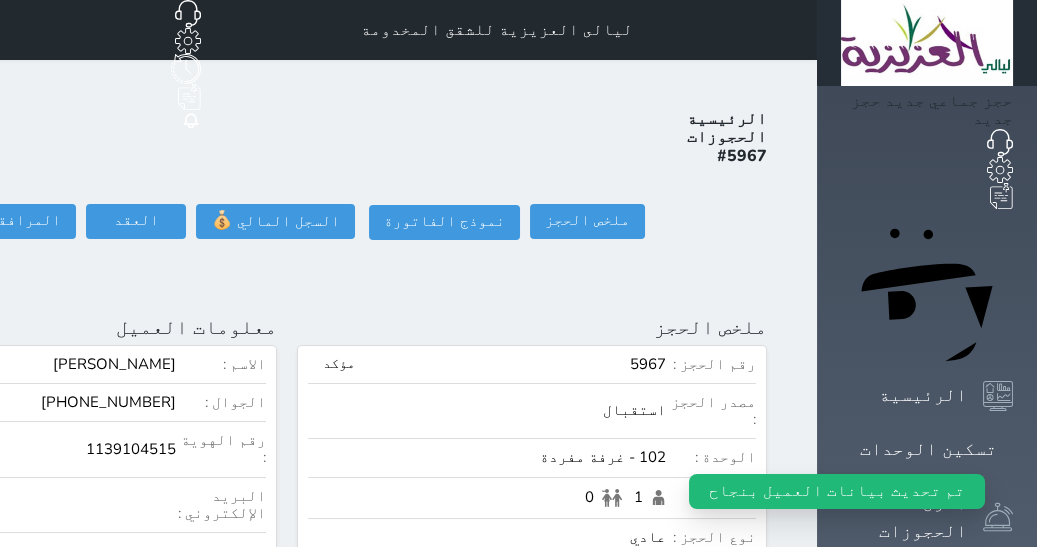 click on "تسجيل دخول" at bounding box center (-126, 221) 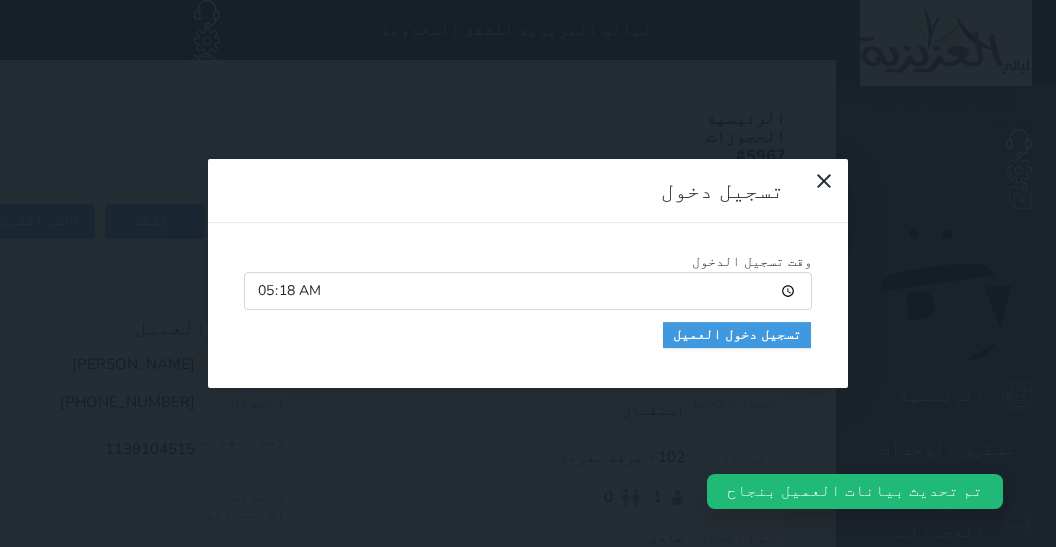 click on "05:18" at bounding box center (528, 291) 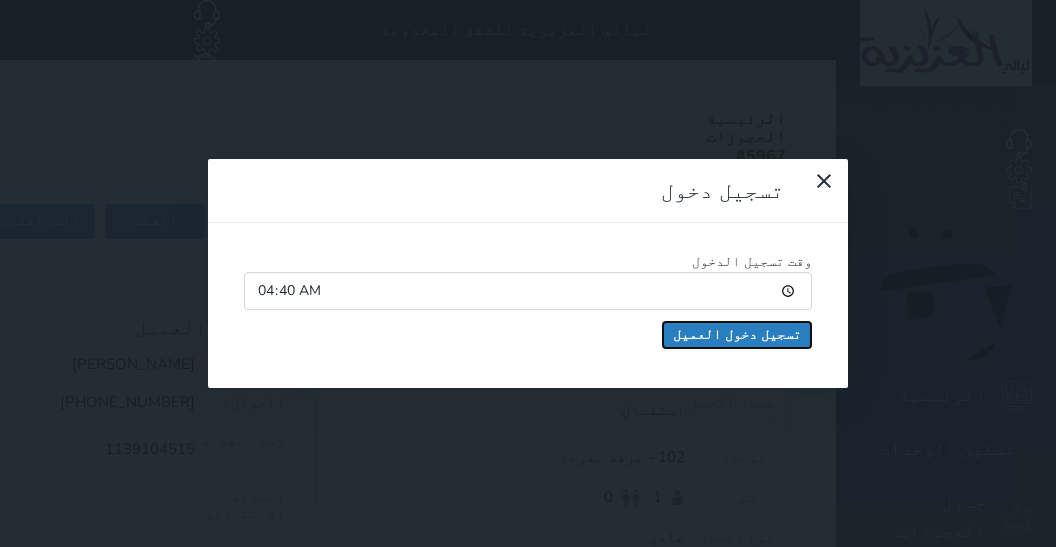 click on "تسجيل دخول العميل" at bounding box center [737, 335] 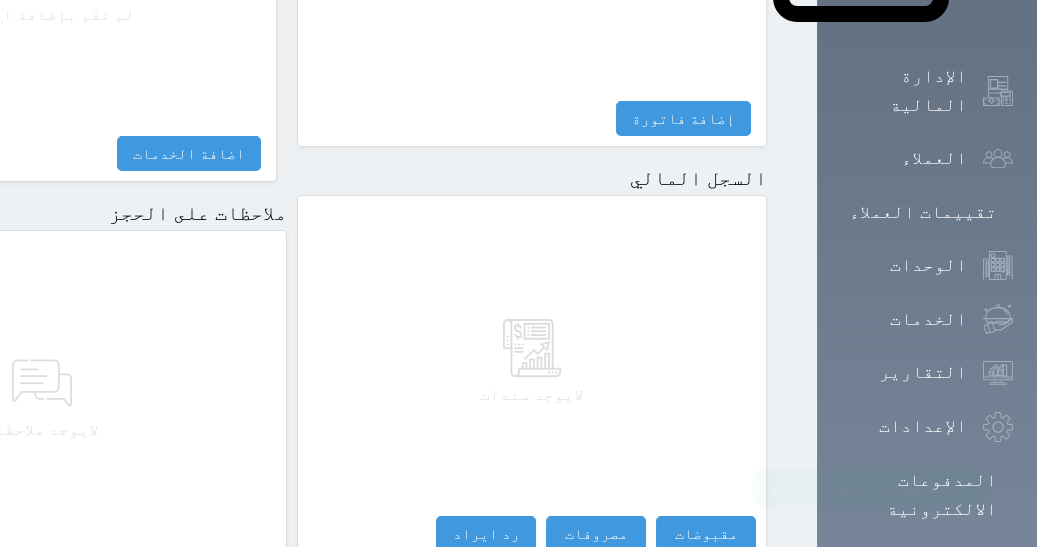 scroll, scrollTop: 1175, scrollLeft: 0, axis: vertical 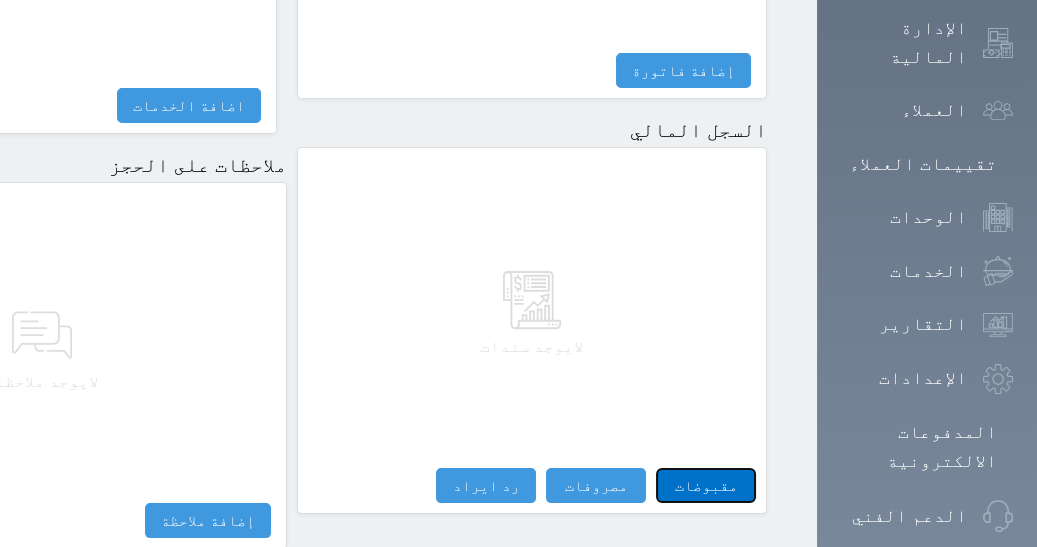 click on "مقبوضات" at bounding box center [706, 485] 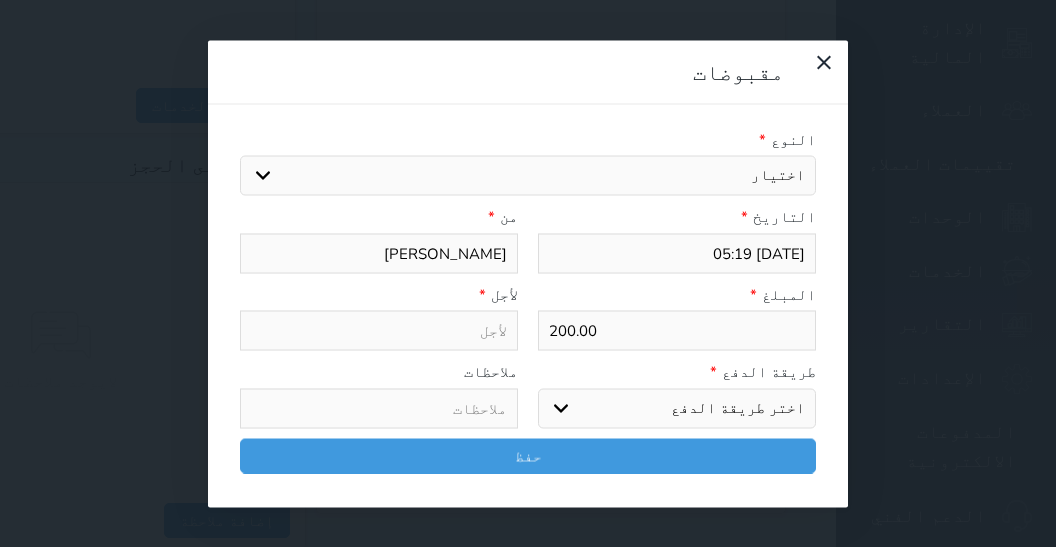 click on "اختيار   مقبوضات عامة قيمة إيجار فواتير تامين عربون لا ينطبق آخر مغسلة واي فاي - الإنترنت مواقف السيارات طعام الأغذية والمشروبات مشروبات المشروبات الباردة المشروبات الساخنة الإفطار غداء عشاء مخبز و كعك حمام سباحة الصالة الرياضية سبا و خدمات الجمال اختيار وإسقاط (خدمات النقل) ميني بار كابل - تلفزيون سرير إضافي تصفيف الشعر التسوق خدمات الجولات السياحية المنظمة خدمات الدليل السياحي" at bounding box center [528, 176] 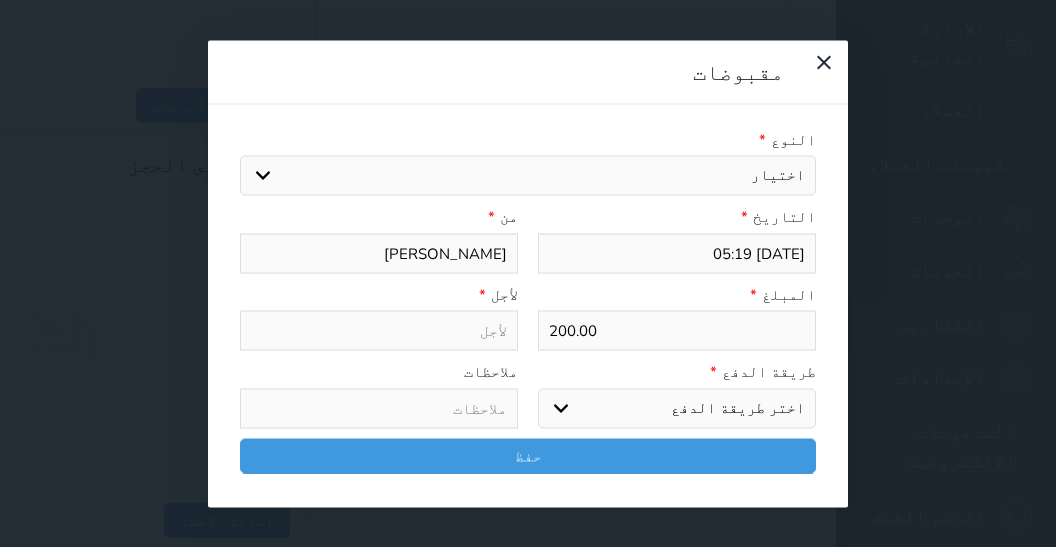 click on "فواتير" at bounding box center [0, 0] 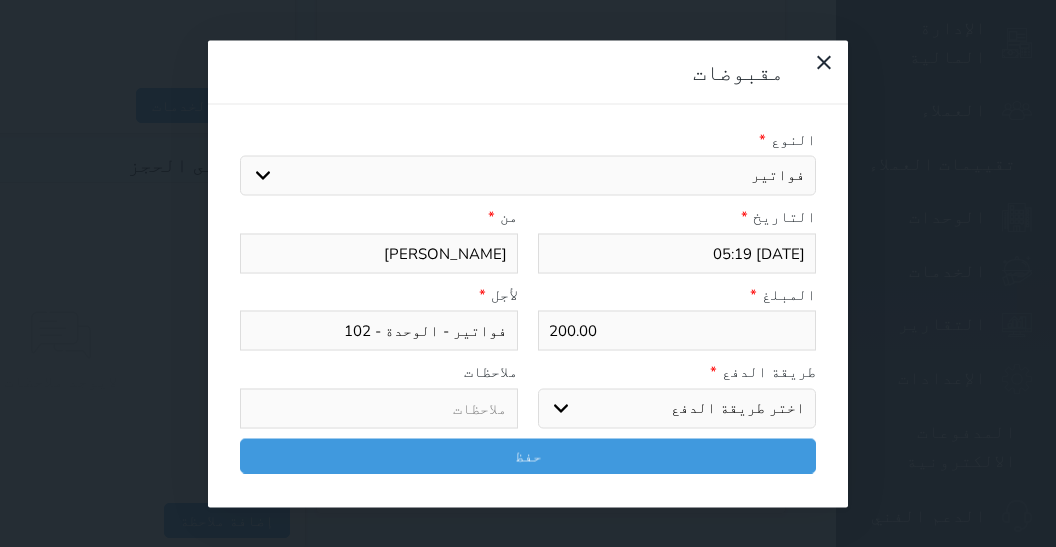 click on "اختر طريقة الدفع   دفع نقدى   تحويل بنكى   مدى   بطاقة ائتمان   آجل" at bounding box center (677, 408) 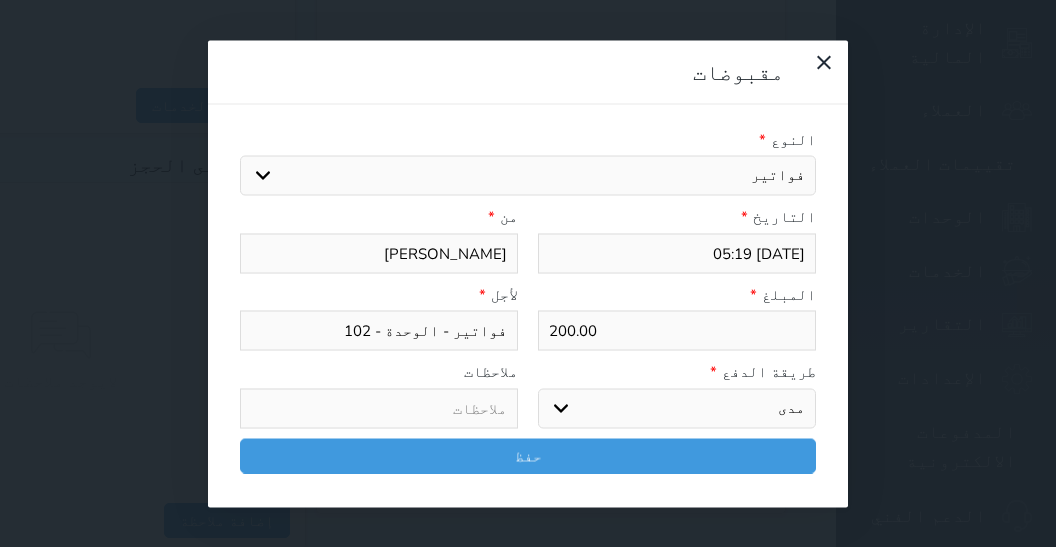 click on "مدى" at bounding box center [0, 0] 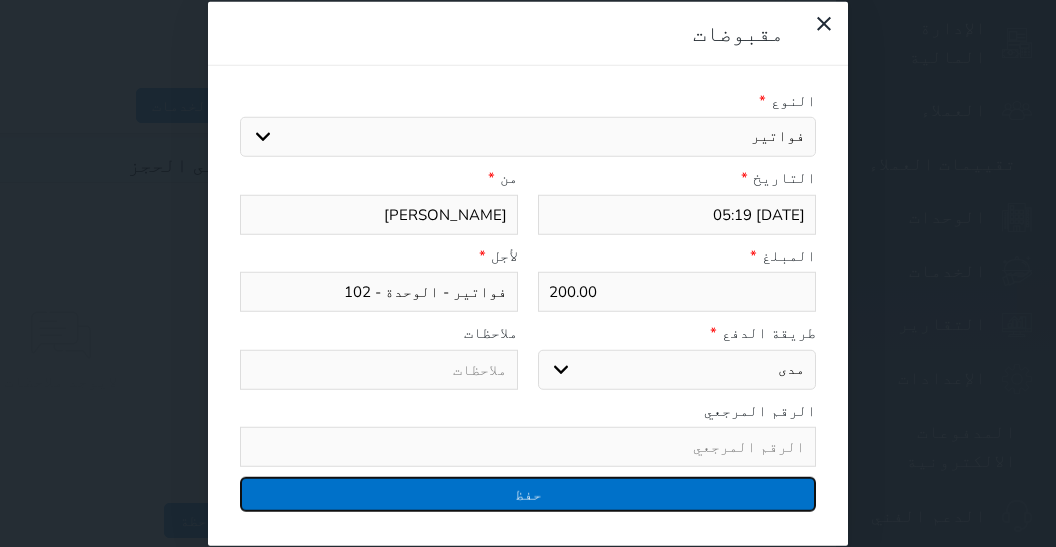 click on "حفظ" at bounding box center (528, 494) 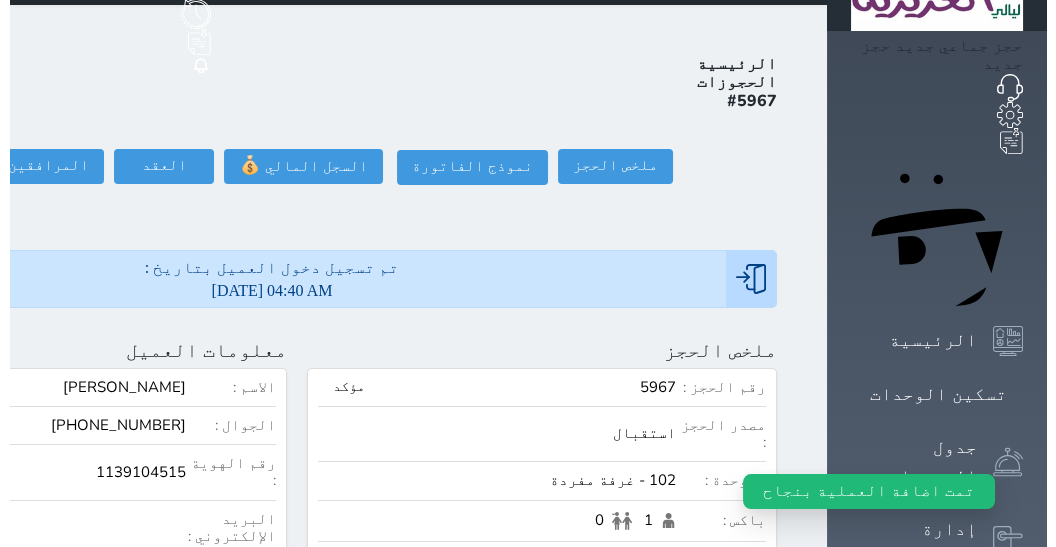 scroll, scrollTop: 0, scrollLeft: 0, axis: both 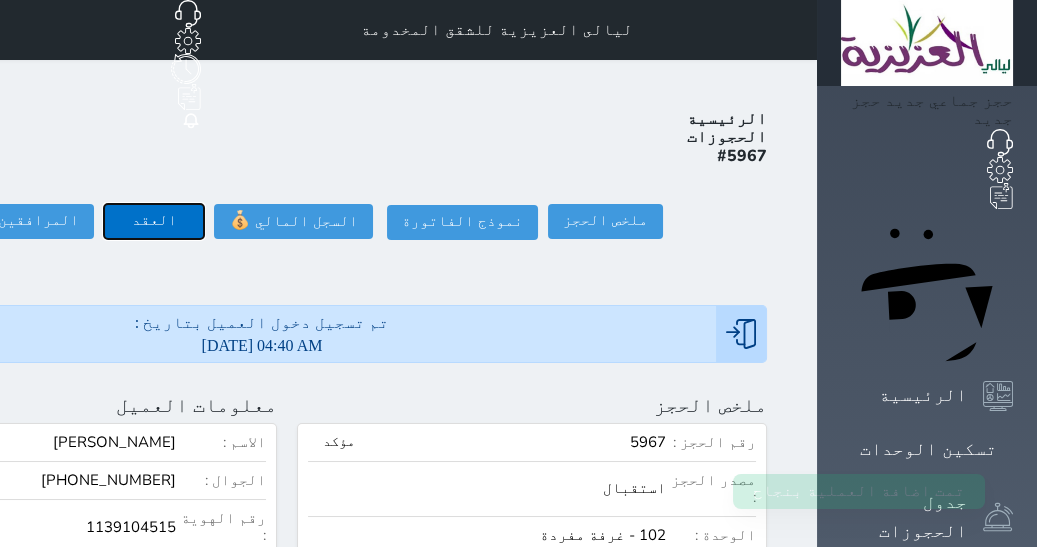 click on "العقد" at bounding box center (154, 221) 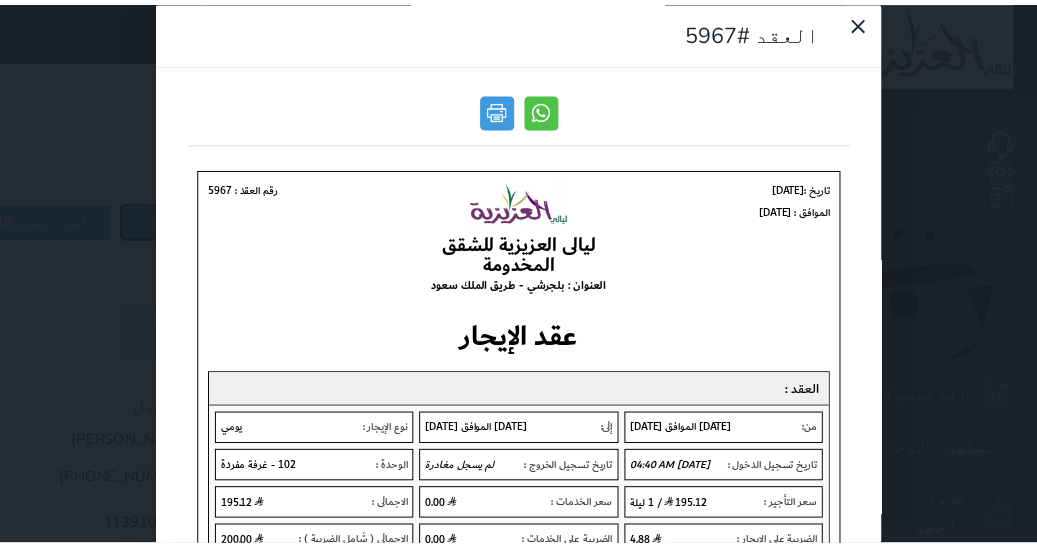 scroll, scrollTop: 0, scrollLeft: 0, axis: both 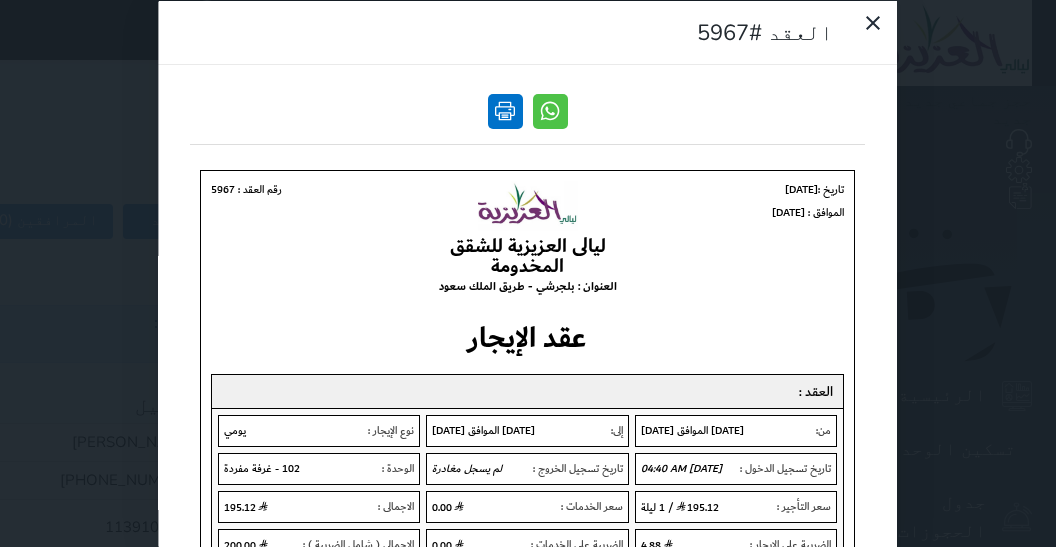 click at bounding box center [505, 110] 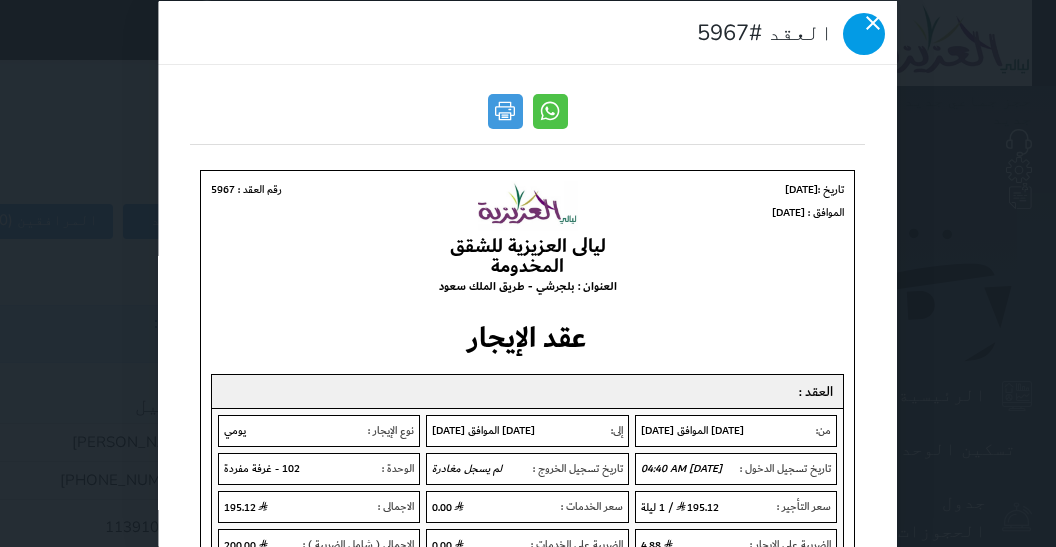 click 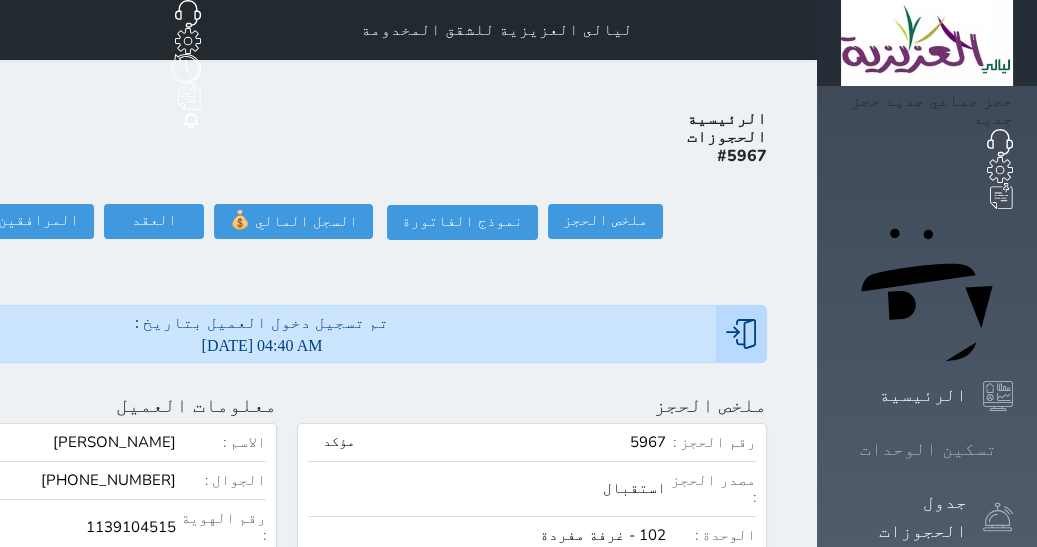 click on "تسكين الوحدات" at bounding box center [927, 449] 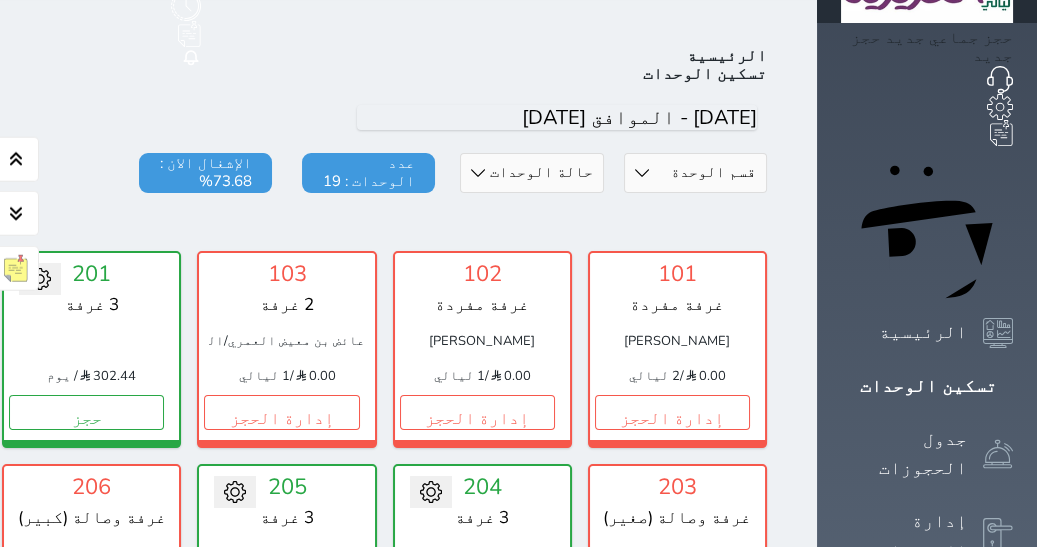 scroll, scrollTop: 0, scrollLeft: 0, axis: both 